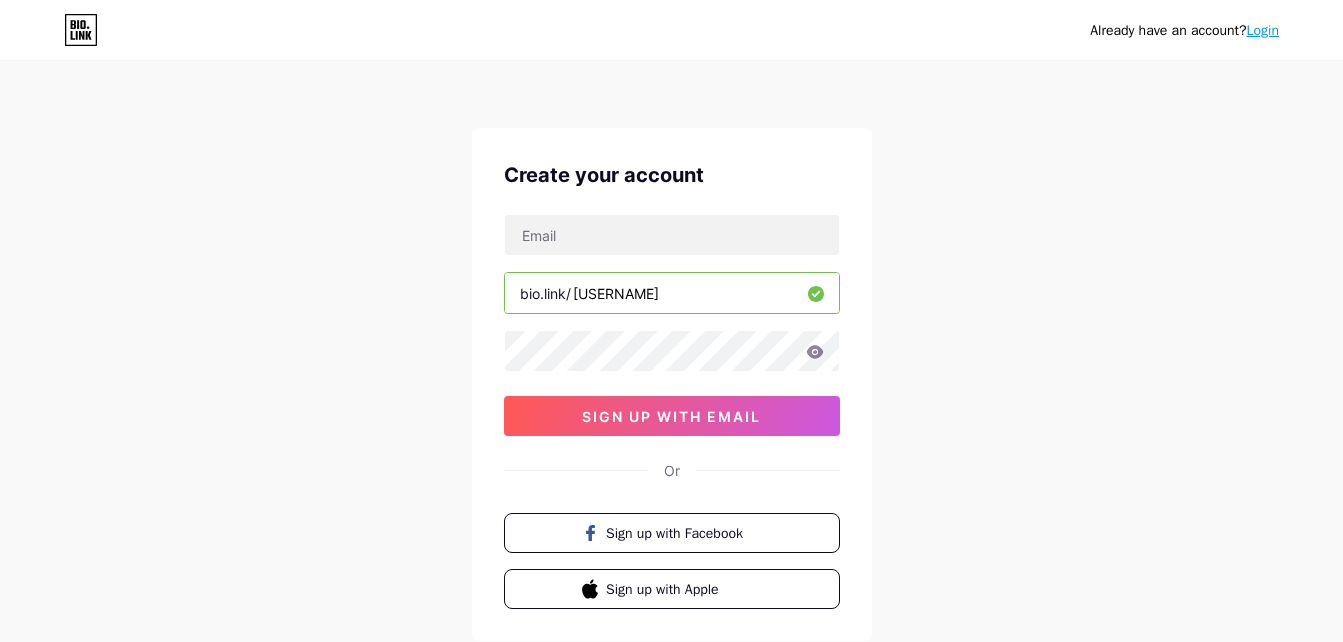 scroll, scrollTop: 0, scrollLeft: 0, axis: both 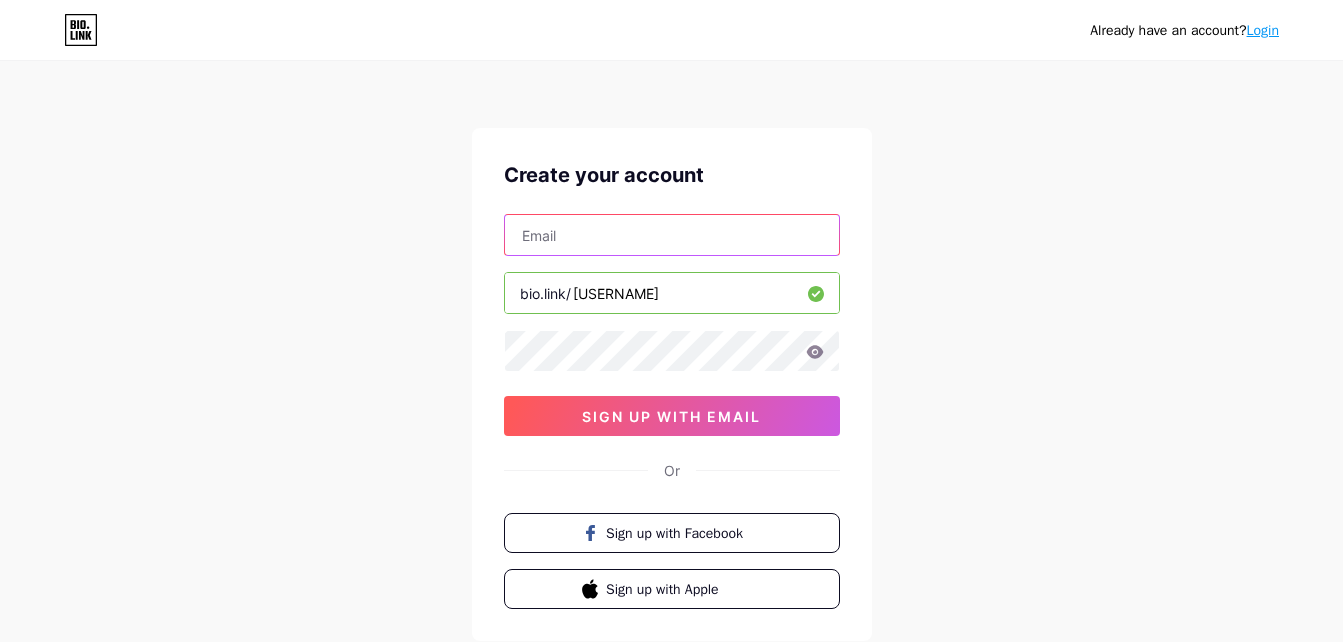click at bounding box center [672, 235] 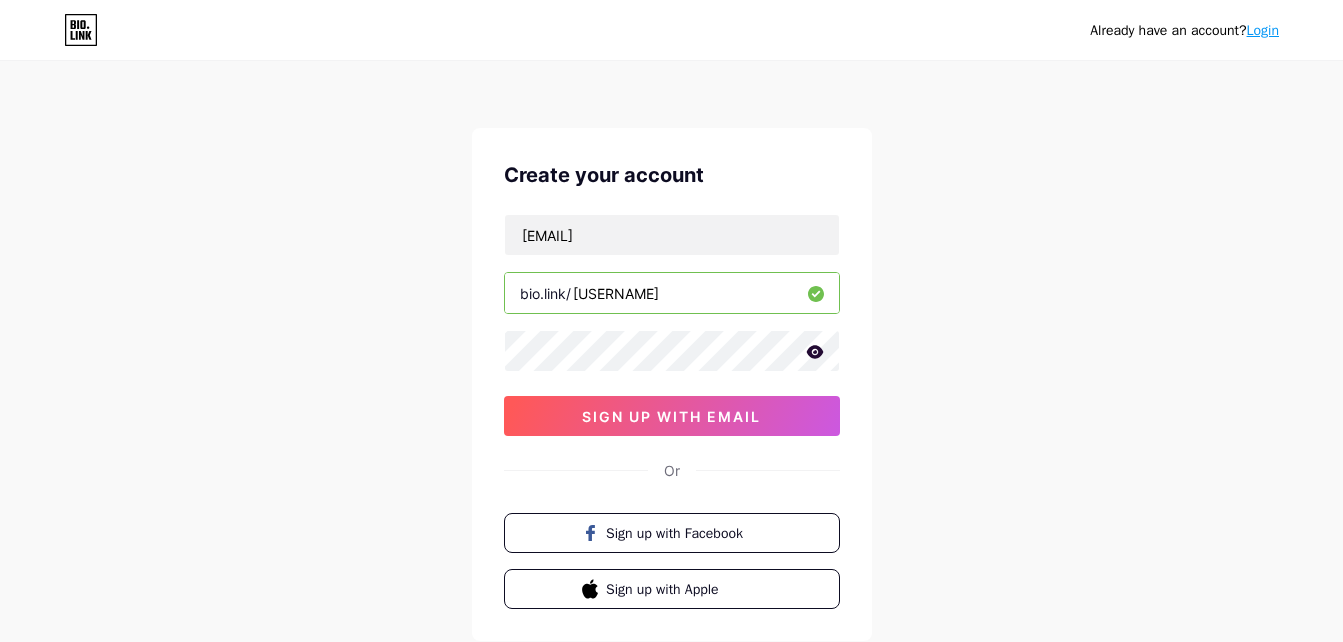 click 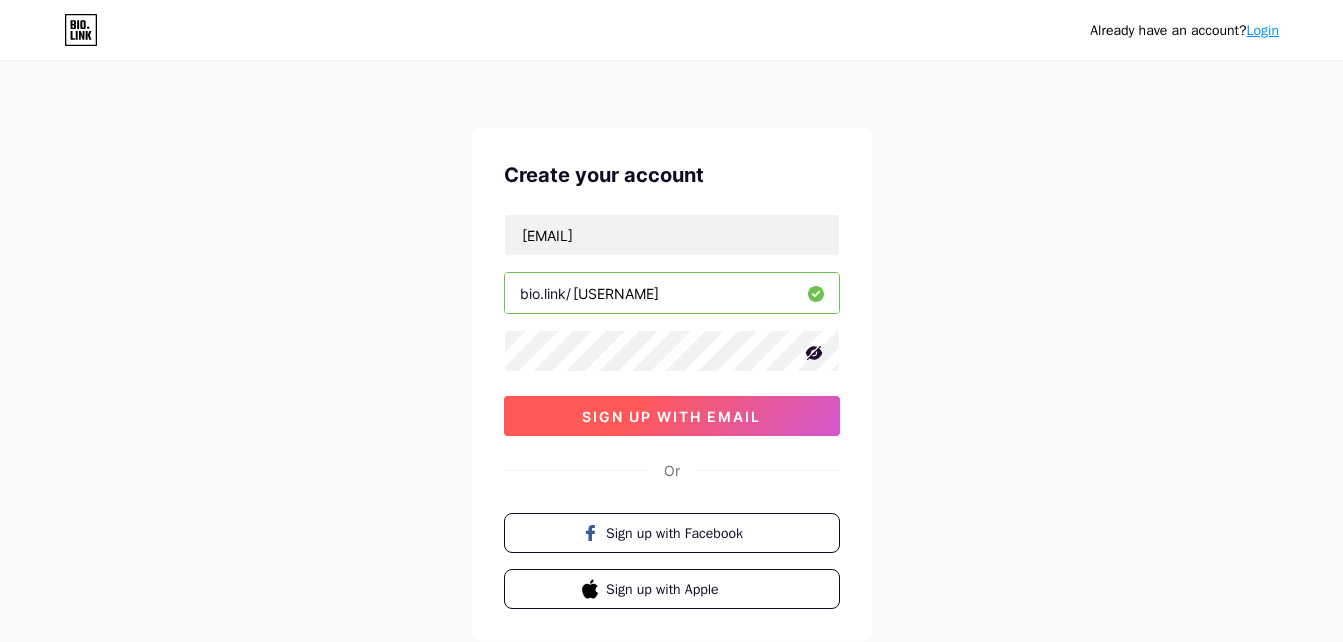 click on "sign up with email" at bounding box center [671, 416] 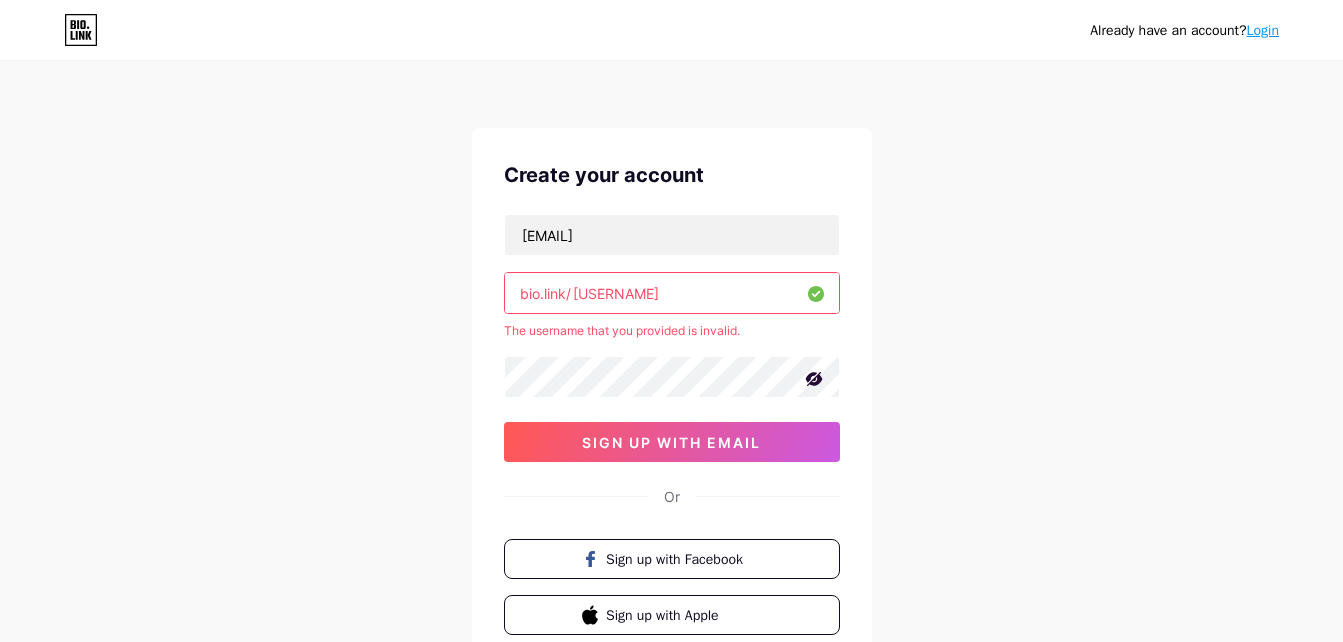 click on "Glowverra" at bounding box center (672, 293) 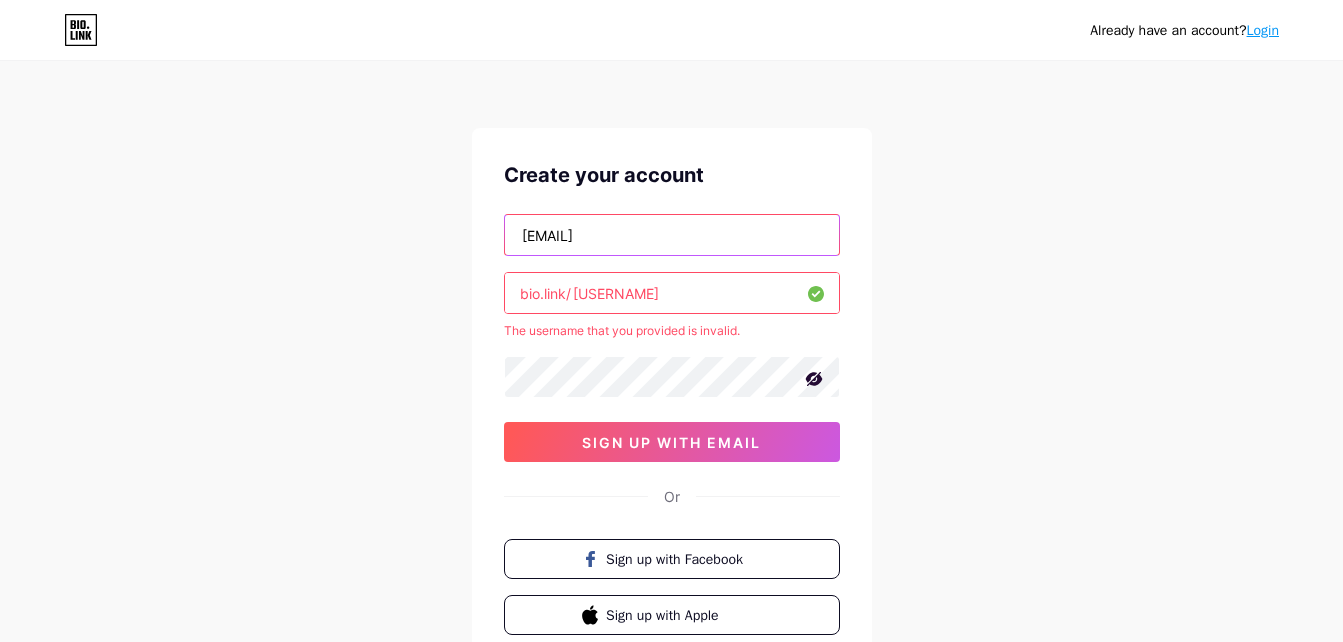 click on "duazehra786110@gmail.com" at bounding box center [672, 235] 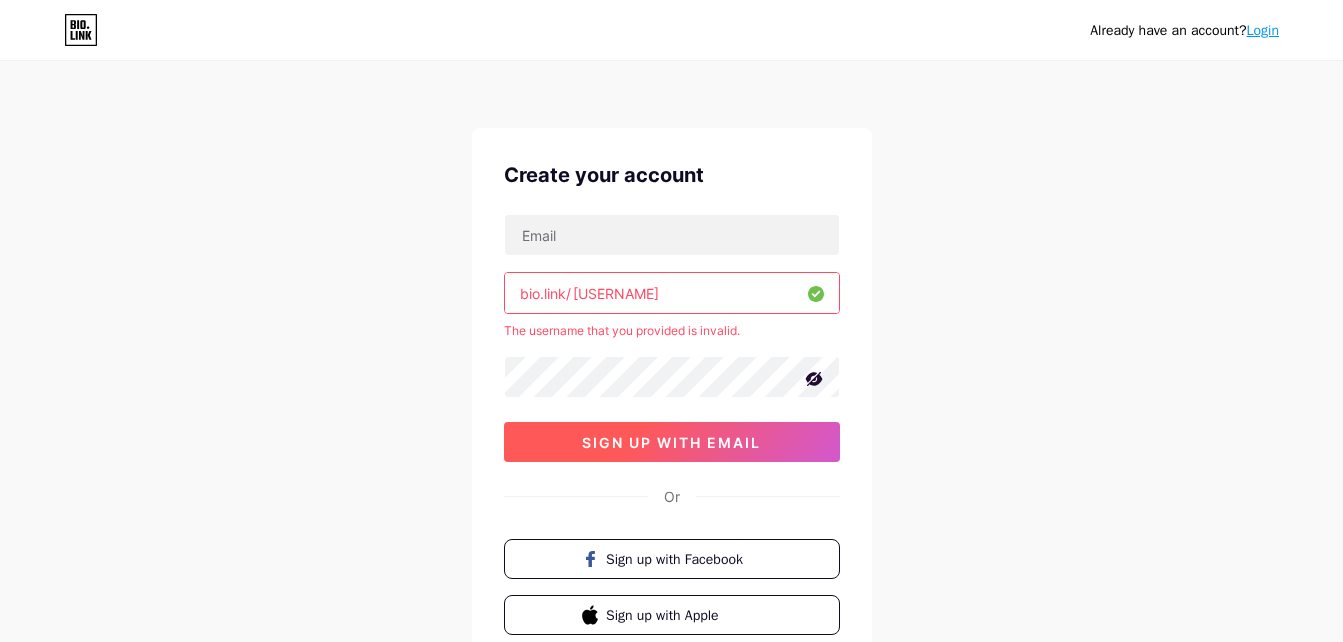 click on "sign up with email" at bounding box center [672, 442] 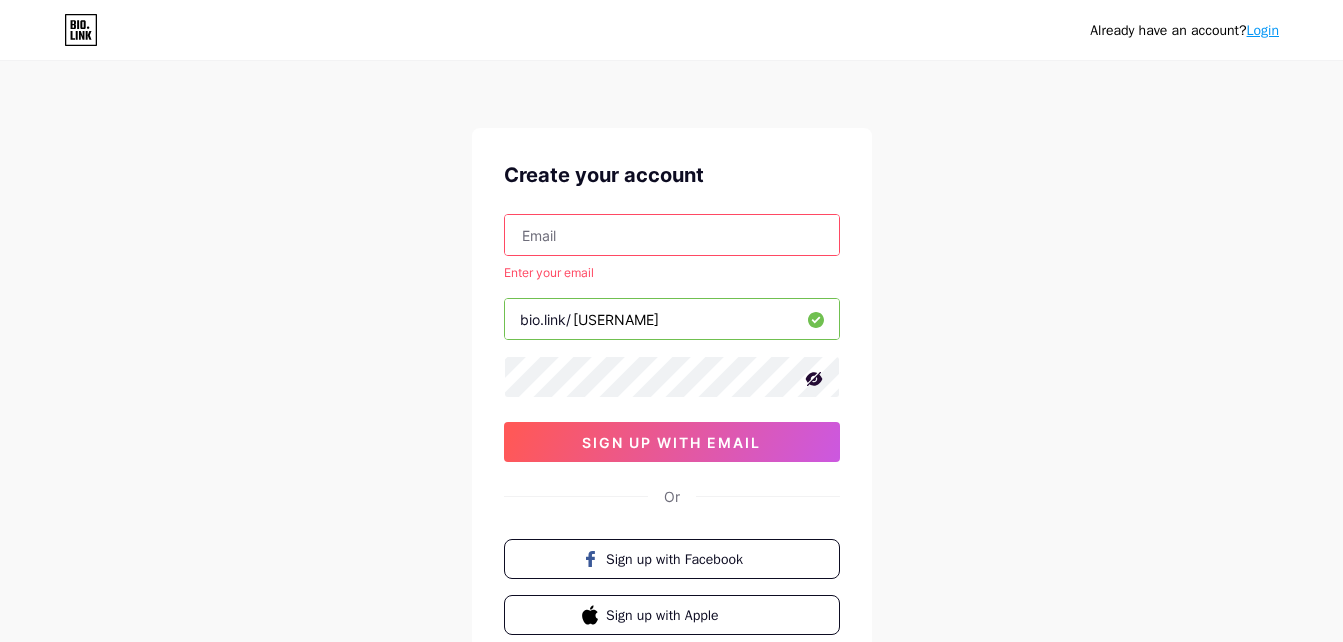 click at bounding box center (672, 235) 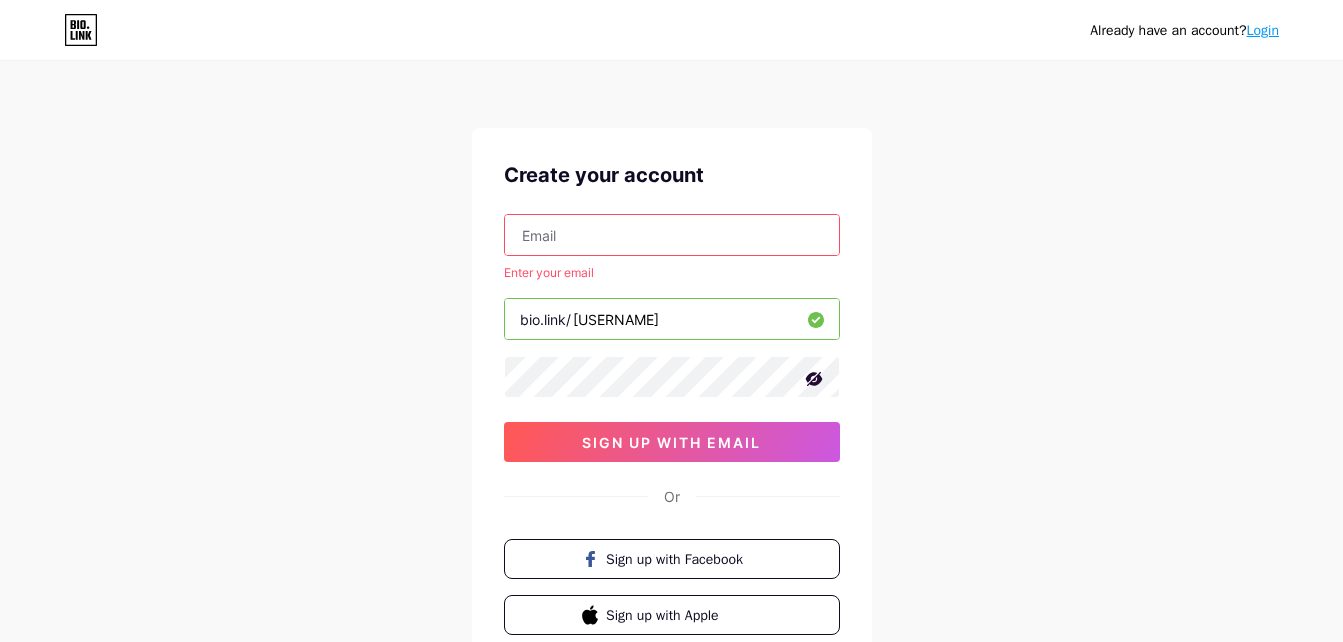 type on "duazehra786110@gmail.com" 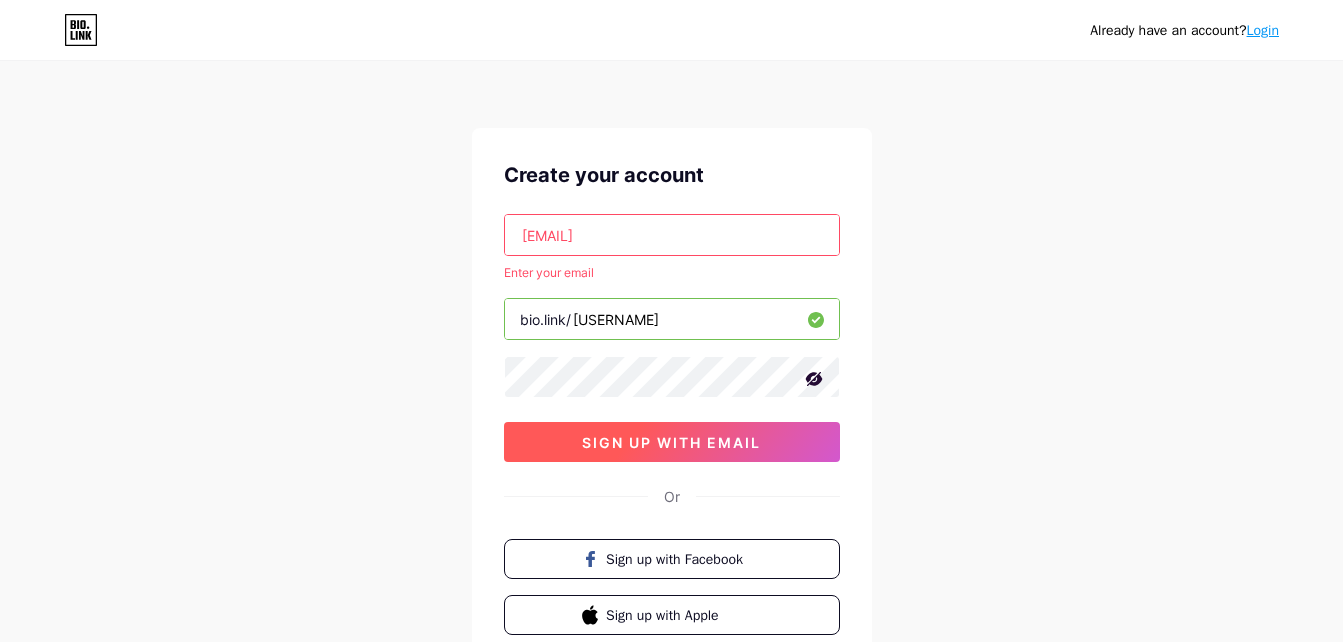 click on "sign up with email" at bounding box center (671, 442) 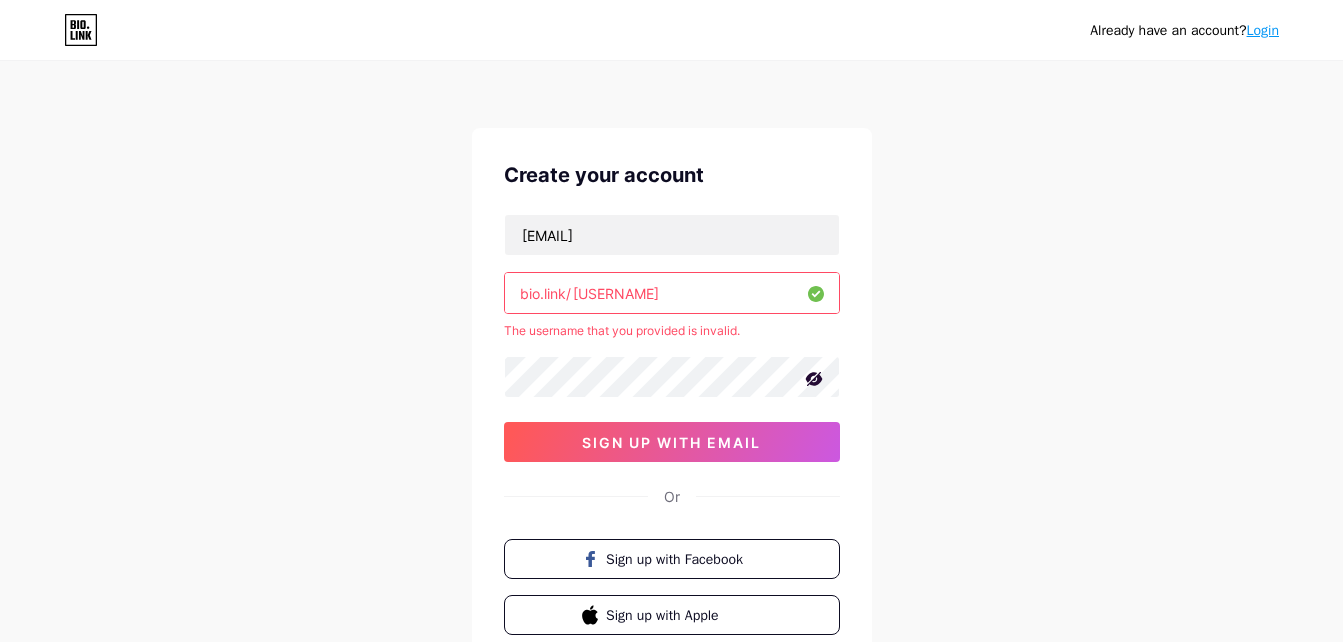 type 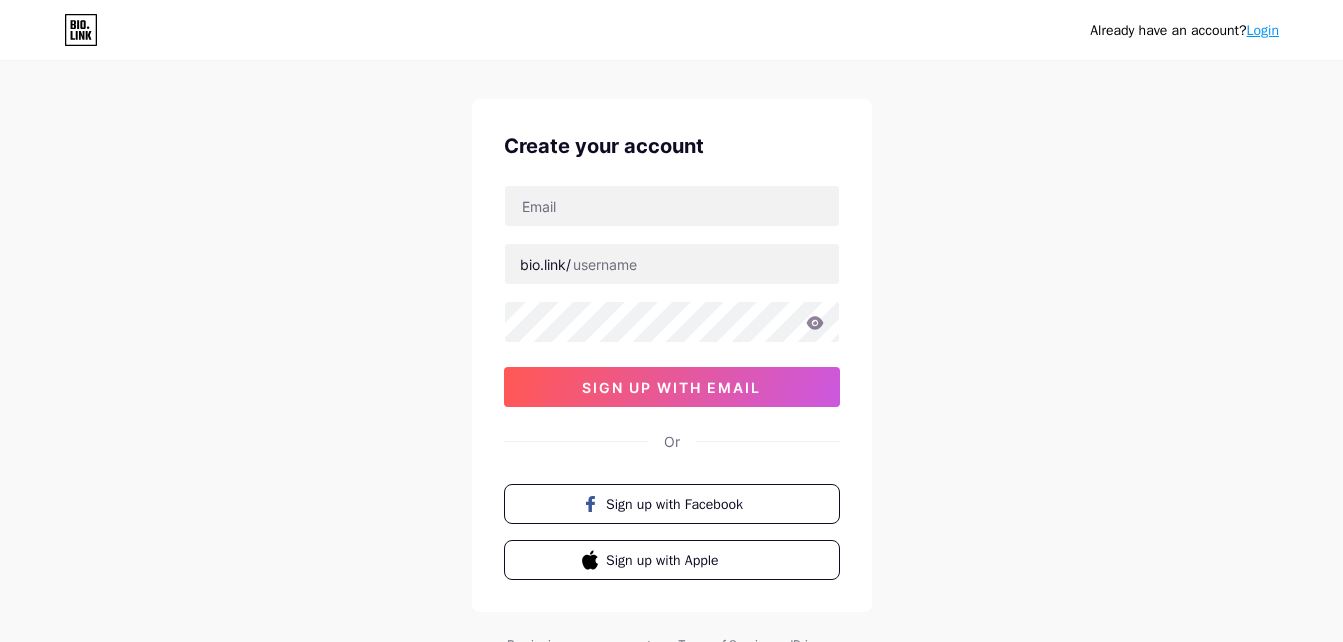scroll, scrollTop: 123, scrollLeft: 0, axis: vertical 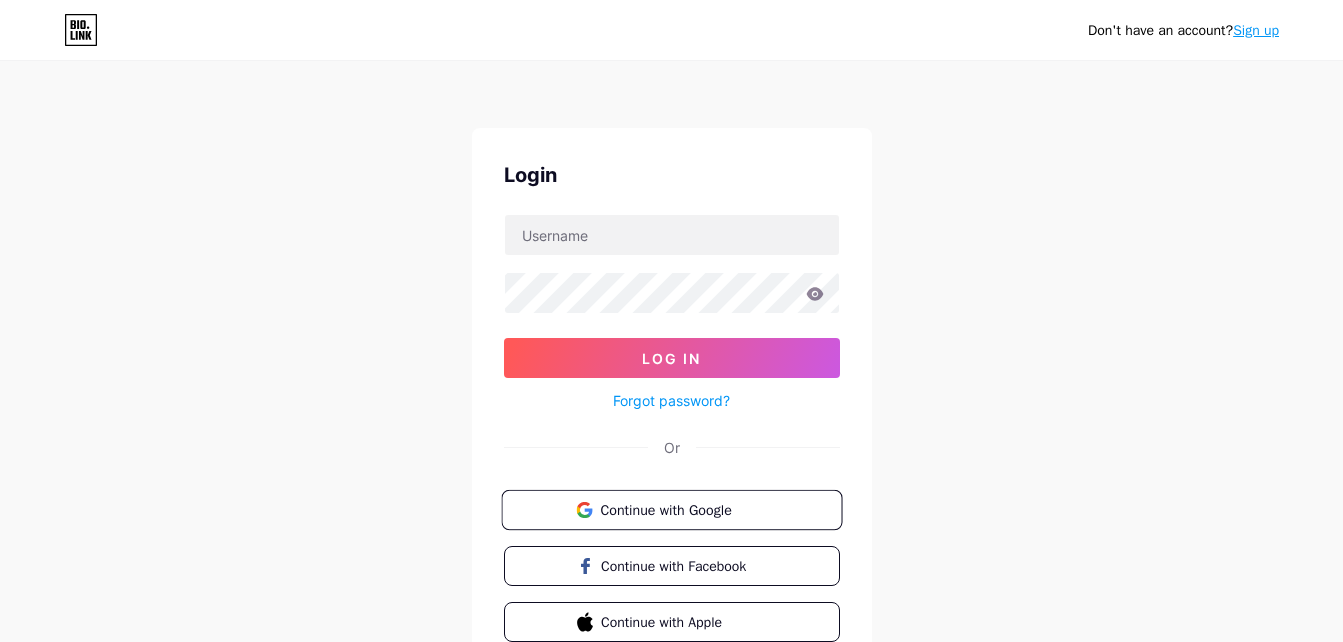 click on "Continue with Google" at bounding box center (683, 509) 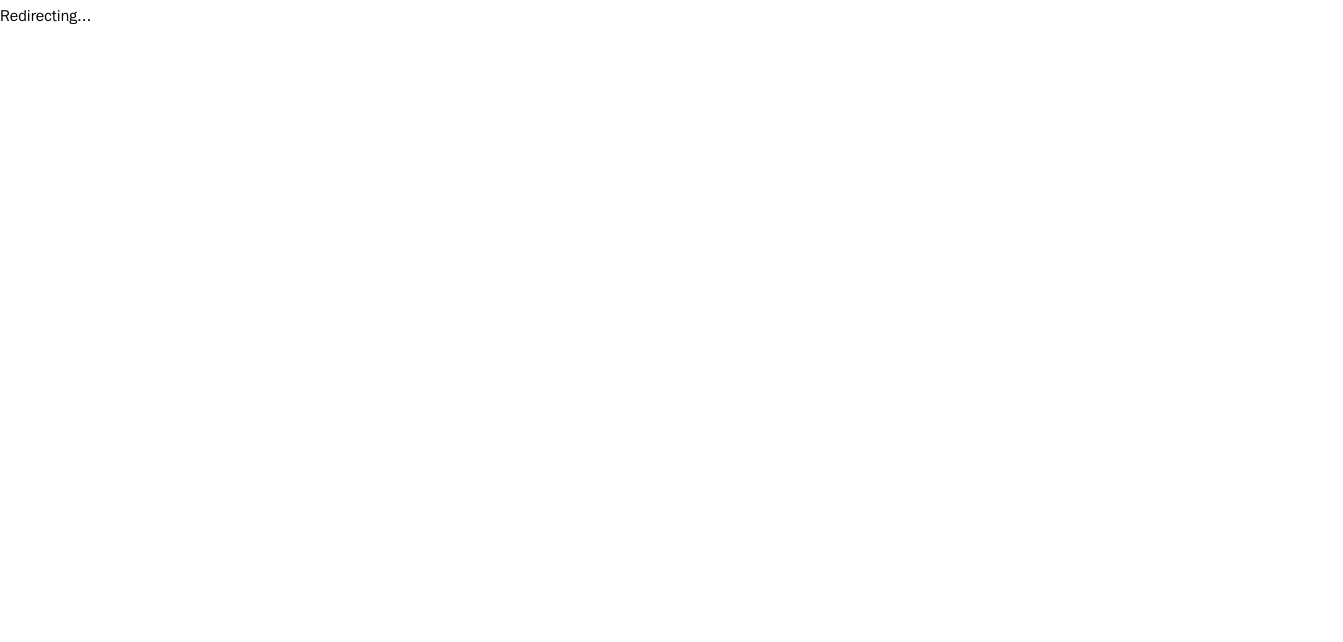 scroll, scrollTop: 0, scrollLeft: 0, axis: both 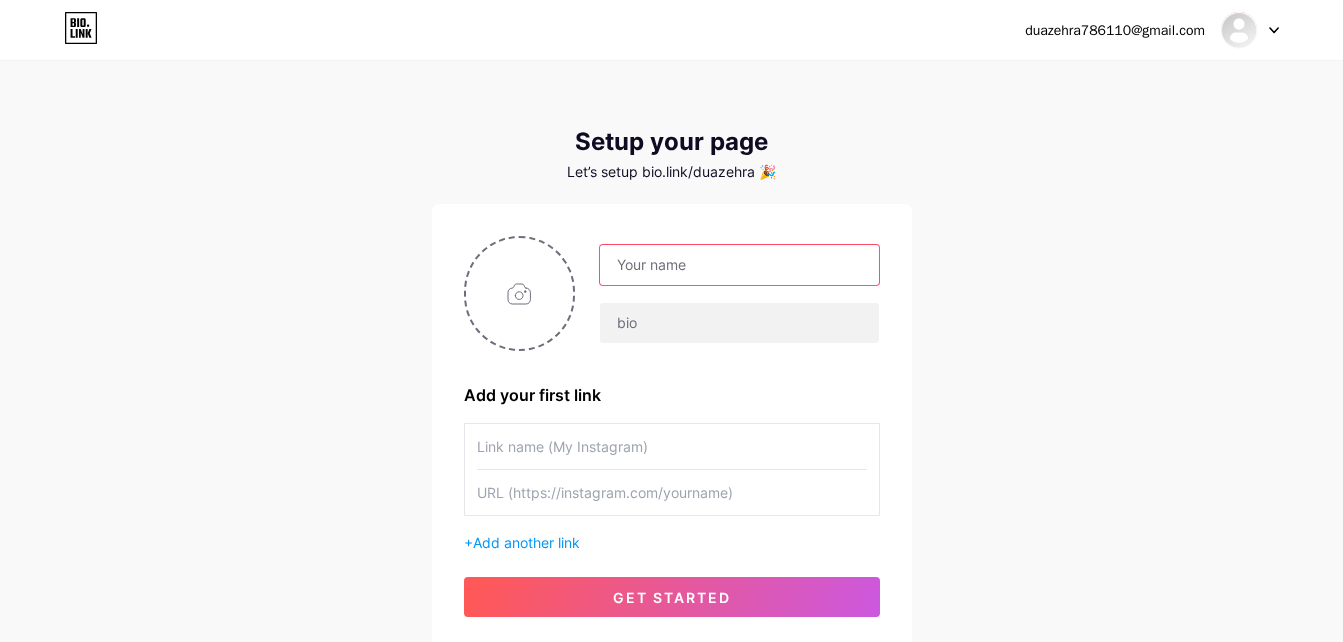 click at bounding box center [739, 265] 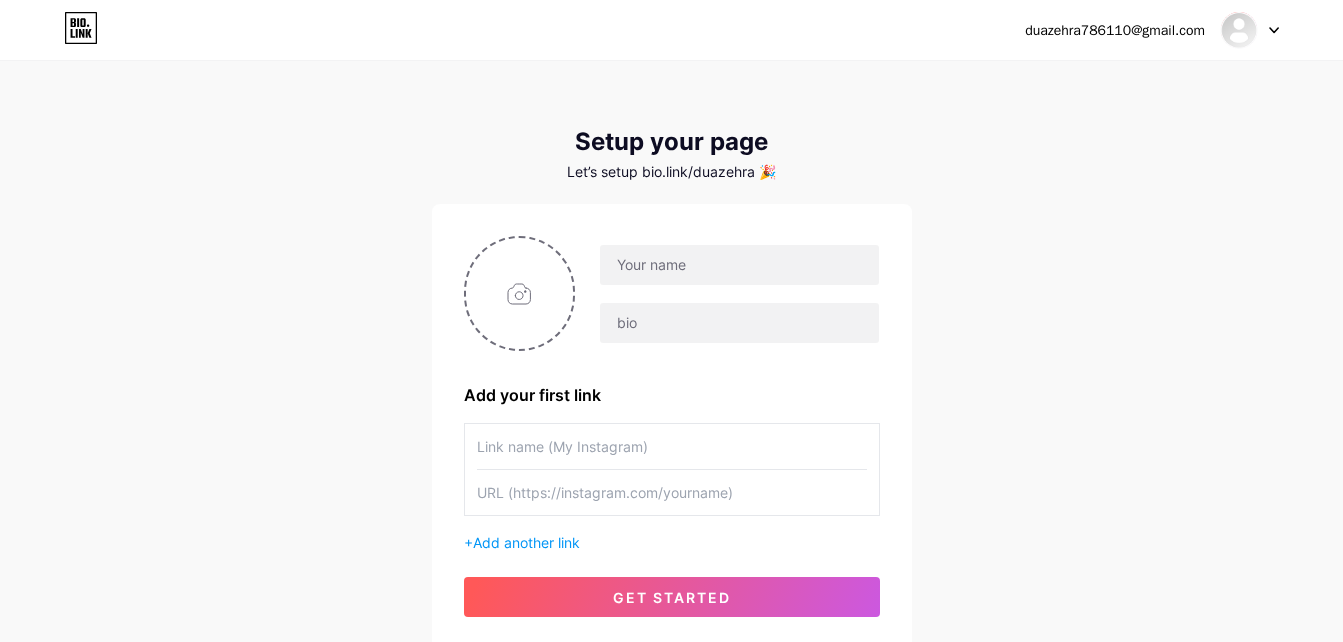 click on "Let’s setup bio.link/duazehra 🎉" at bounding box center [672, 172] 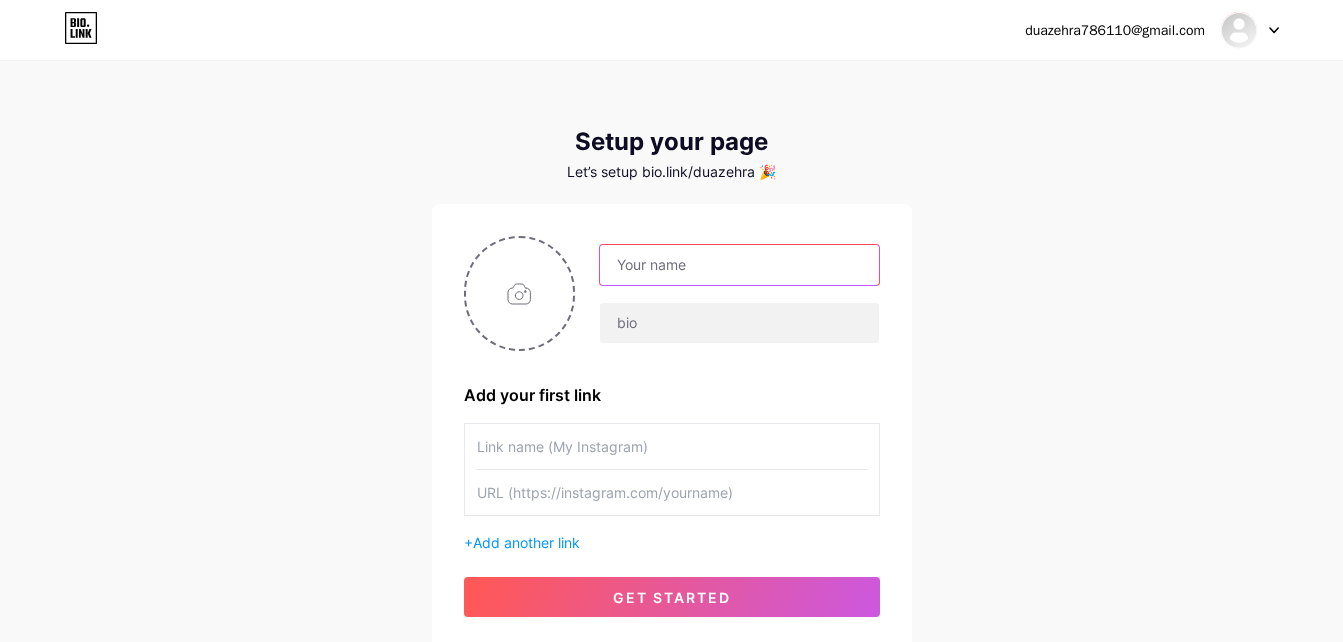 click at bounding box center [739, 265] 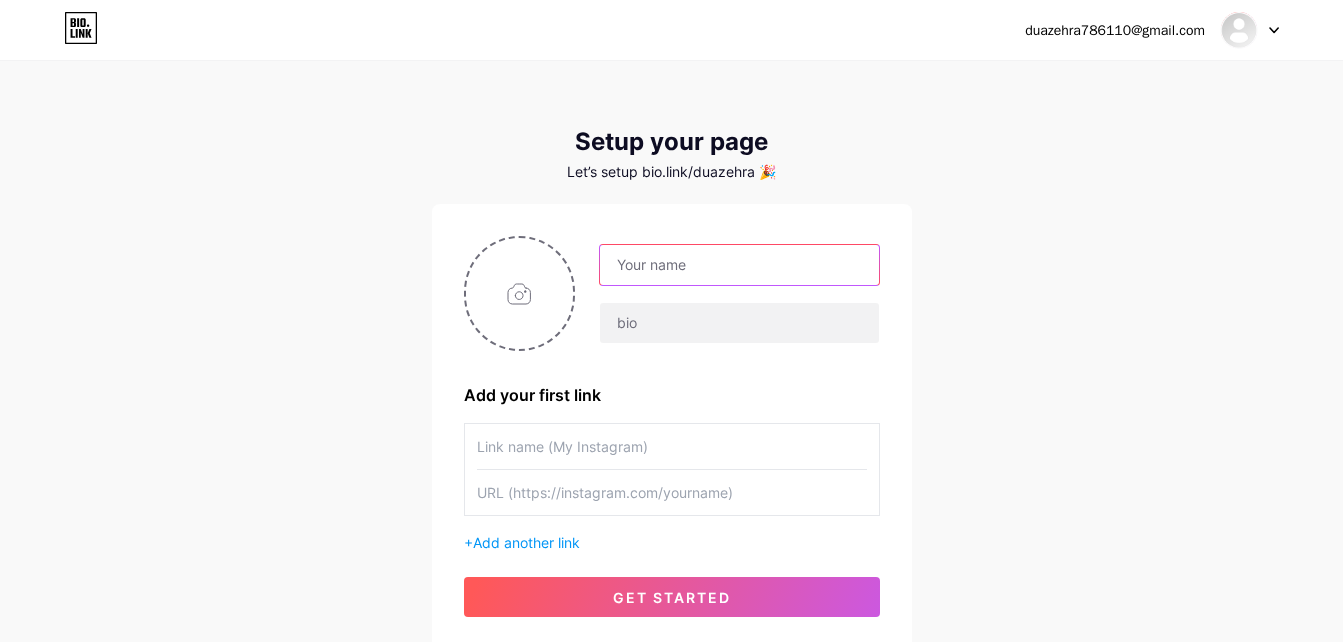 paste on "Glowverra" 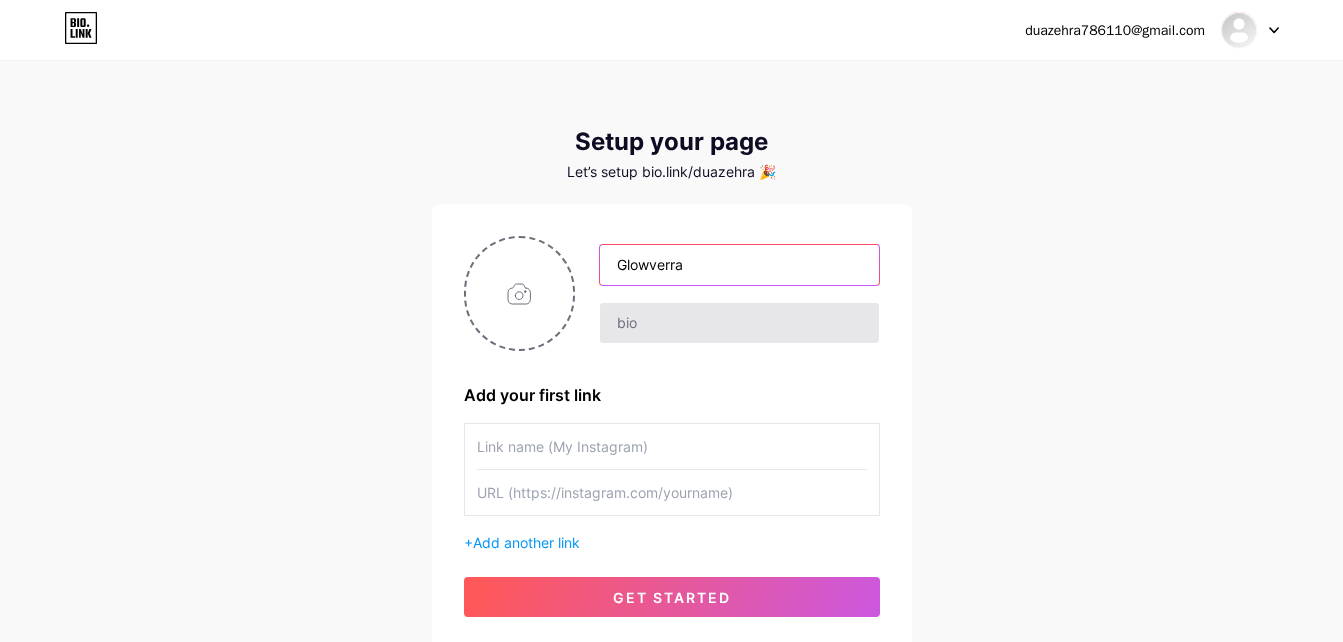 type on "Glowverra" 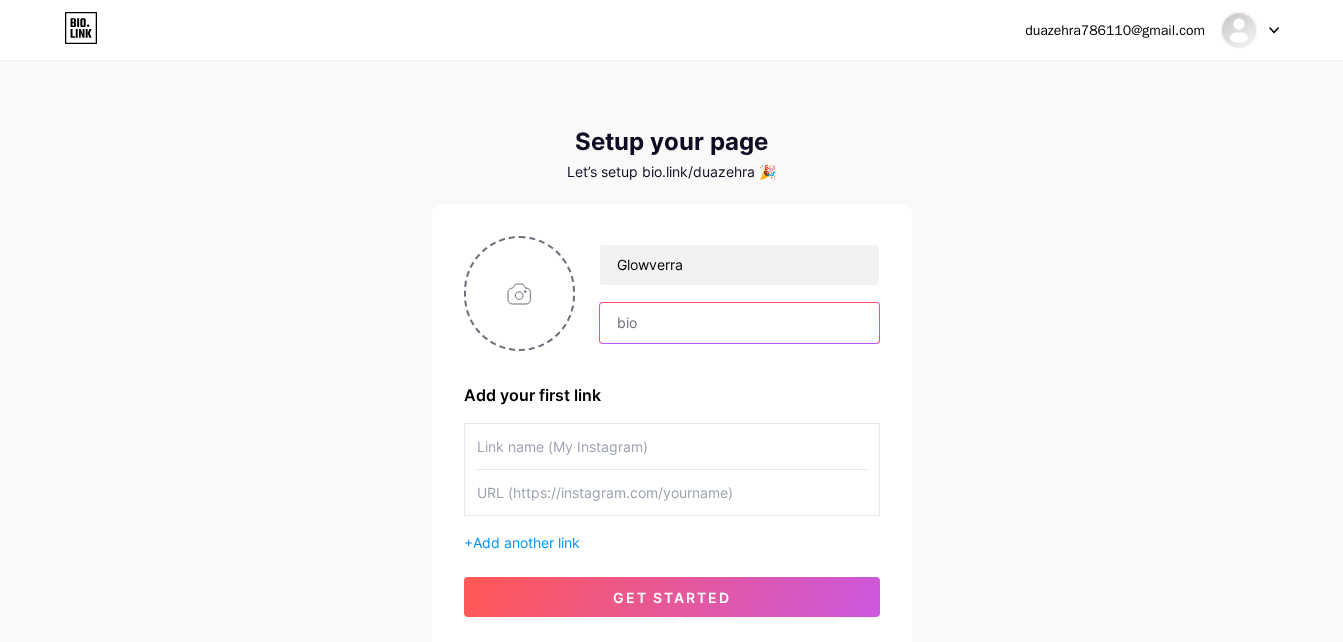 click at bounding box center (739, 323) 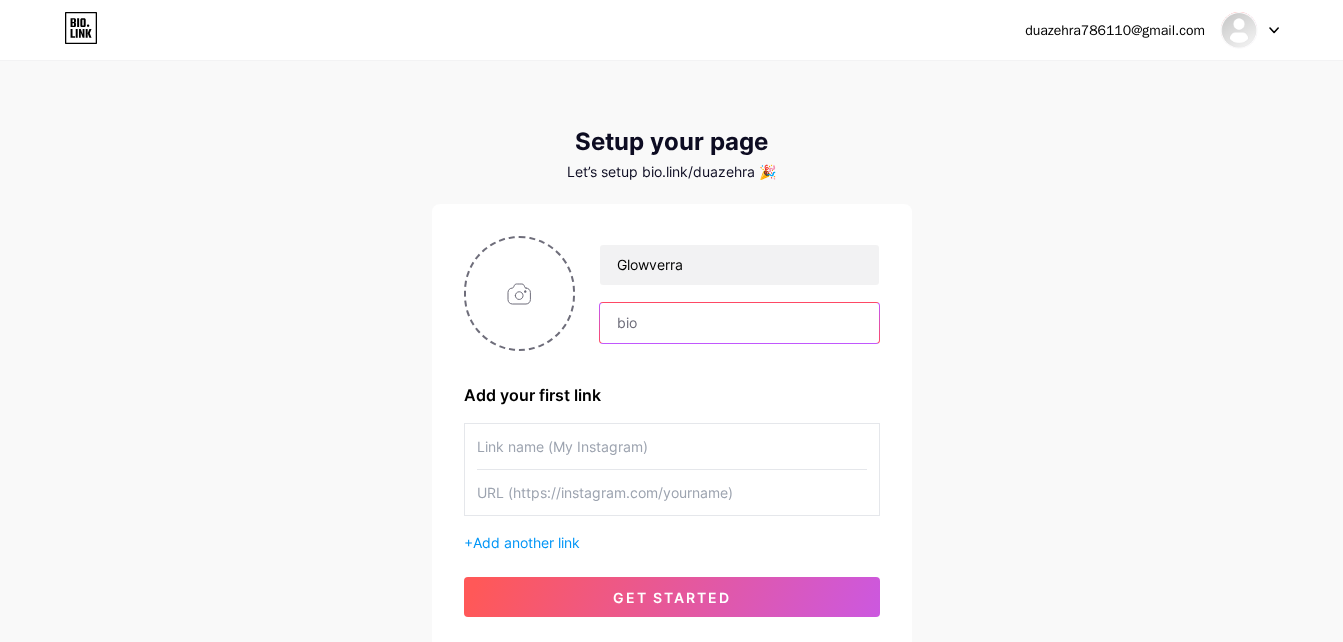 paste on "💖Glowverra brings you clean beauty tips, glowing skin secrets, and minimalist makeup inspo. Discover your best skin yet — click the link to learn more and glow better!💖" 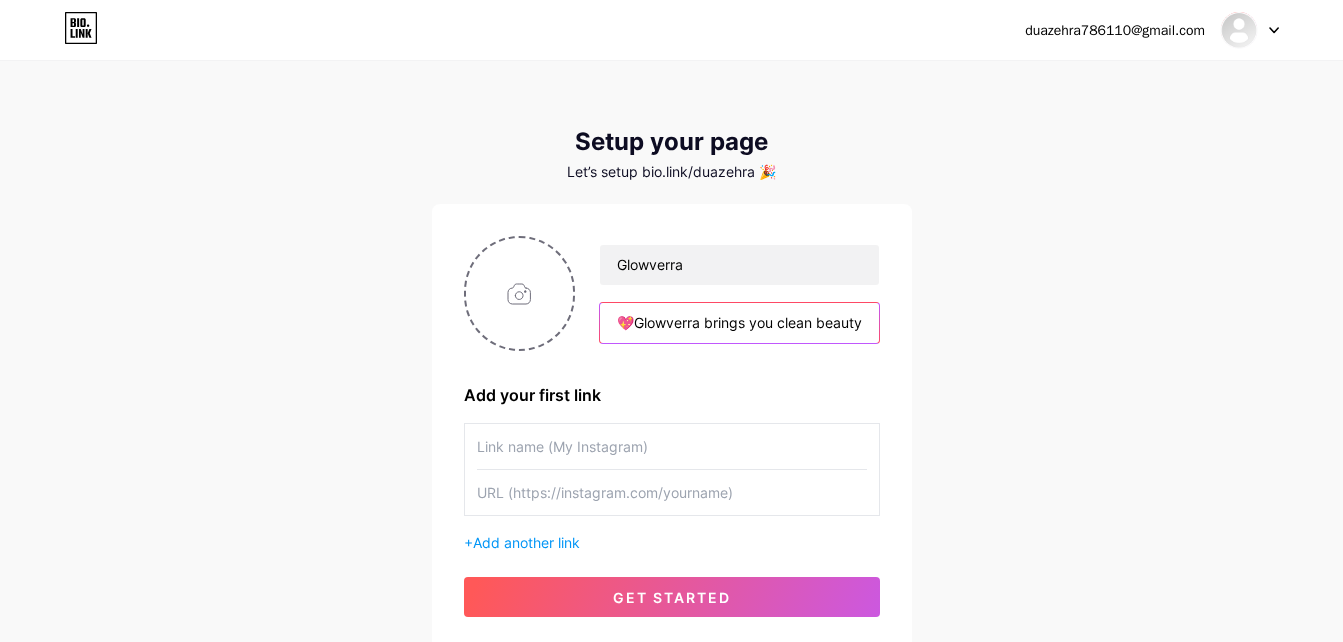 scroll, scrollTop: 0, scrollLeft: 887, axis: horizontal 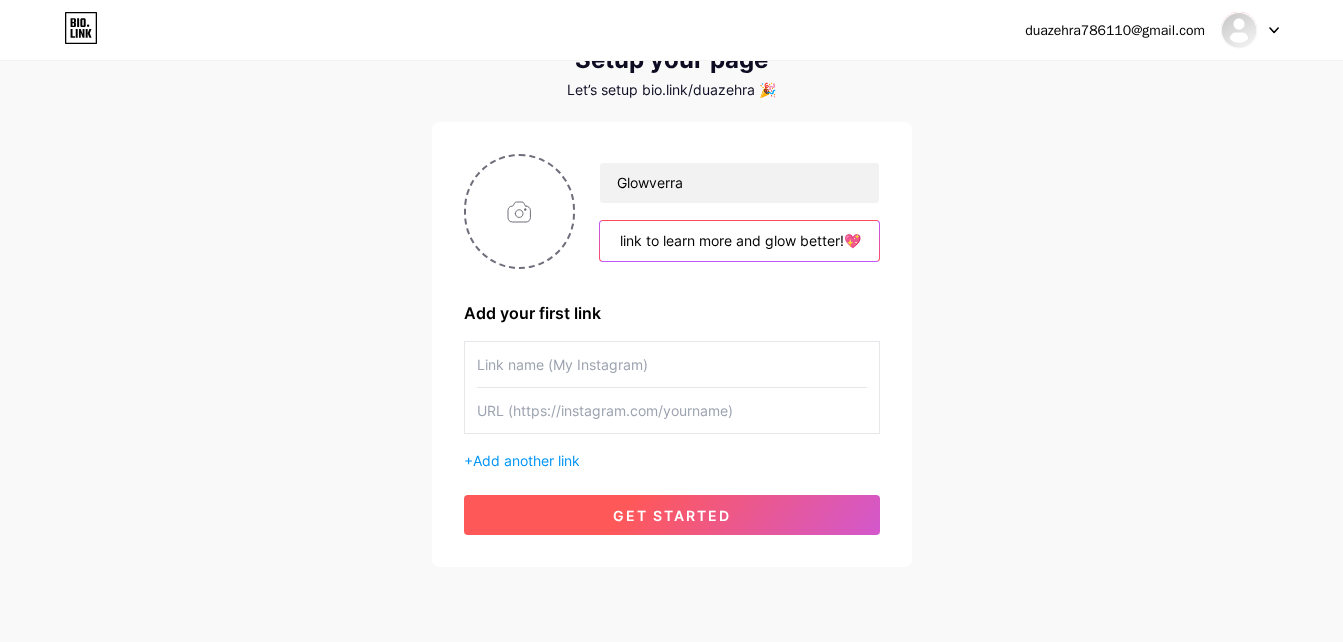 type on "💖Glowverra brings you clean beauty tips, glowing skin secrets, and minimalist makeup inspo. Discover your best skin yet — click the link to learn more and glow better!💖" 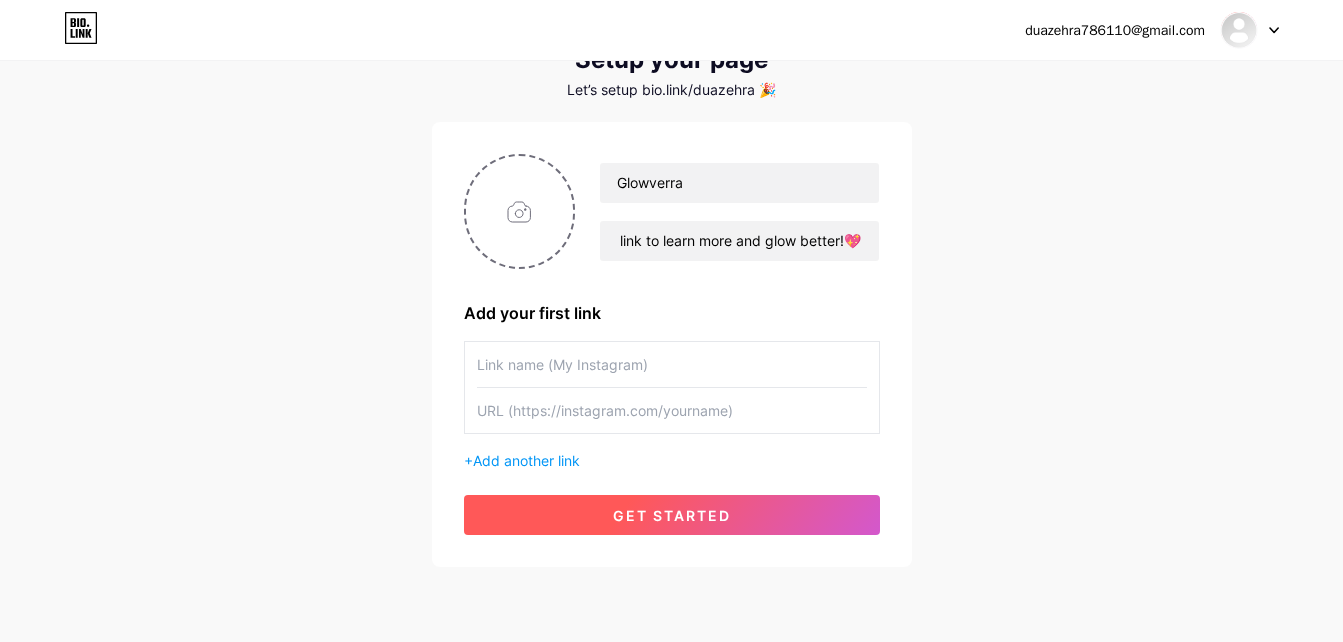 scroll, scrollTop: 0, scrollLeft: 0, axis: both 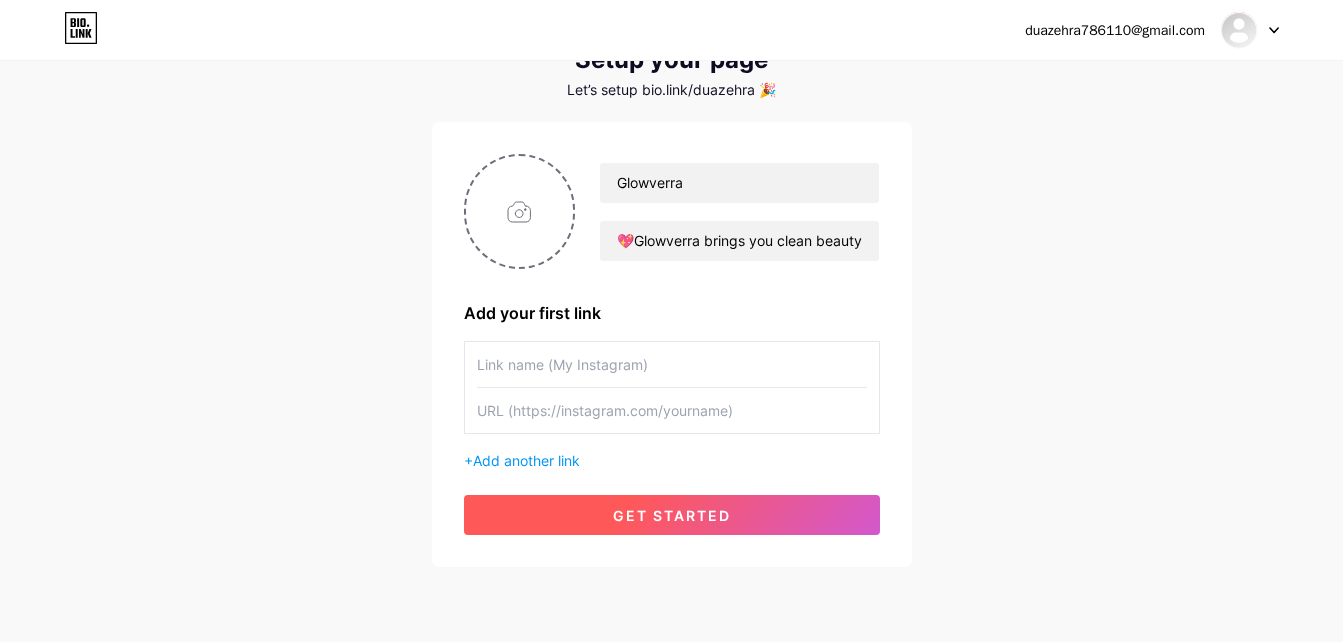 click on "get started" at bounding box center (672, 515) 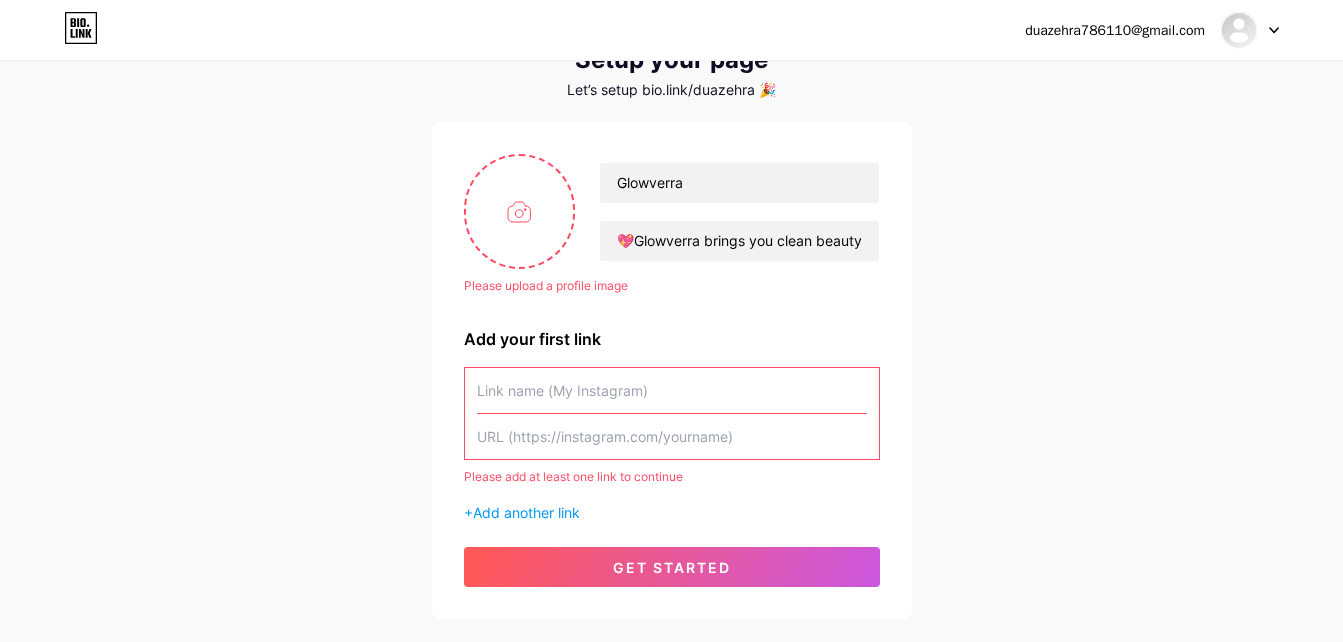 type 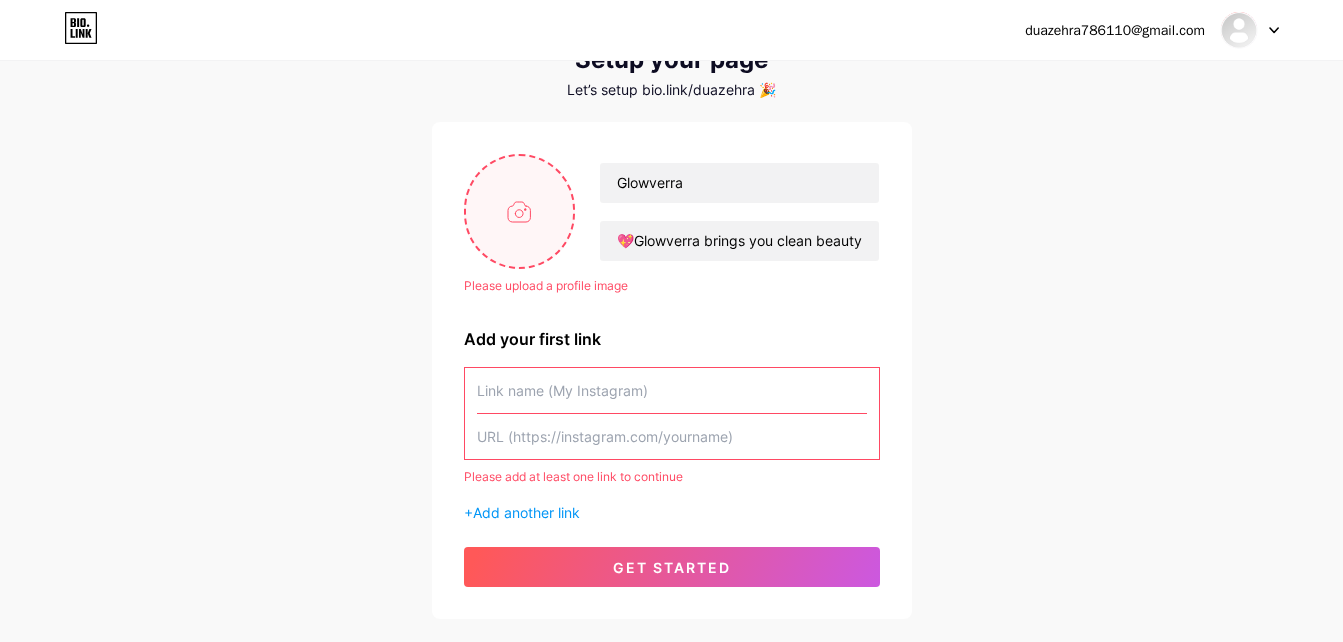 click at bounding box center [520, 211] 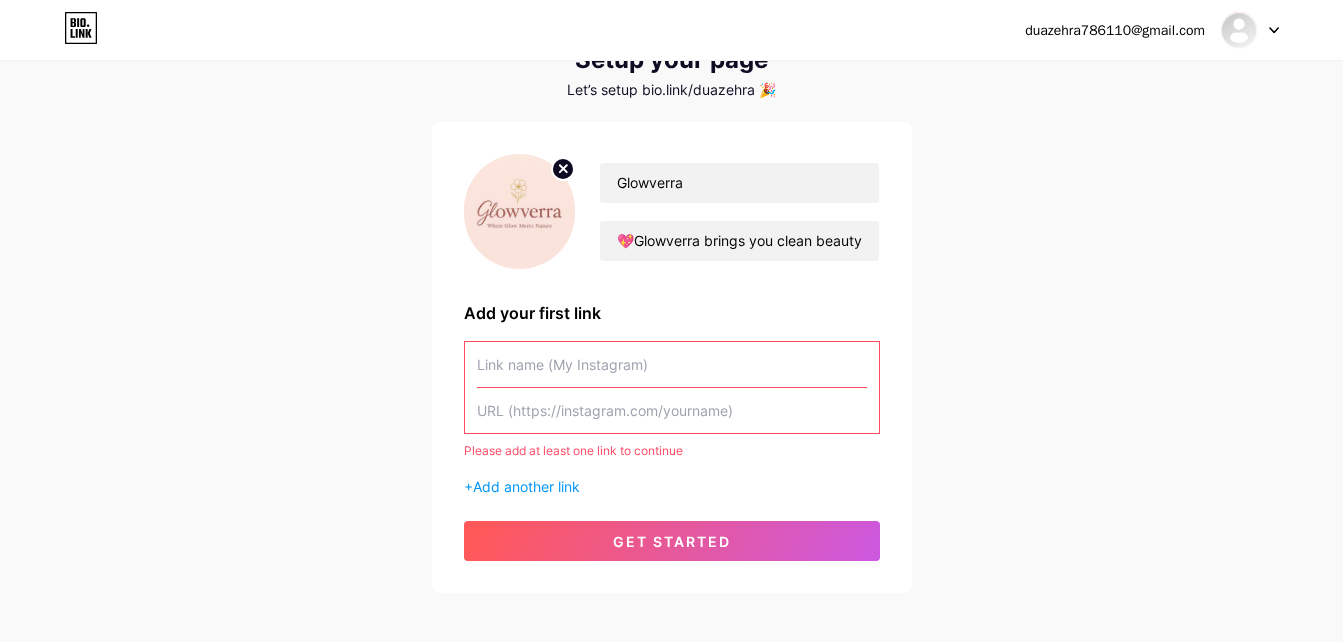 click at bounding box center (672, 364) 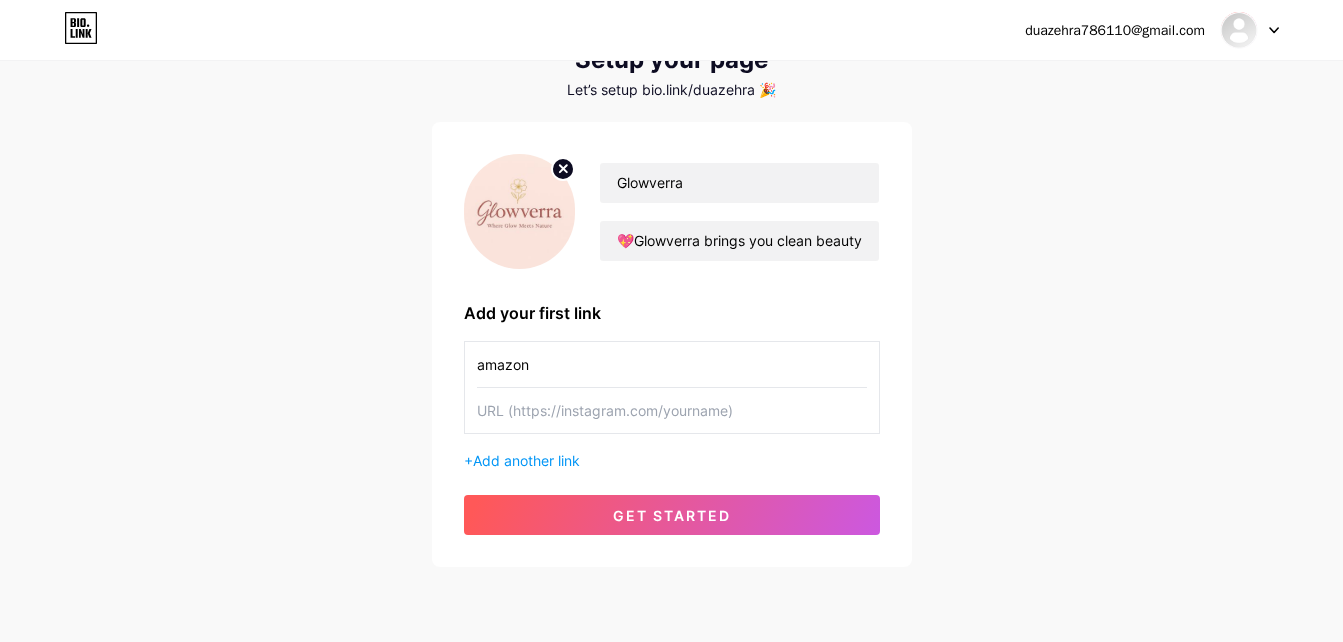 type on "amazon" 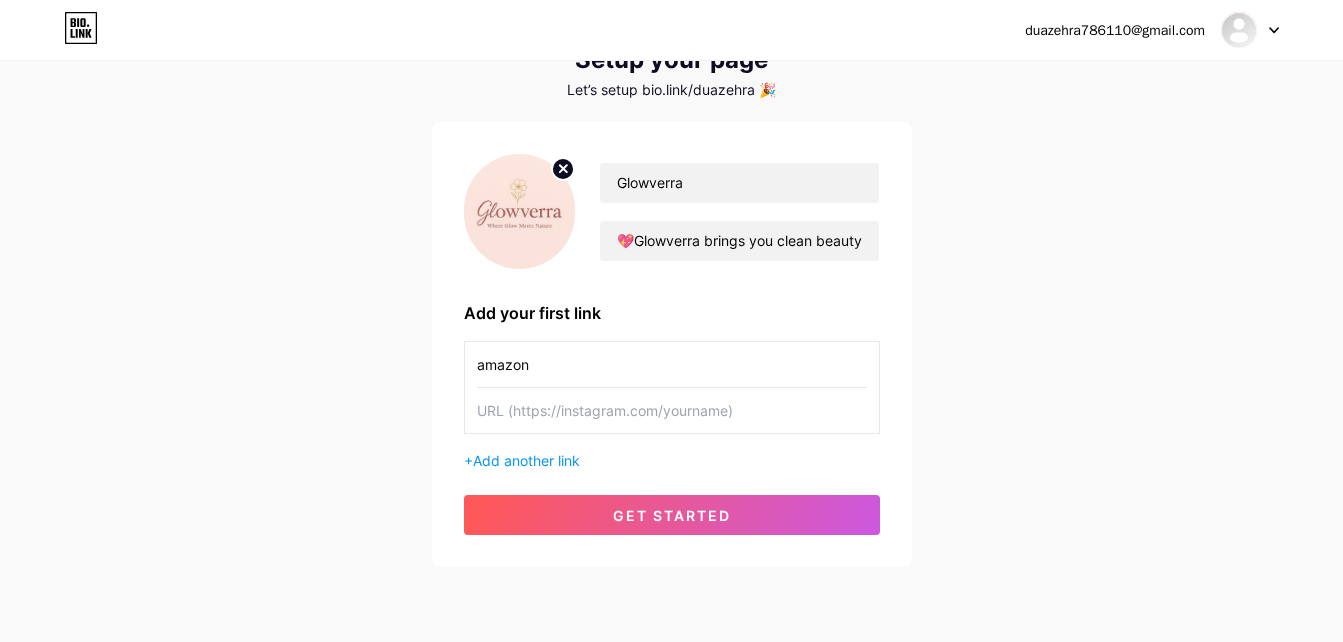 drag, startPoint x: 549, startPoint y: 379, endPoint x: 463, endPoint y: 361, distance: 87.86353 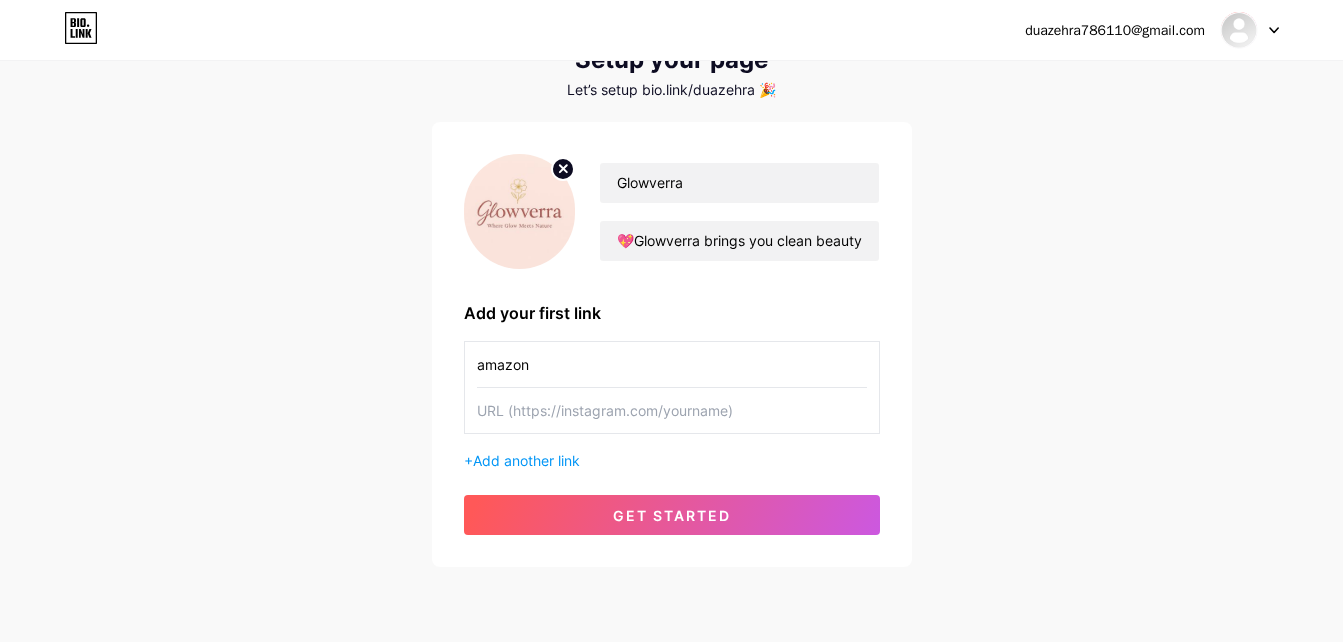 click on "amazon" at bounding box center [672, 387] 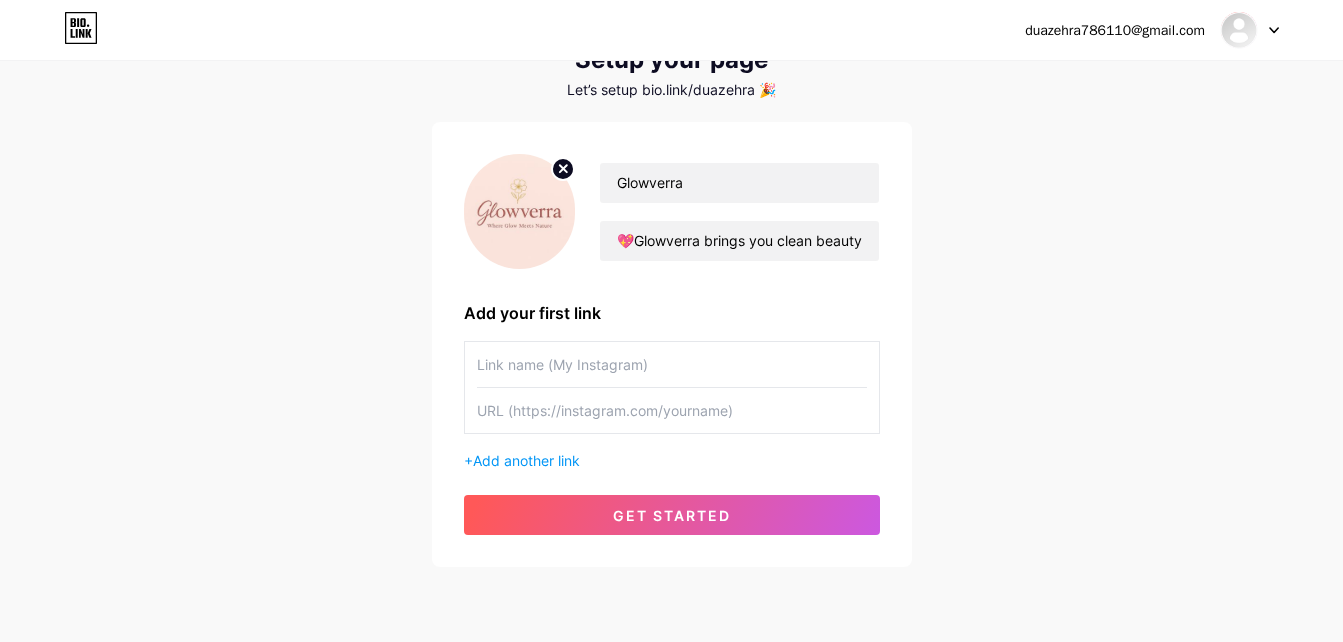 paste on "Glamnetic Press On Nails" 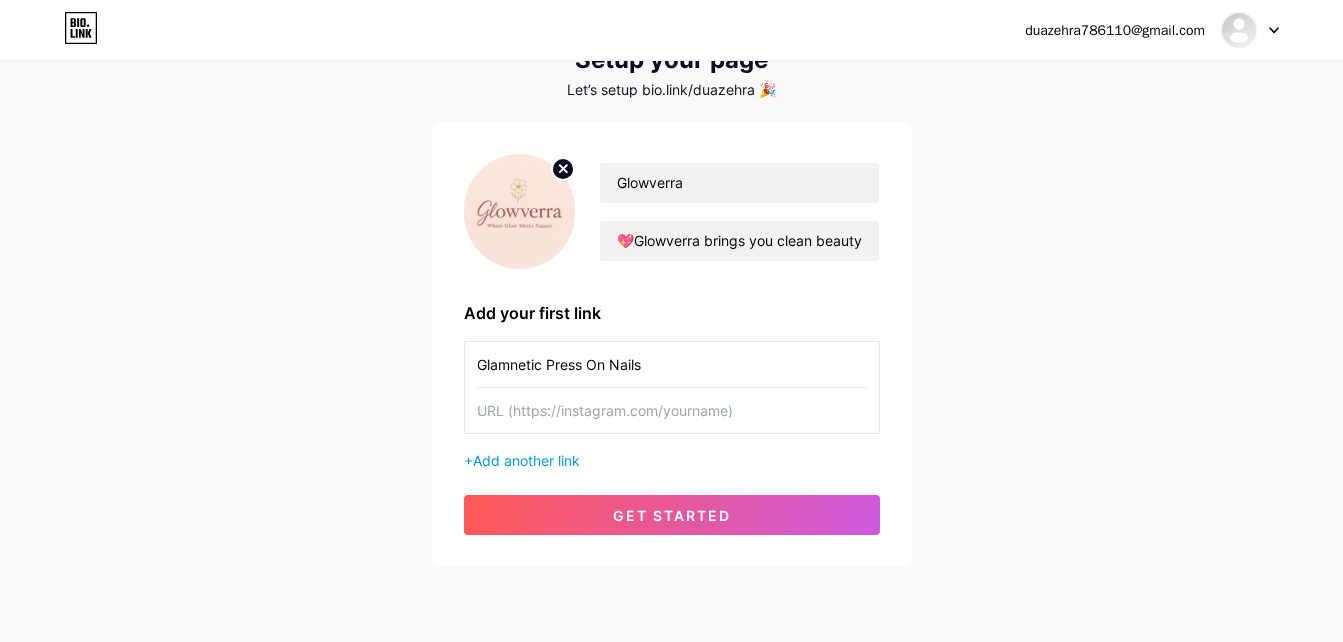 type on "Glamnetic Press On Nails" 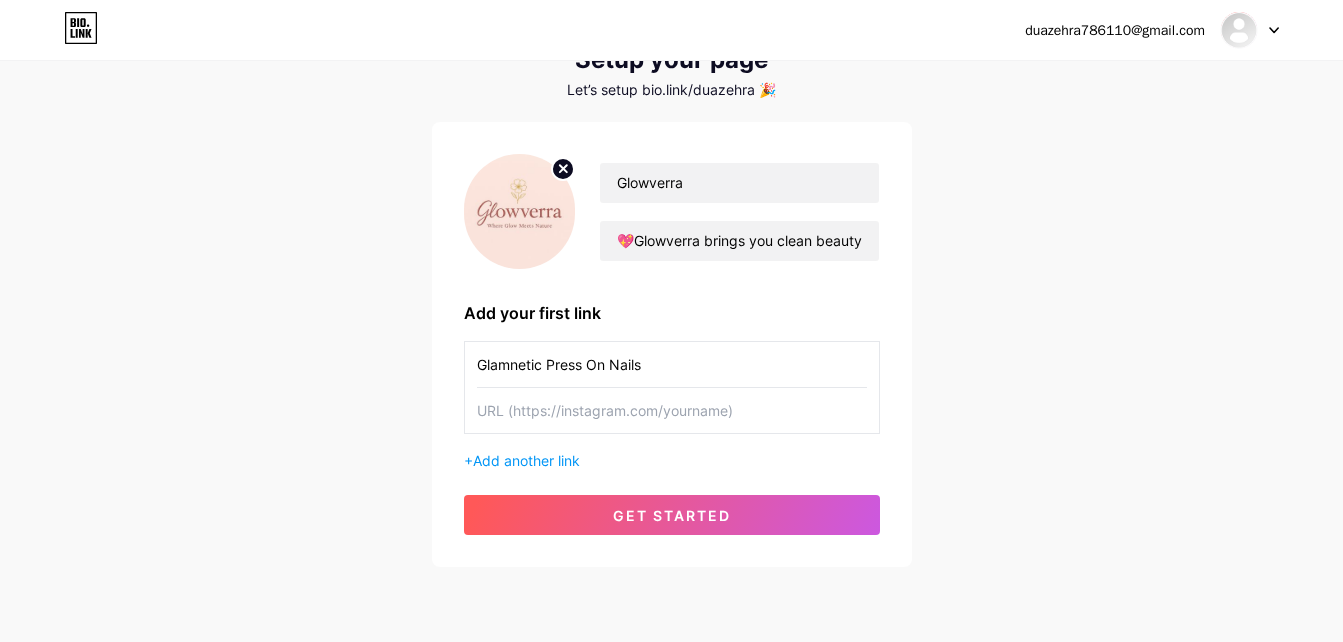 paste on "https://amzn.to/40Su3yV" 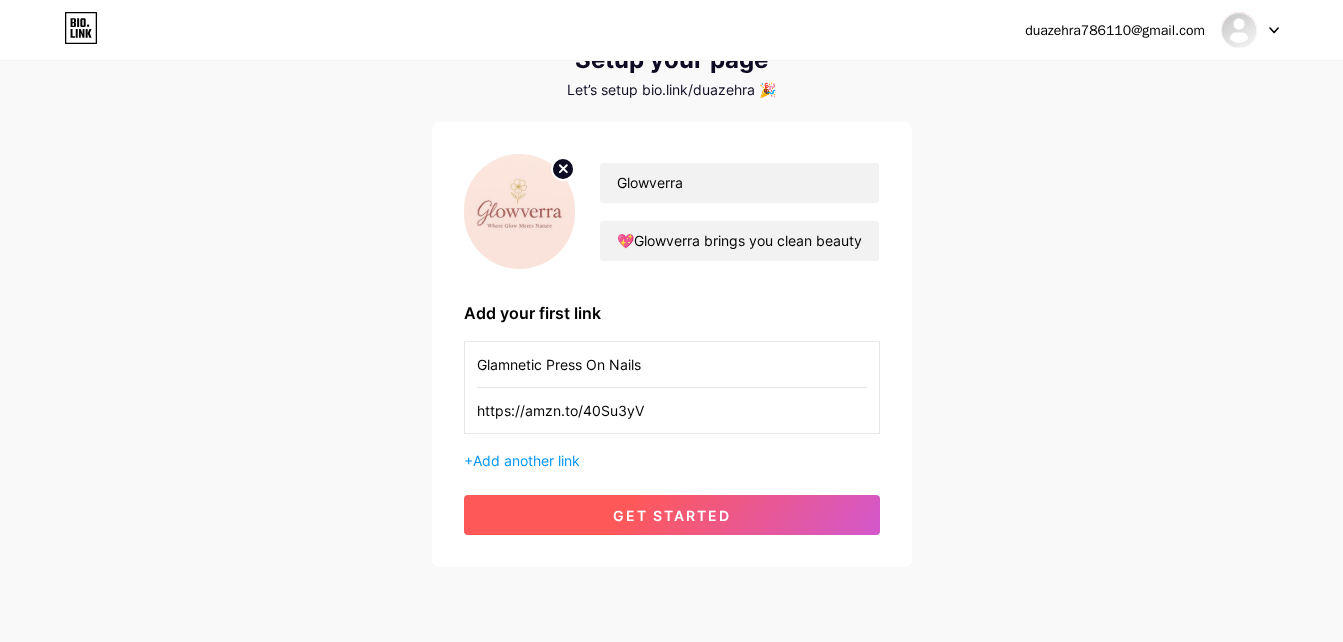 type on "https://amzn.to/40Su3yV" 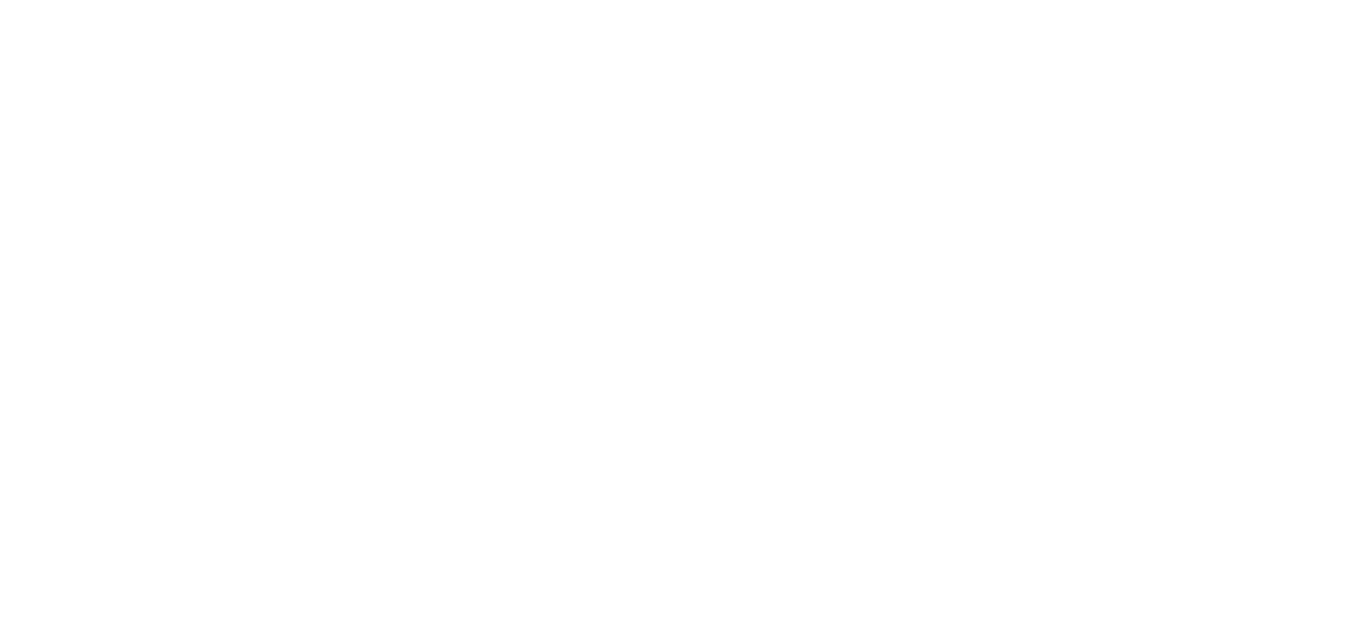 scroll, scrollTop: 0, scrollLeft: 0, axis: both 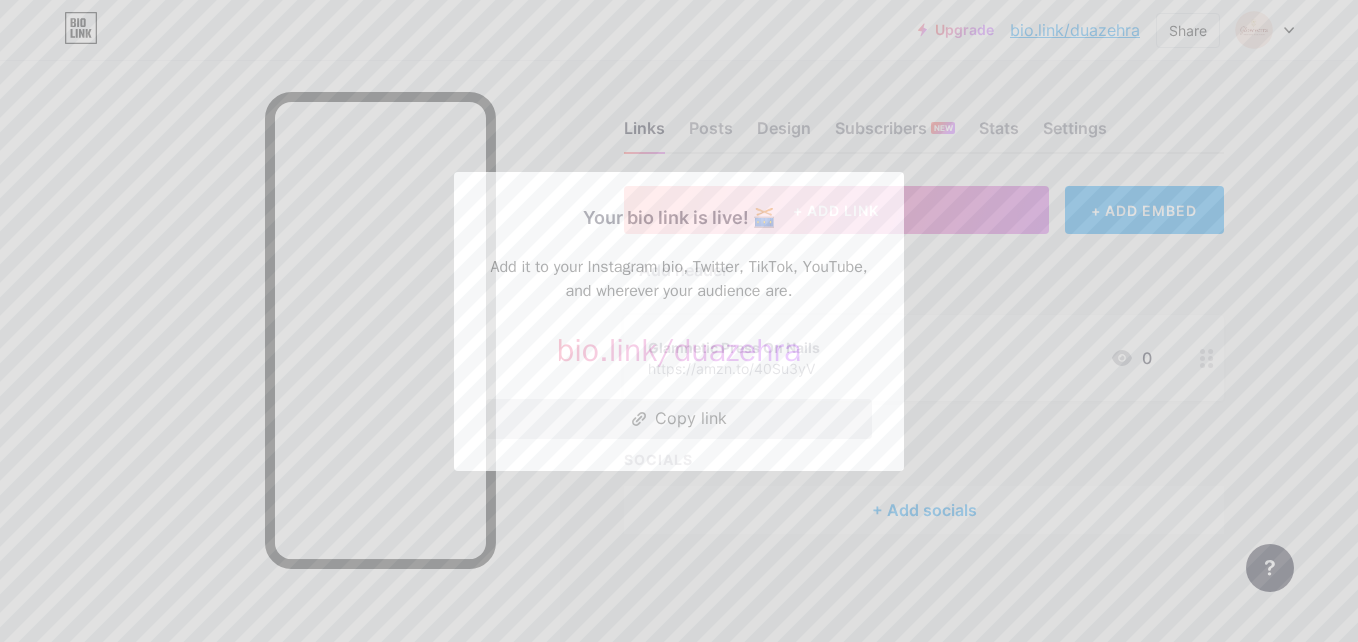 click on "Copy link" at bounding box center (679, 419) 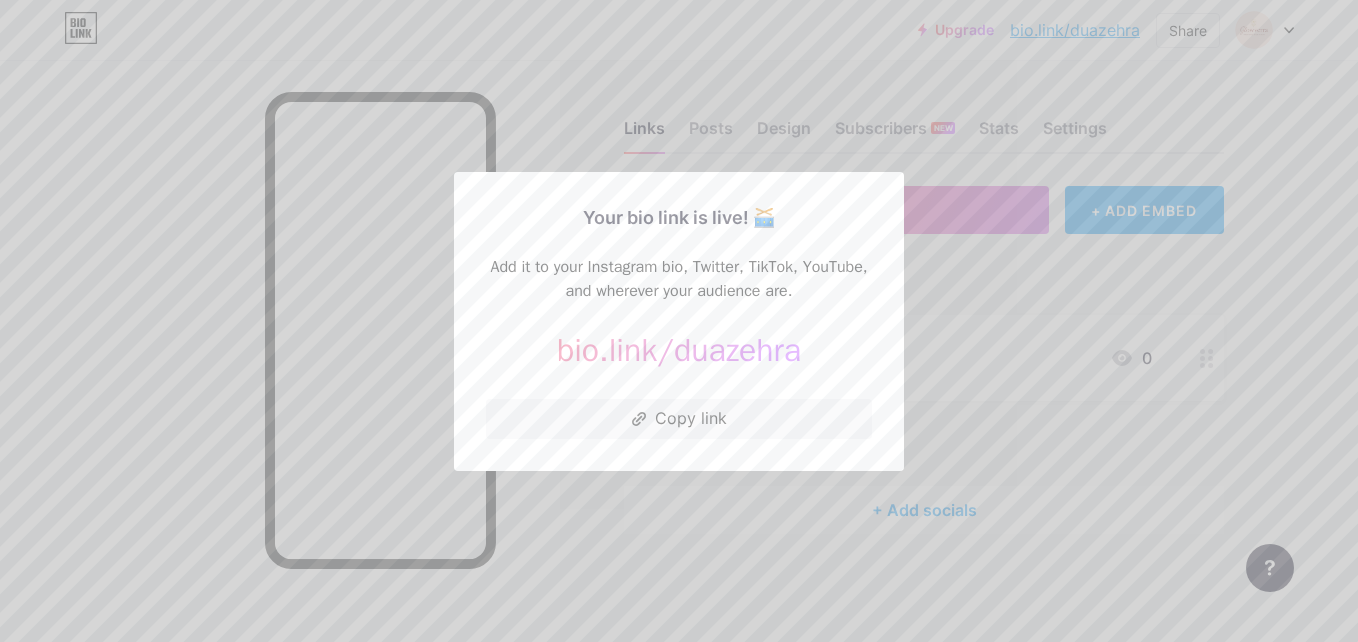 drag, startPoint x: 682, startPoint y: 412, endPoint x: 555, endPoint y: 12, distance: 419.67725 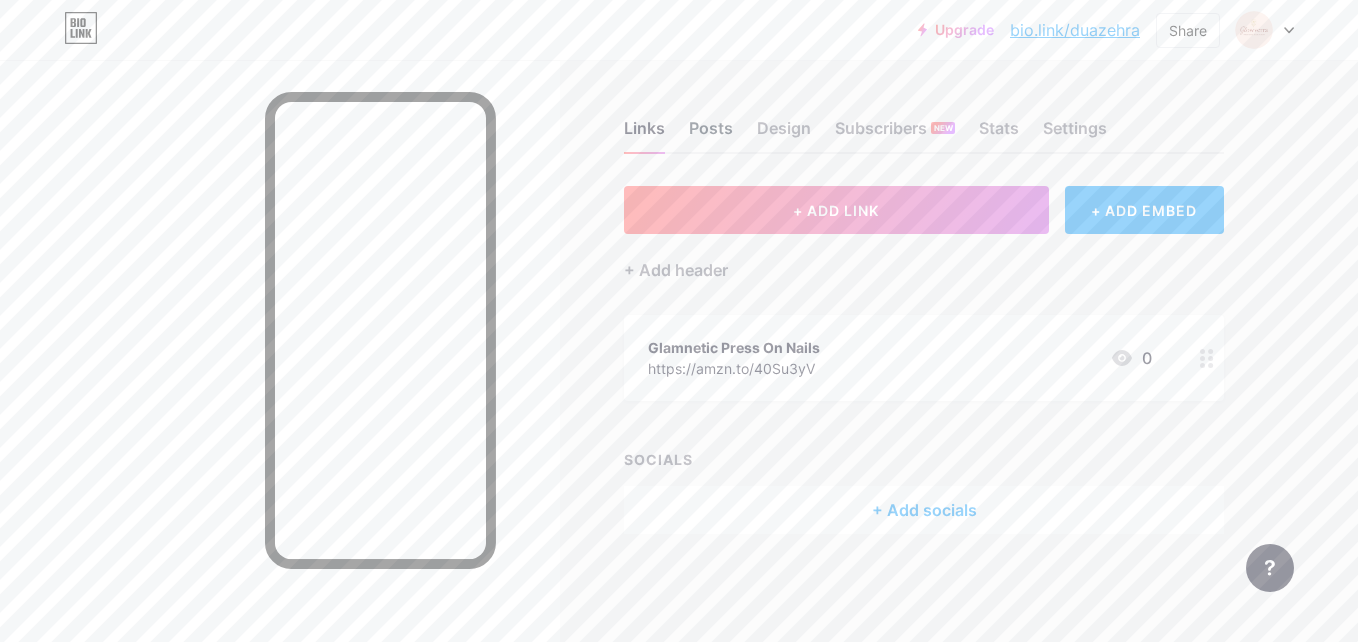click on "Posts" at bounding box center [711, 134] 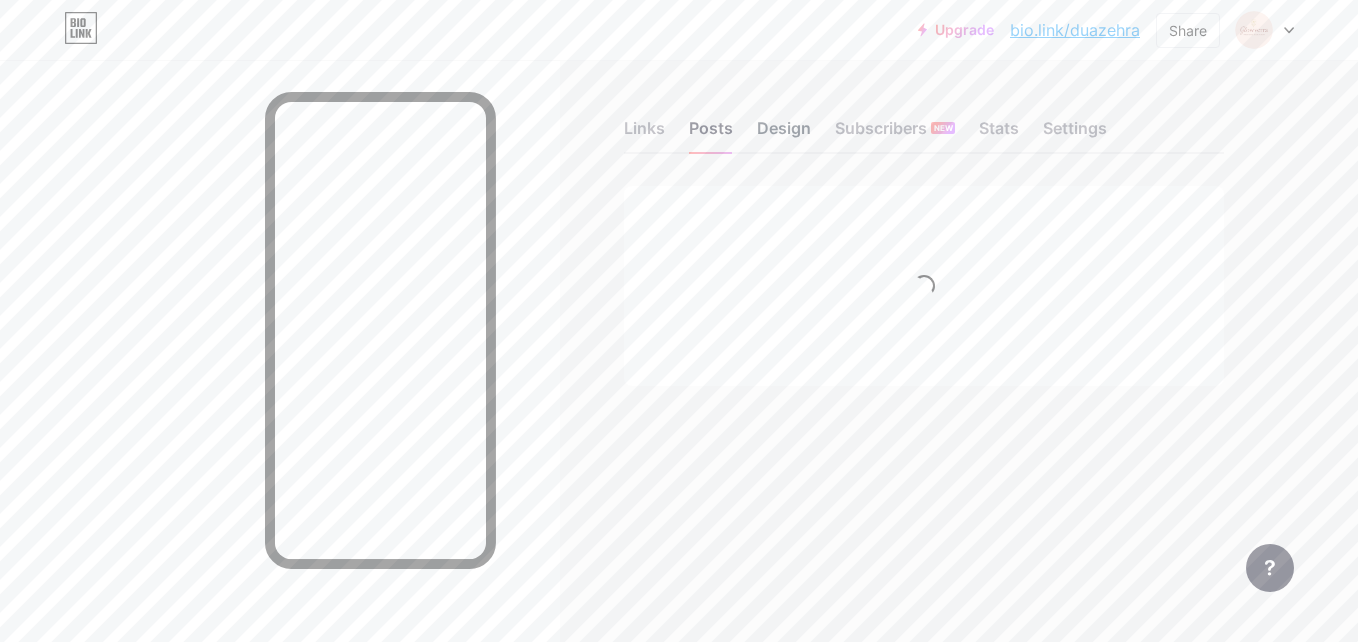 click on "Design" at bounding box center (784, 134) 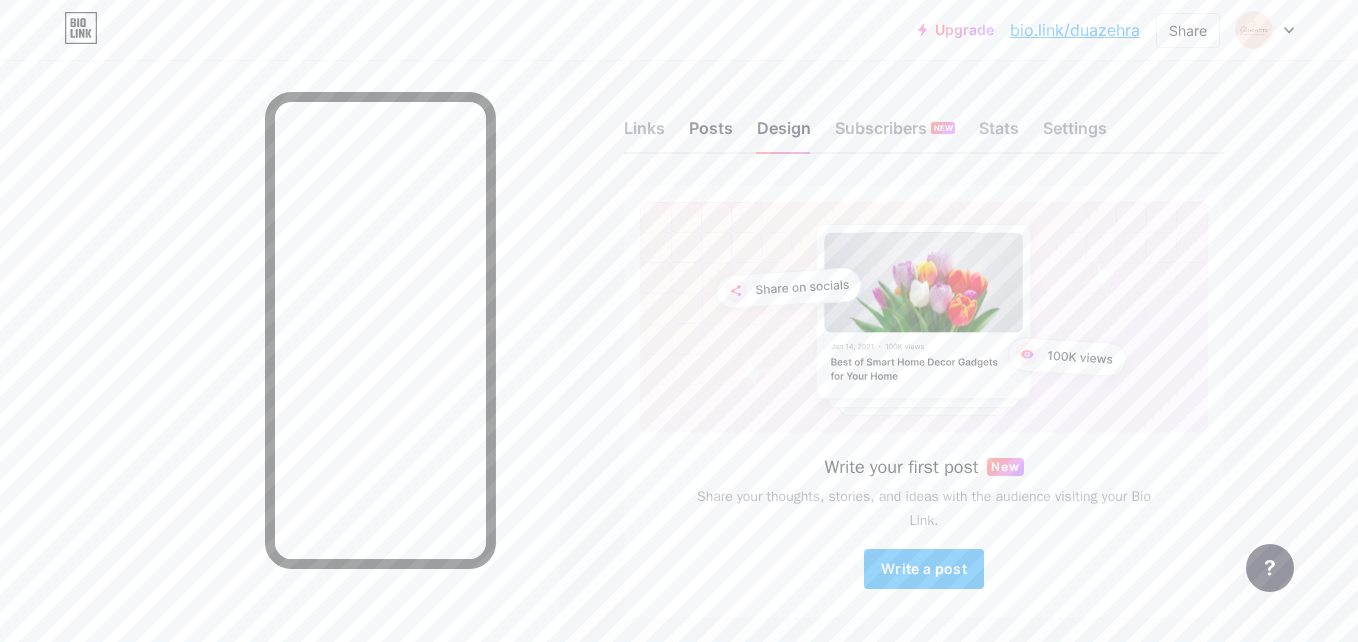 click on "Links
Posts
Design
Subscribers
NEW
Stats
Settings" at bounding box center [924, 119] 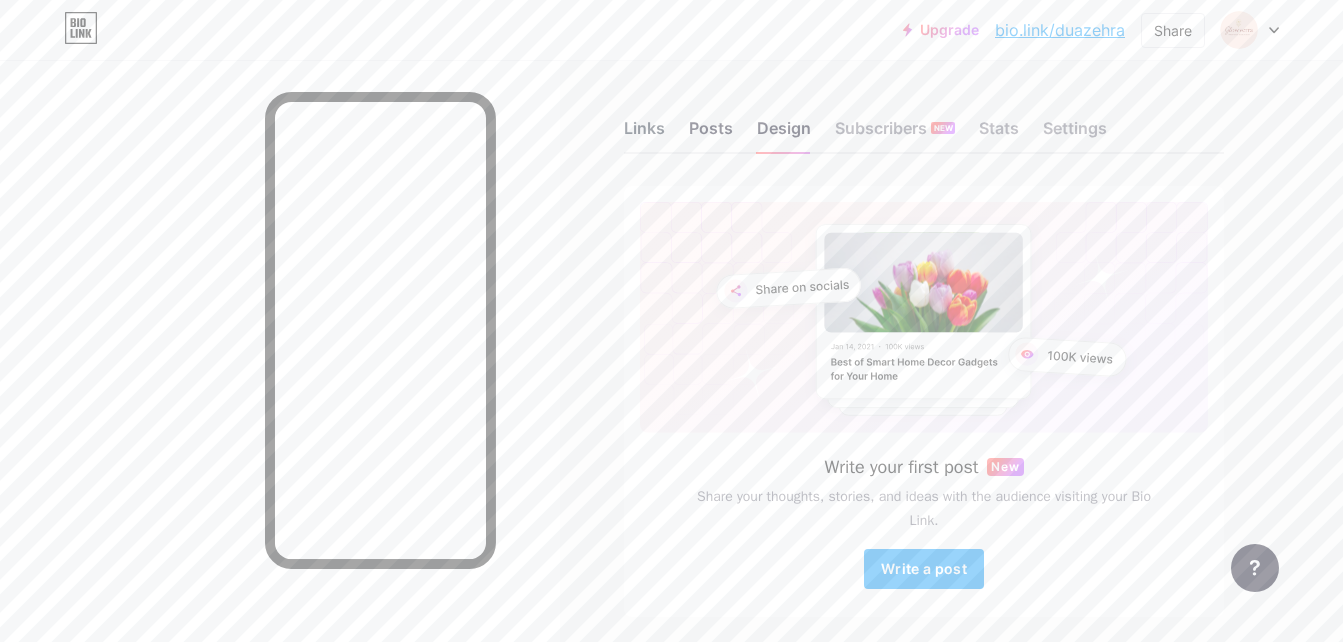 click on "Links" at bounding box center [644, 134] 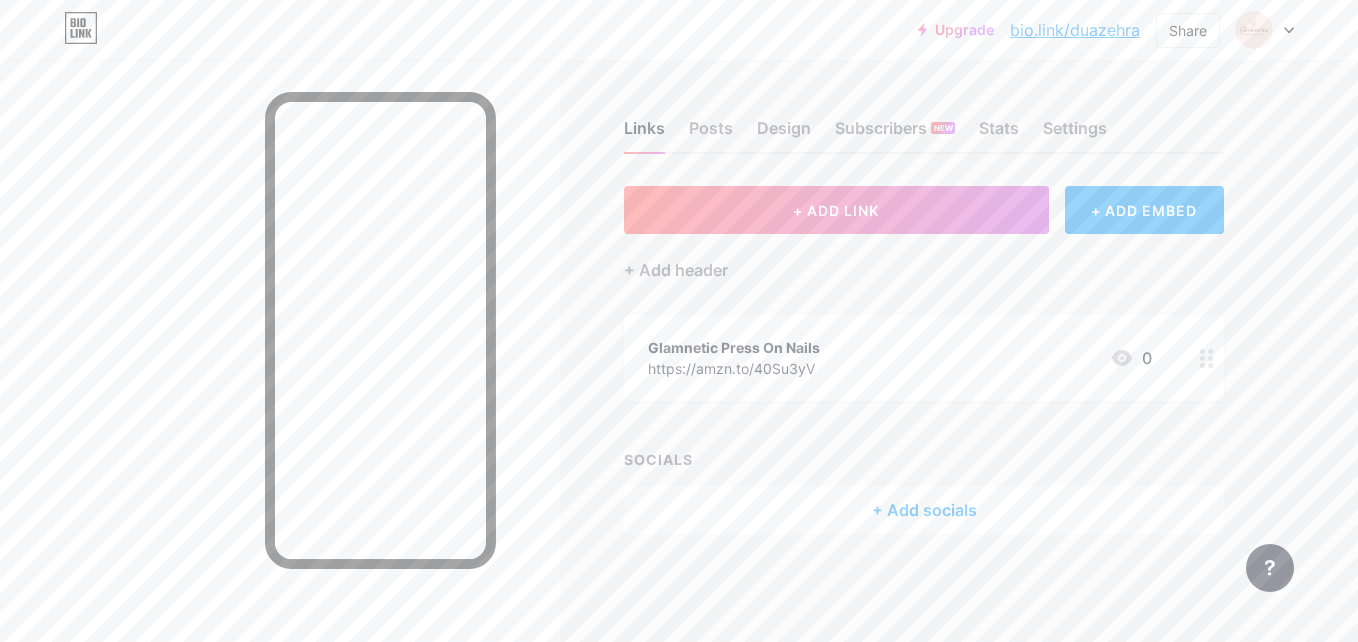 click on "https://amzn.to/40Su3yV" at bounding box center [734, 368] 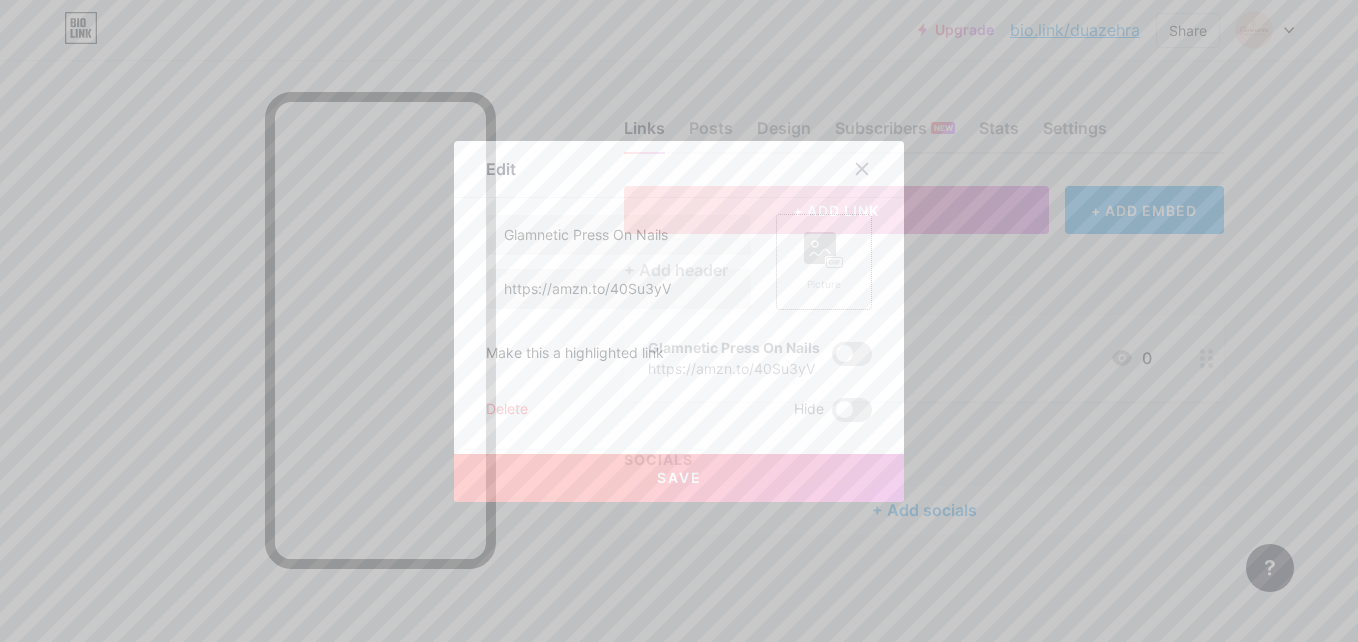 click 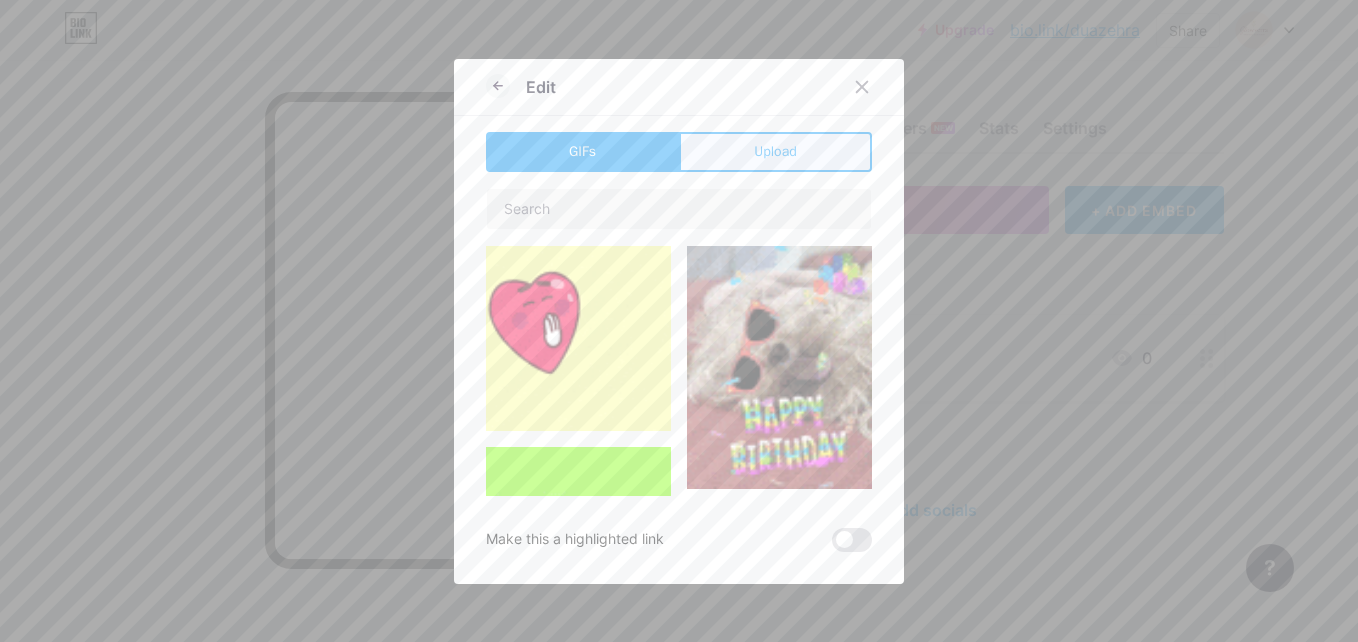 click on "Upload" at bounding box center [775, 152] 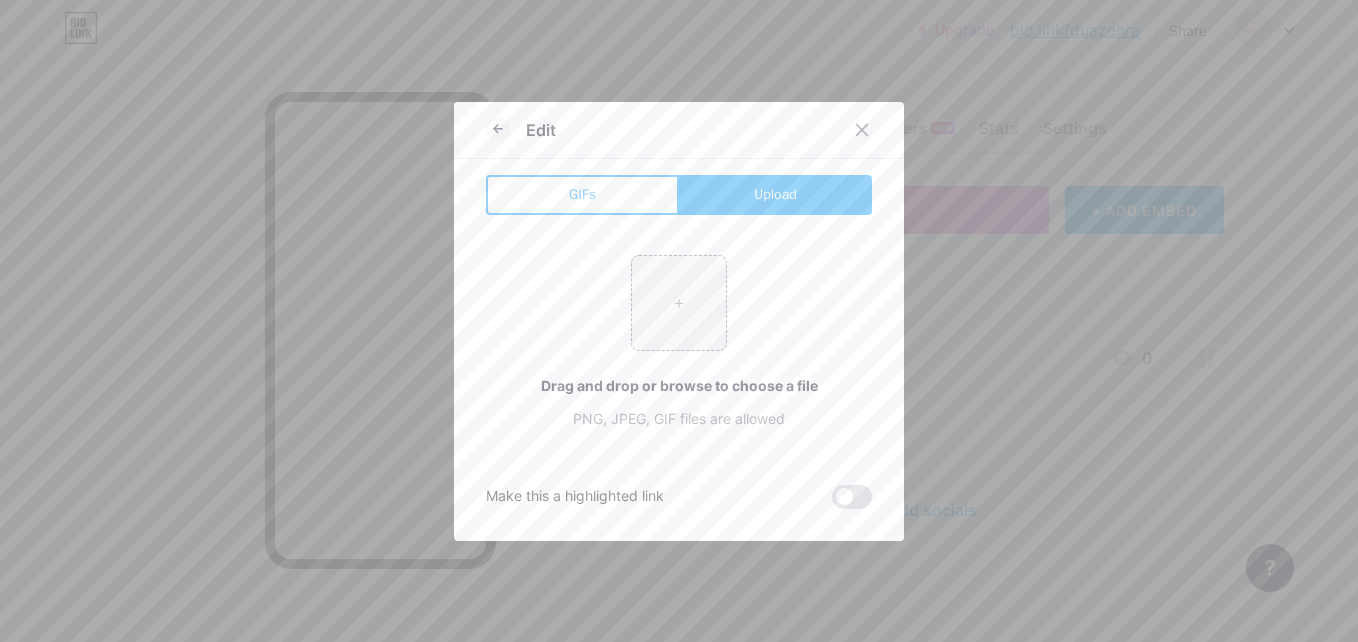 click on "+       Drag and drop or browse to choose a file   PNG, JPEG, GIF files are allowed" at bounding box center (679, 342) 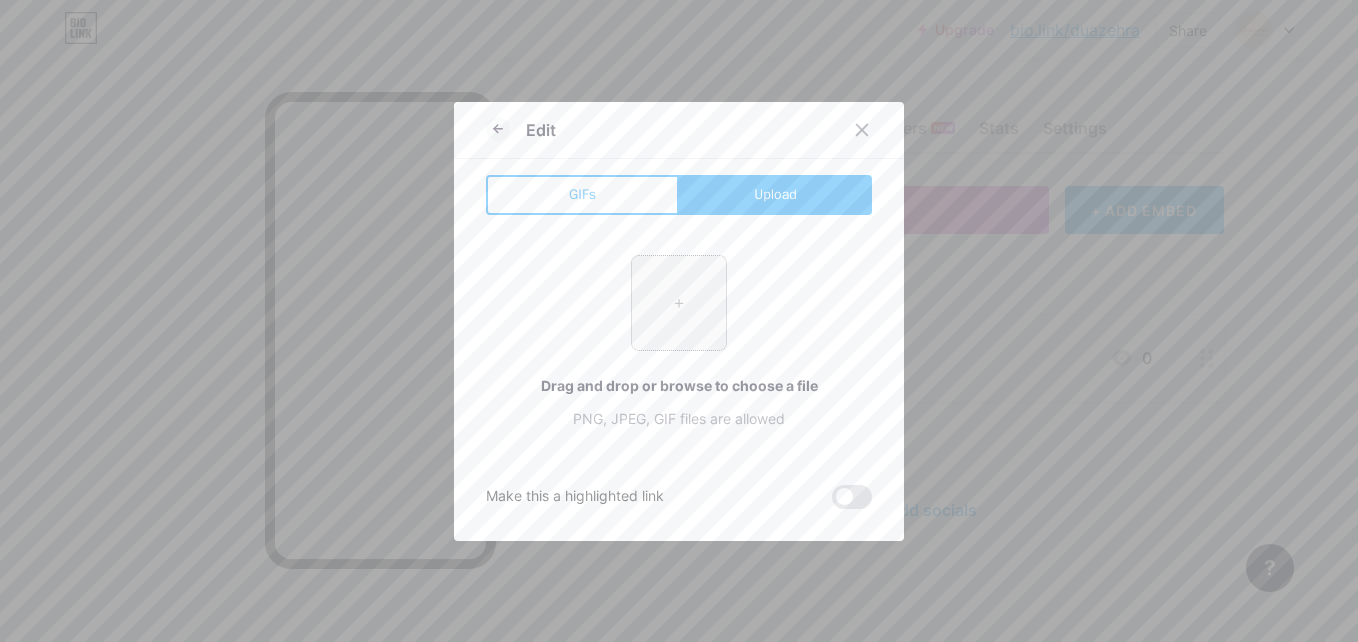 click at bounding box center [679, 303] 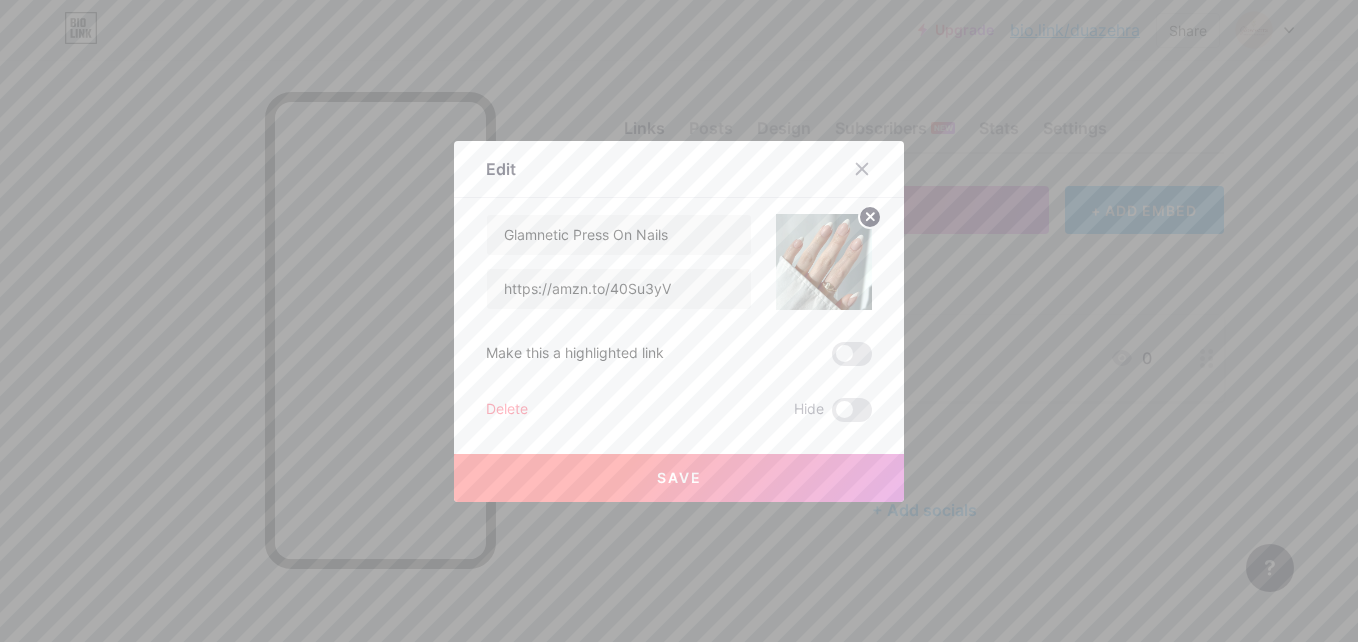 click on "Save" at bounding box center [679, 477] 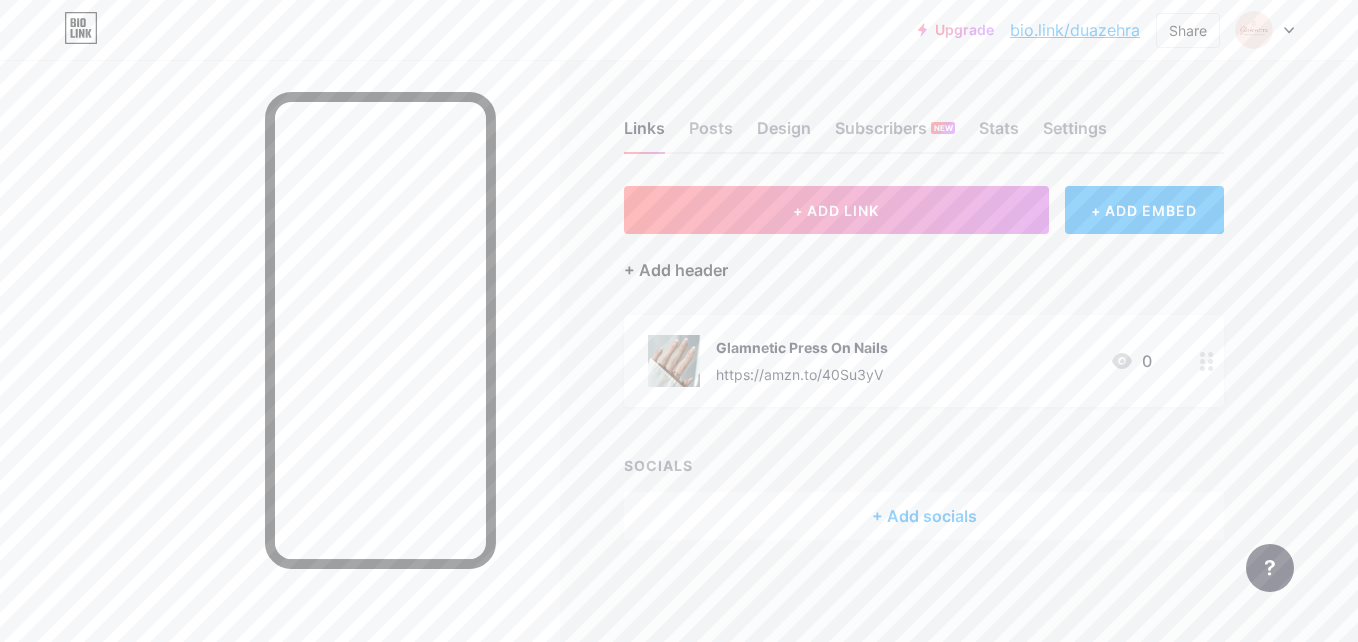 click on "+ Add header" at bounding box center (676, 270) 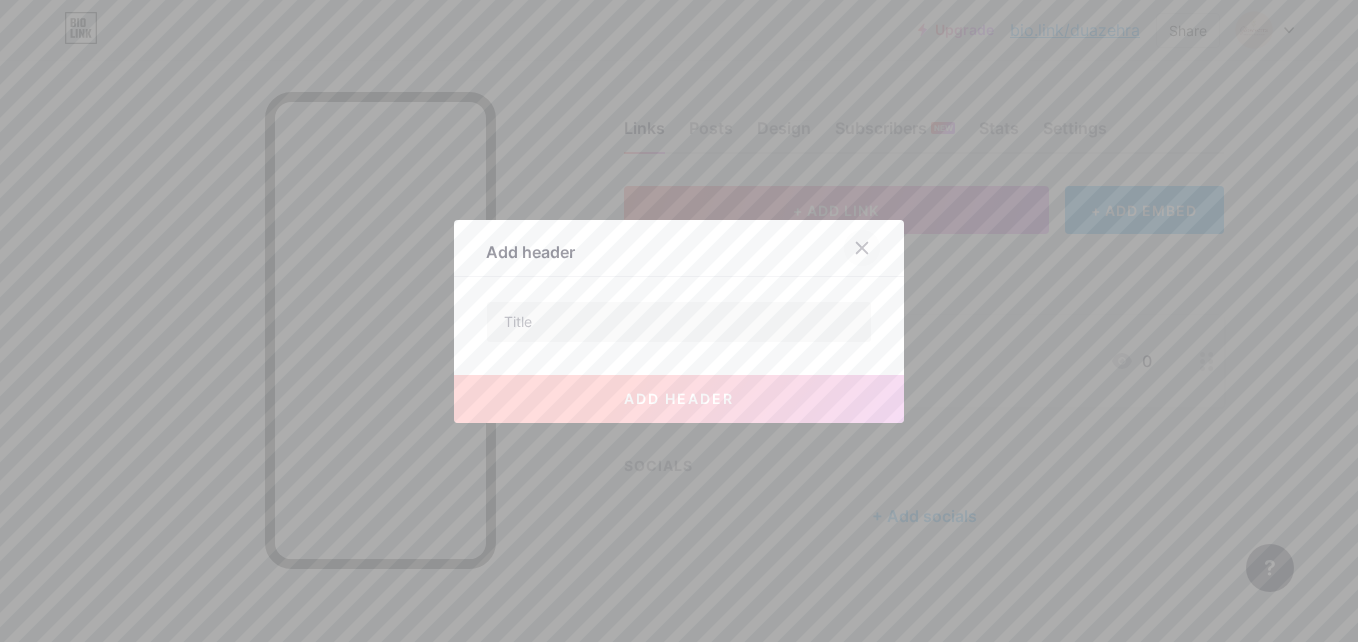 click 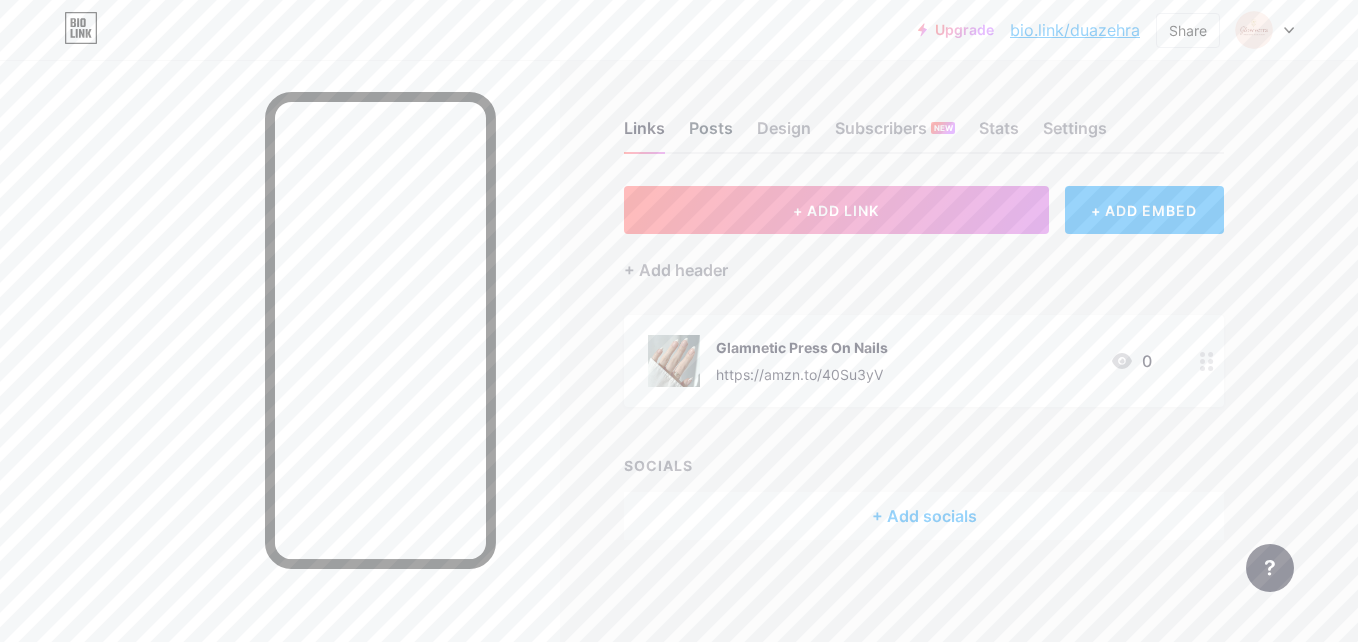 click on "Posts" at bounding box center (711, 134) 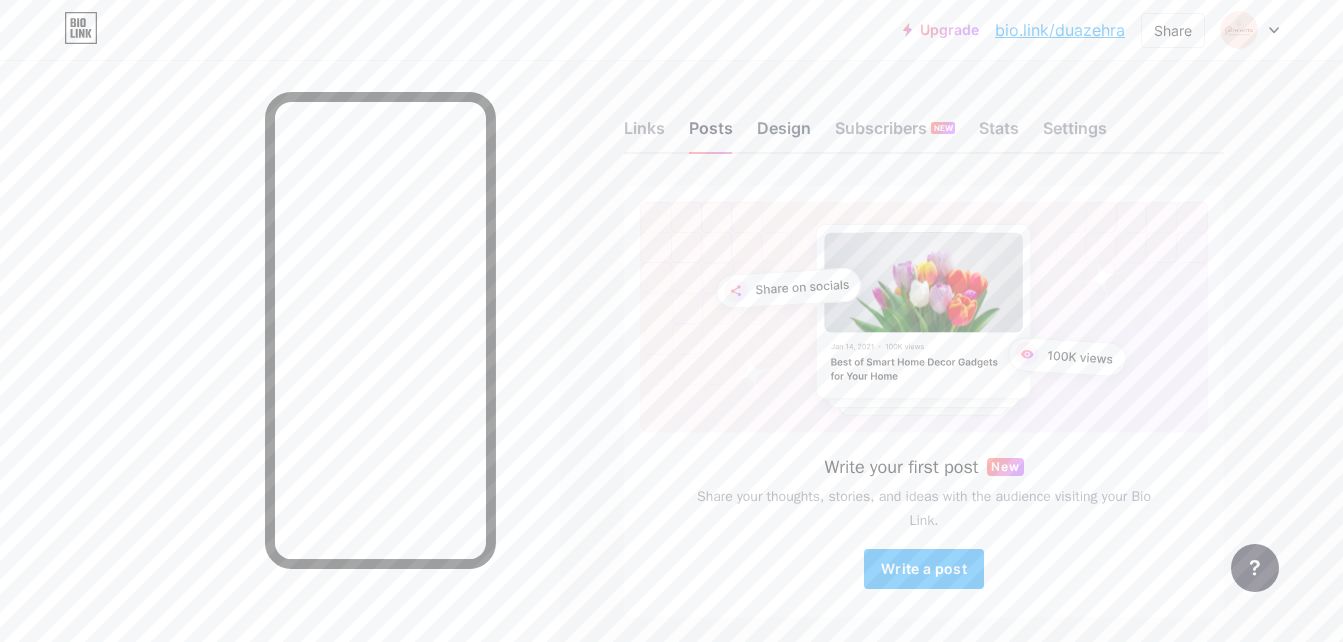 click on "Design" at bounding box center [784, 134] 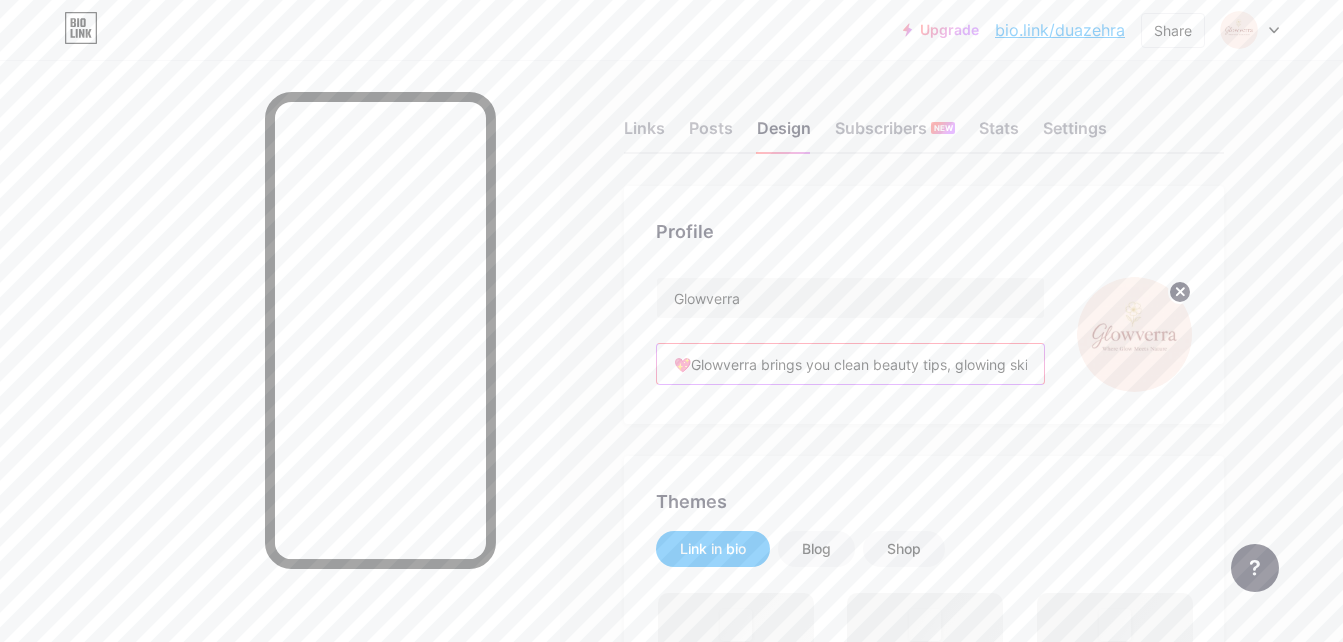 click on "💖Glowverra brings you clean beauty tips, glowing skin secrets, and minimalist makeup inspo. Discover your best skin yet — click the link to learn more and glow better!💖" at bounding box center (850, 364) 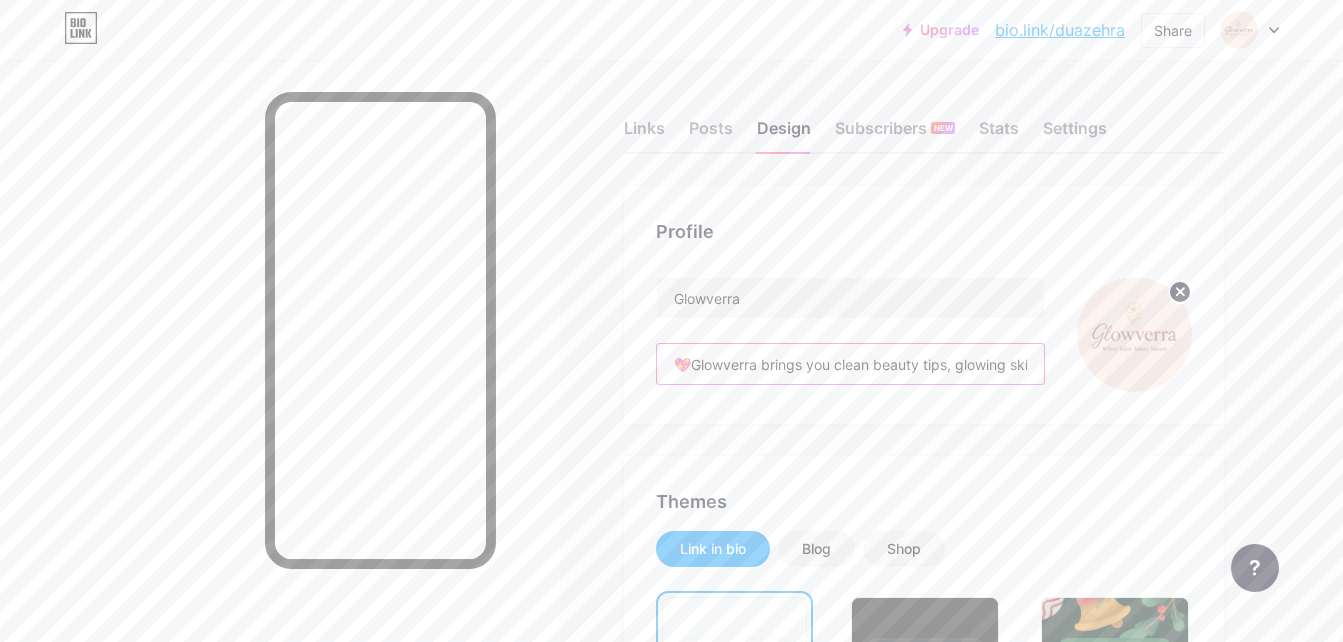 drag, startPoint x: 1035, startPoint y: 372, endPoint x: 613, endPoint y: 364, distance: 422.07584 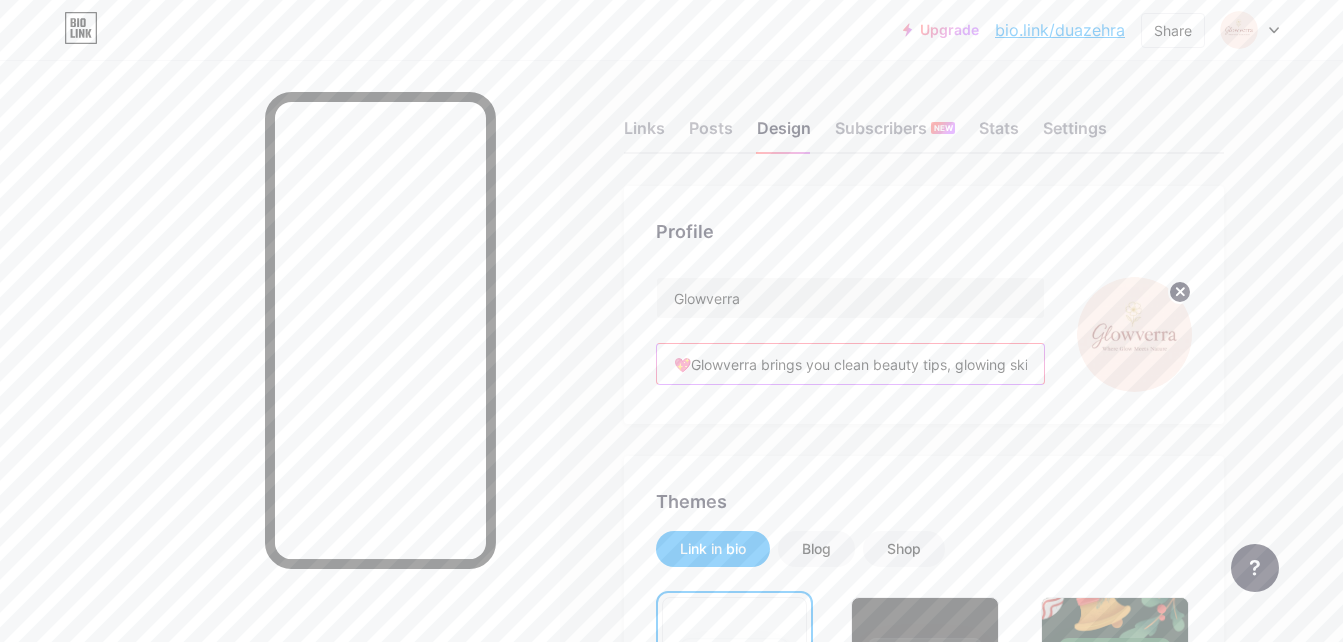 click on "Links
Posts
Design
Subscribers
NEW
Stats
Settings     Profile   Glowverra     💖Glowverra brings you clean beauty tips, glowing skin secrets, and minimalist makeup inspo. Discover your best skin yet — click the link to learn more and glow better!💖                   Themes   Link in bio   Blog   Shop       Basics       Carbon       Xmas 23       Pride       Glitch       Winter · Live       Glassy · Live       Chameleon · Live       Rainy Night · Live       Neon · Live       Summer       Retro       Strawberry · Live       Desert       Sunny       Autumn       Leaf       Clear Sky       Blush       Unicorn       Minimal       Cloudy       Shadow     Create your own           Changes saved       Position to display socials                 Top                     Bottom
Disable Bio Link branding
Will hide the Bio Link branding from homepage     Display Share button" at bounding box center [654, 1728] 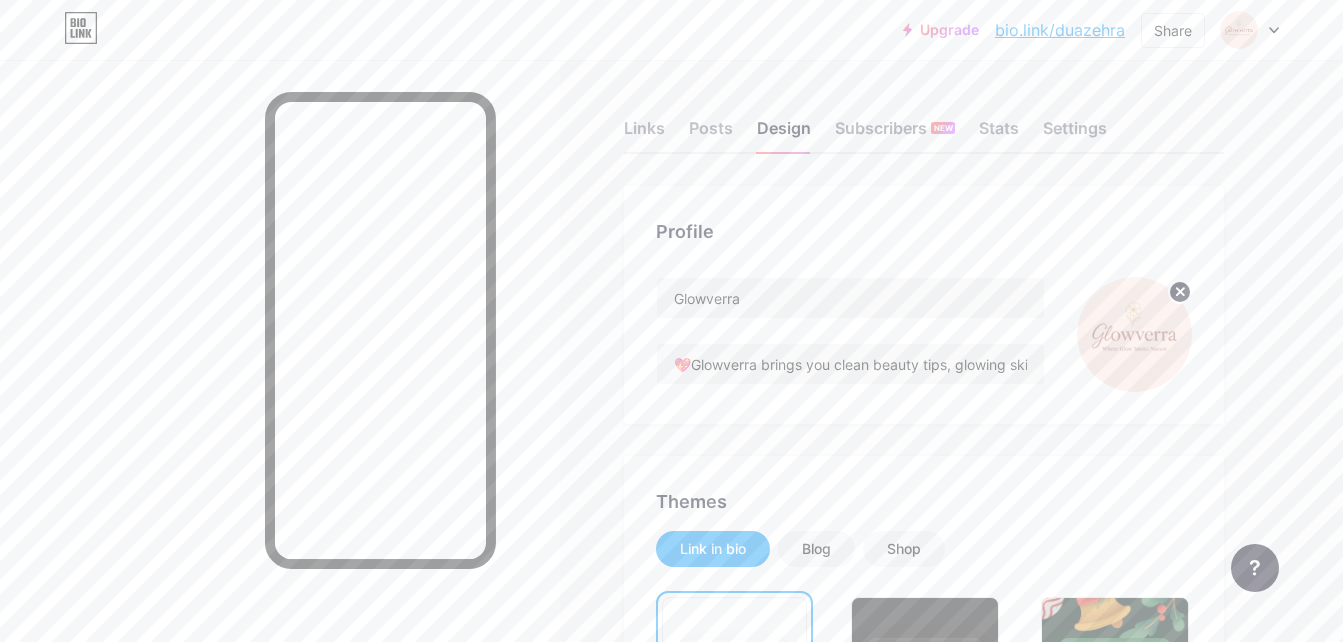 click on "Profile Glowverra 💖Glowverra brings you clean beauty tips, glowing skin secrets, and minimalist makeup inspo. Discover your best skin yet — click the link to learn more and glow better!💖 Themes Link in bio Blog Shop Basics Carbon Xmas 23 Pride Glitch Winter · Live Glassy · Live Chameleon · Live Rainy Night · Live Neon · Live Summer Retro Strawberry · Live Desert Sunny Autumn Leaf Clear Sky Blush Unicorn Minimal Cloudy Shadow Create your own Changes saved Position to display socials Top Bottom Disable Bio Link branding Will hide the Bio Link branding from homepage Display Share button Enables social sharing options on your page including a QR code. Changes saved" at bounding box center (924, 1741) 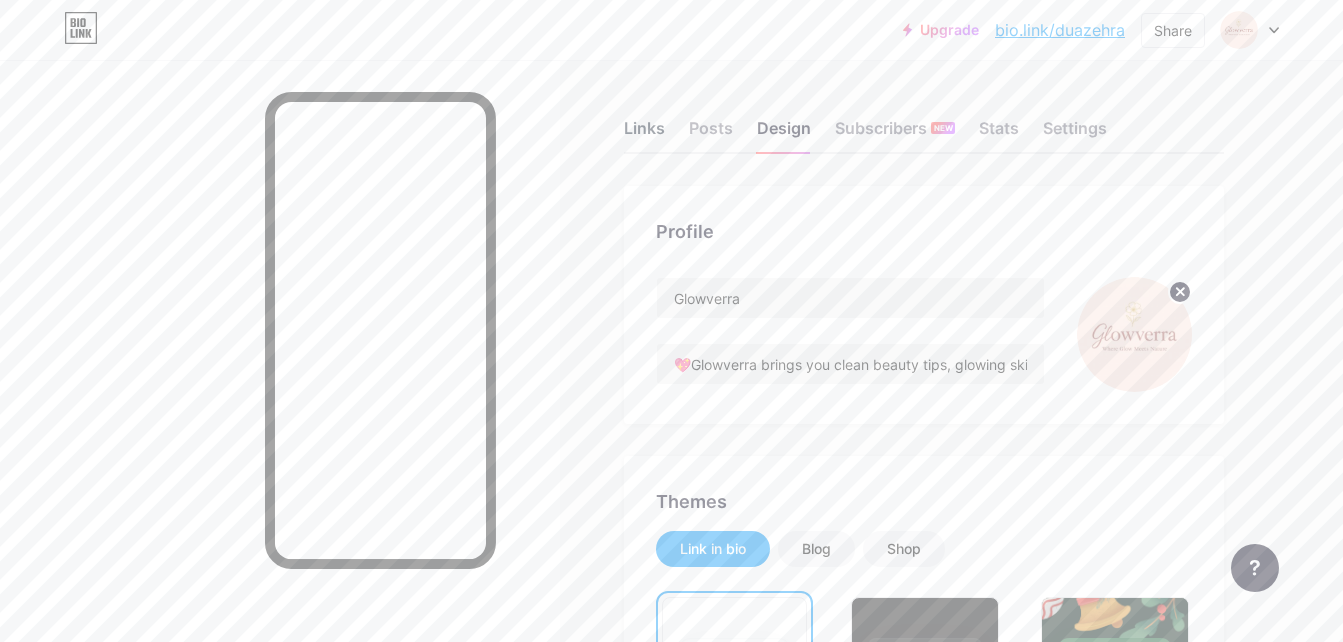 drag, startPoint x: 717, startPoint y: 120, endPoint x: 637, endPoint y: 131, distance: 80.75271 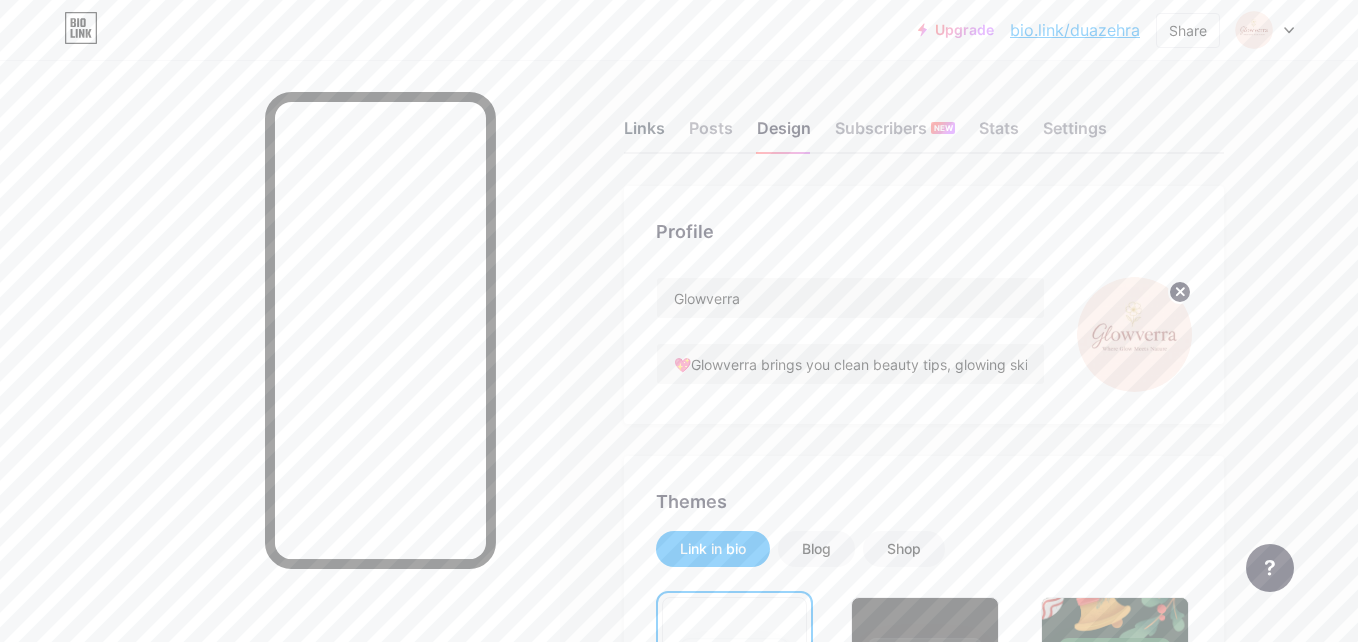 click on "Links" at bounding box center (644, 134) 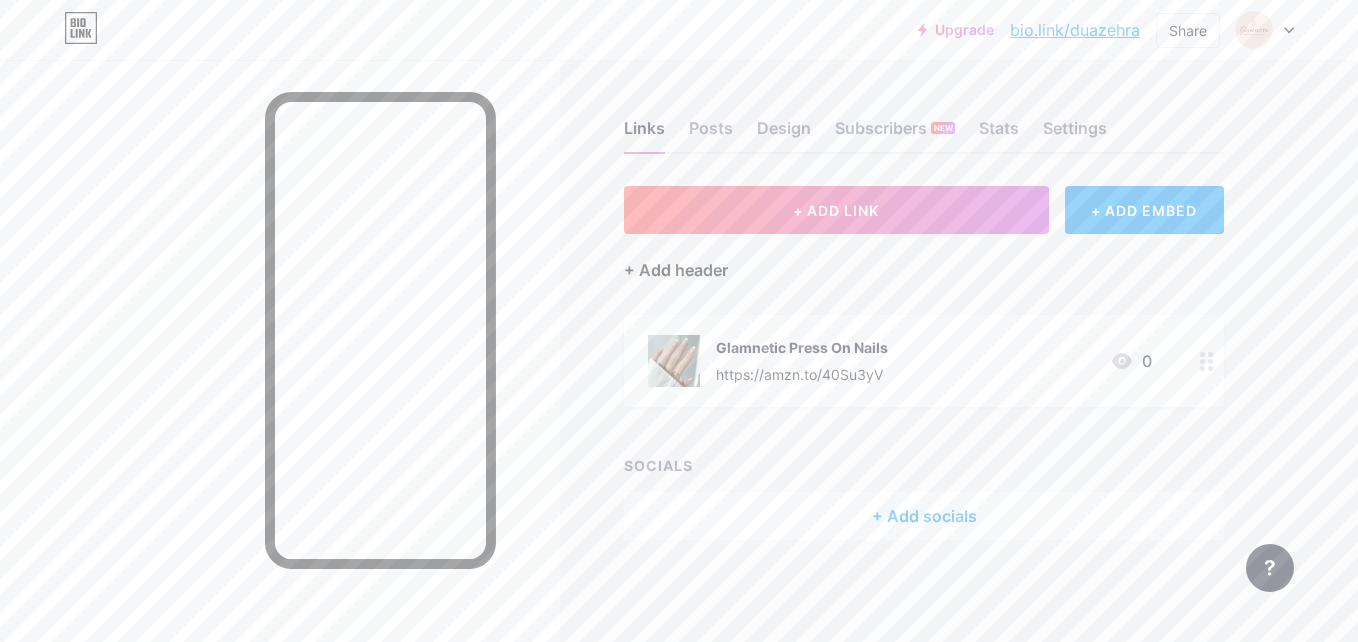 click on "+ Add header" at bounding box center [676, 270] 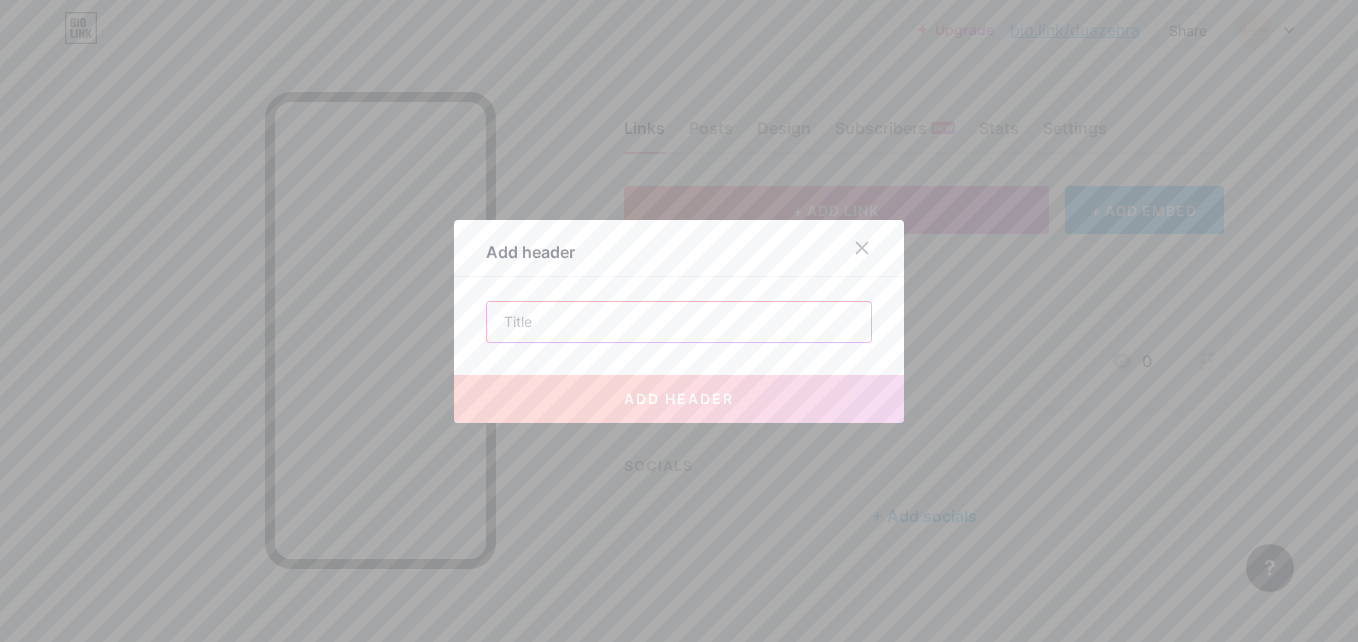 click at bounding box center [679, 322] 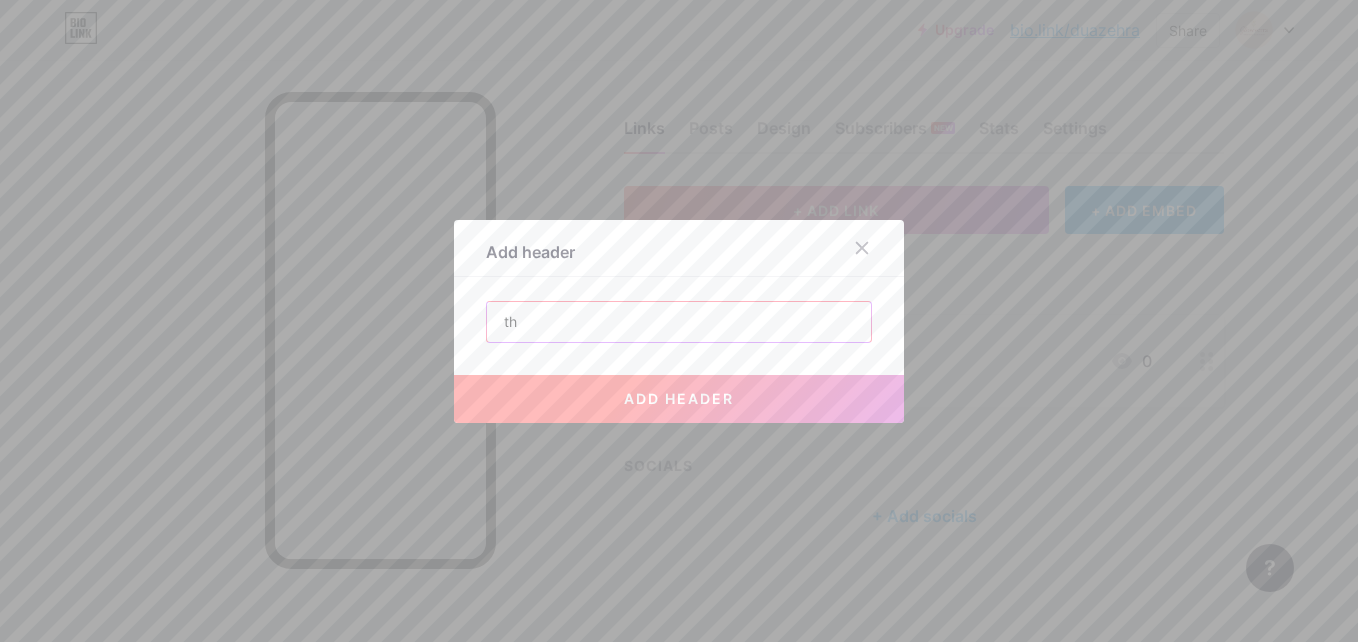 type on "t" 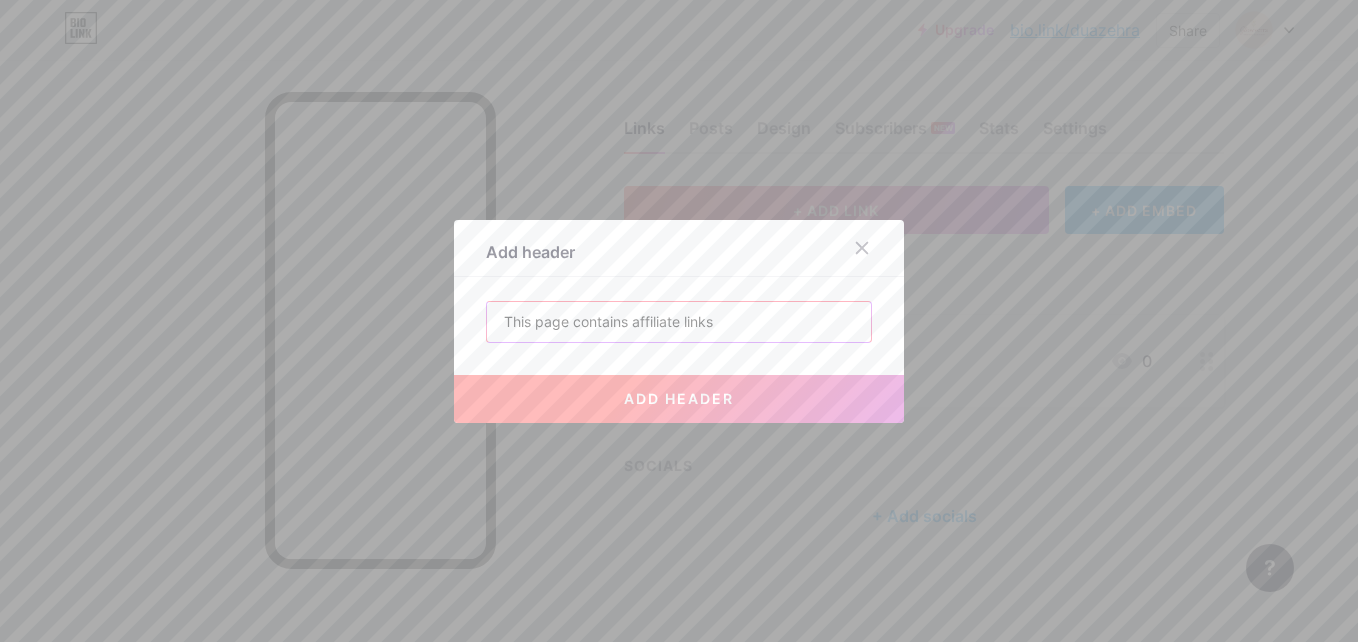 drag, startPoint x: 632, startPoint y: 327, endPoint x: 518, endPoint y: 316, distance: 114.52947 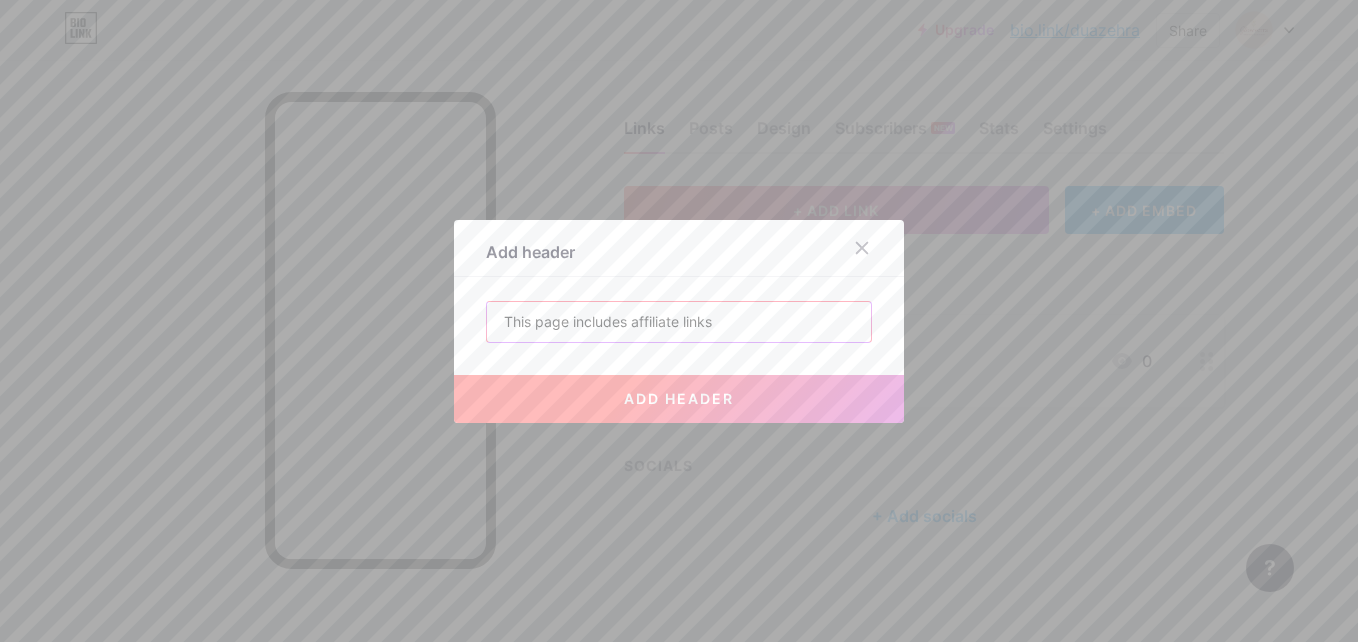 click on "This page includes affiliate links" at bounding box center (679, 322) 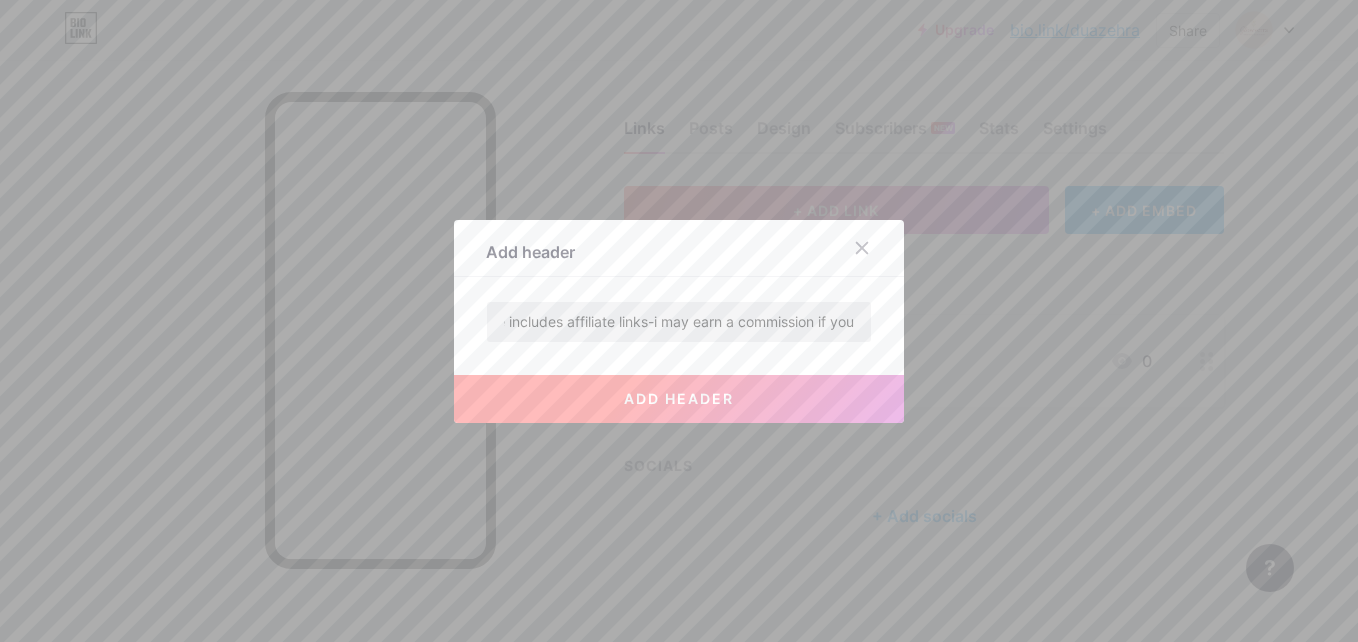 scroll, scrollTop: 0, scrollLeft: 0, axis: both 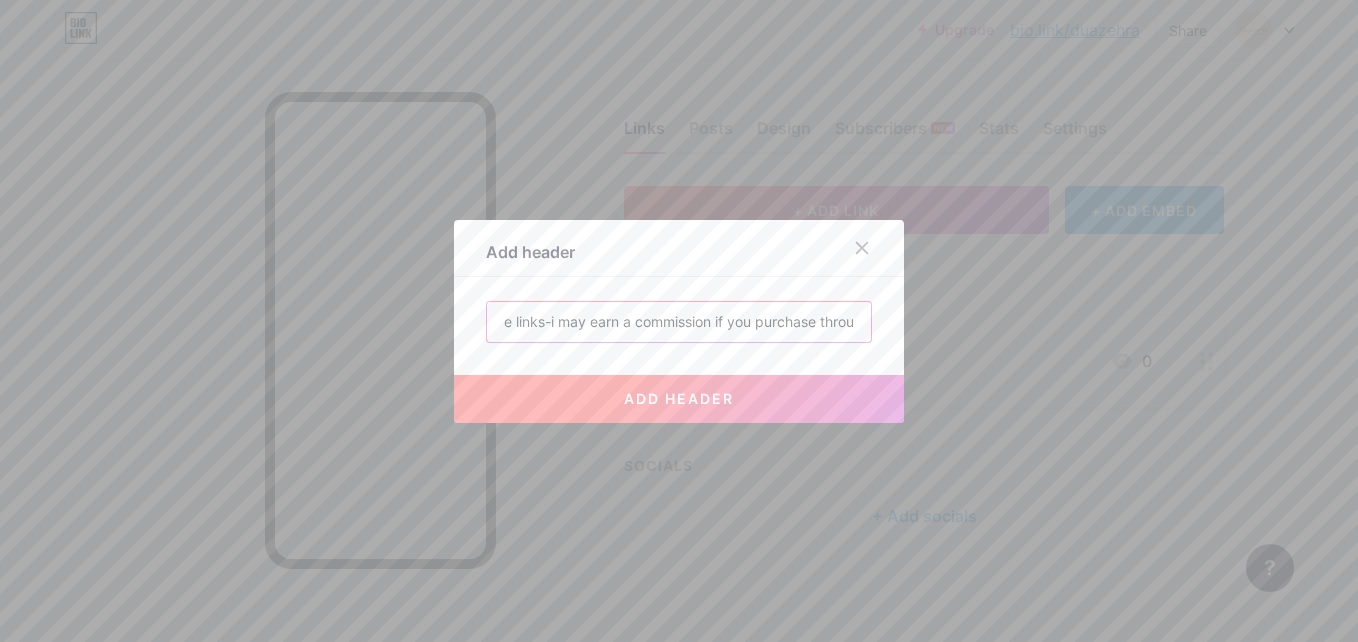 type on "This page includes affiliate links-i may earn a commission if you purchase throu" 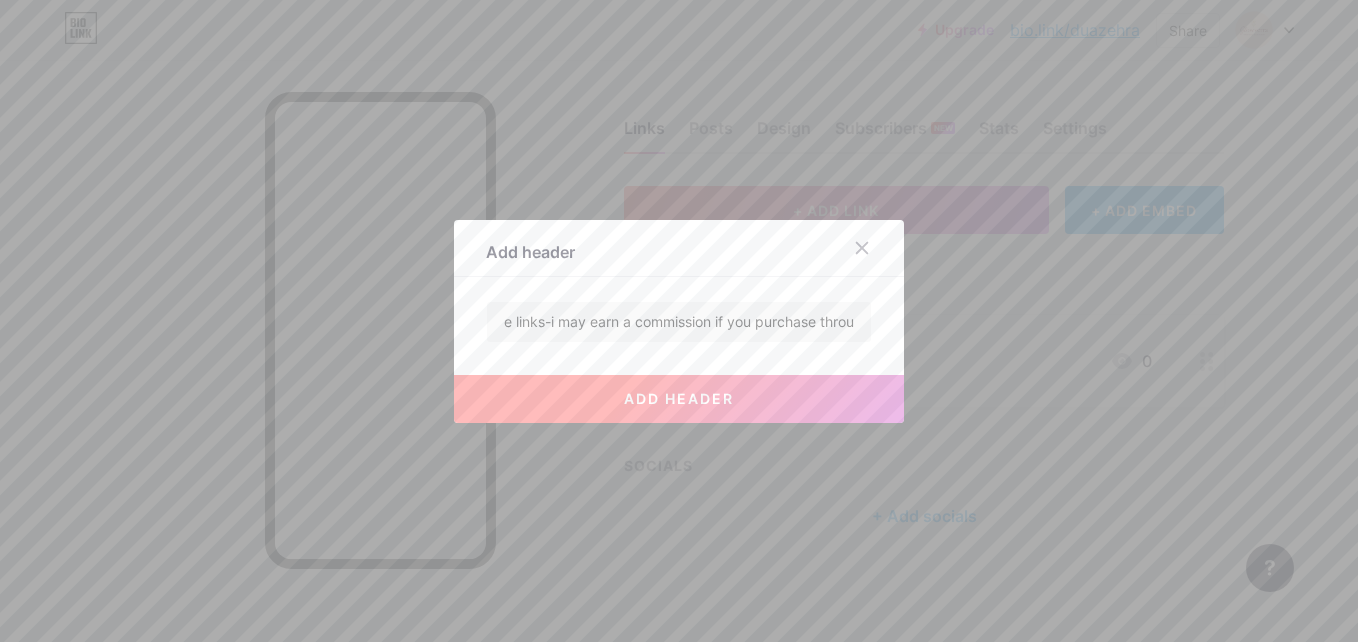 scroll, scrollTop: 0, scrollLeft: 0, axis: both 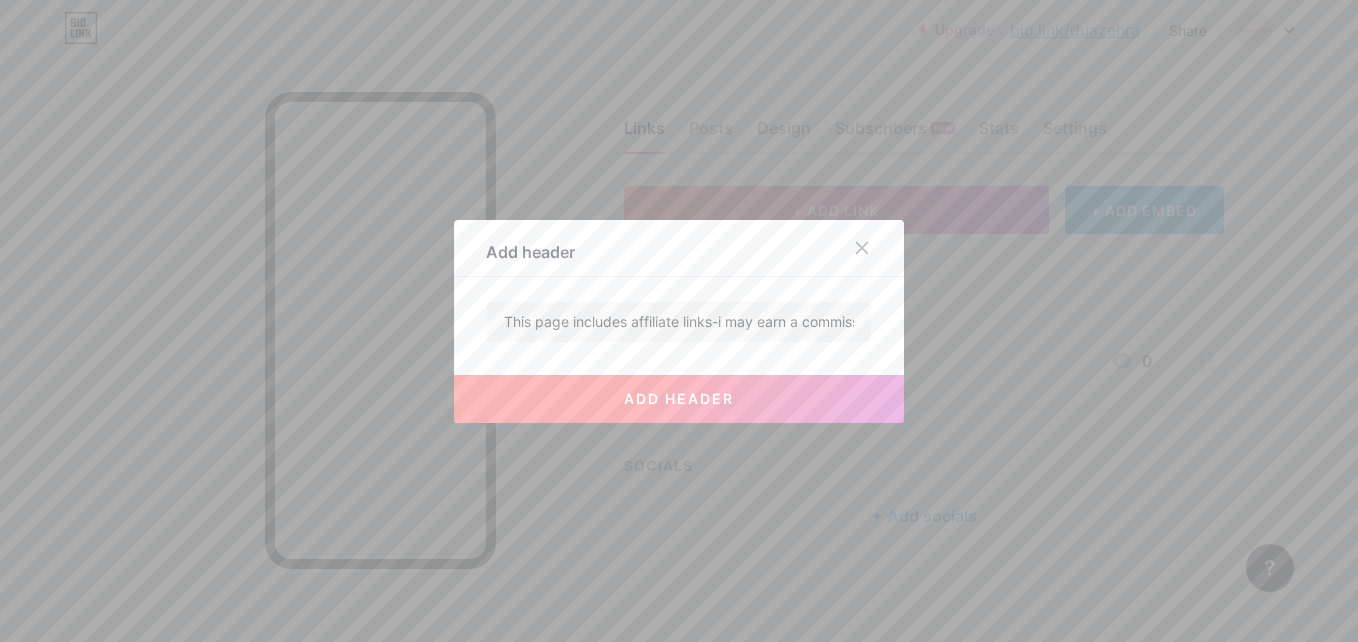 click on "add header" at bounding box center [679, 398] 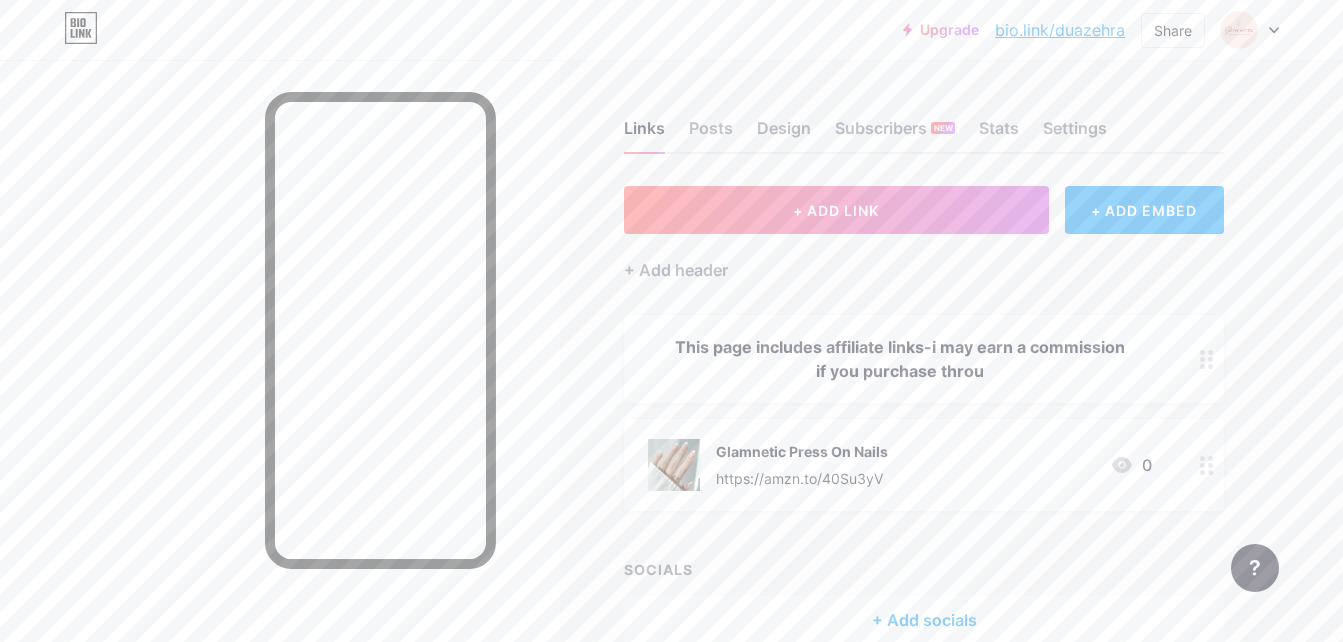 drag, startPoint x: 1004, startPoint y: 367, endPoint x: 670, endPoint y: 332, distance: 335.82883 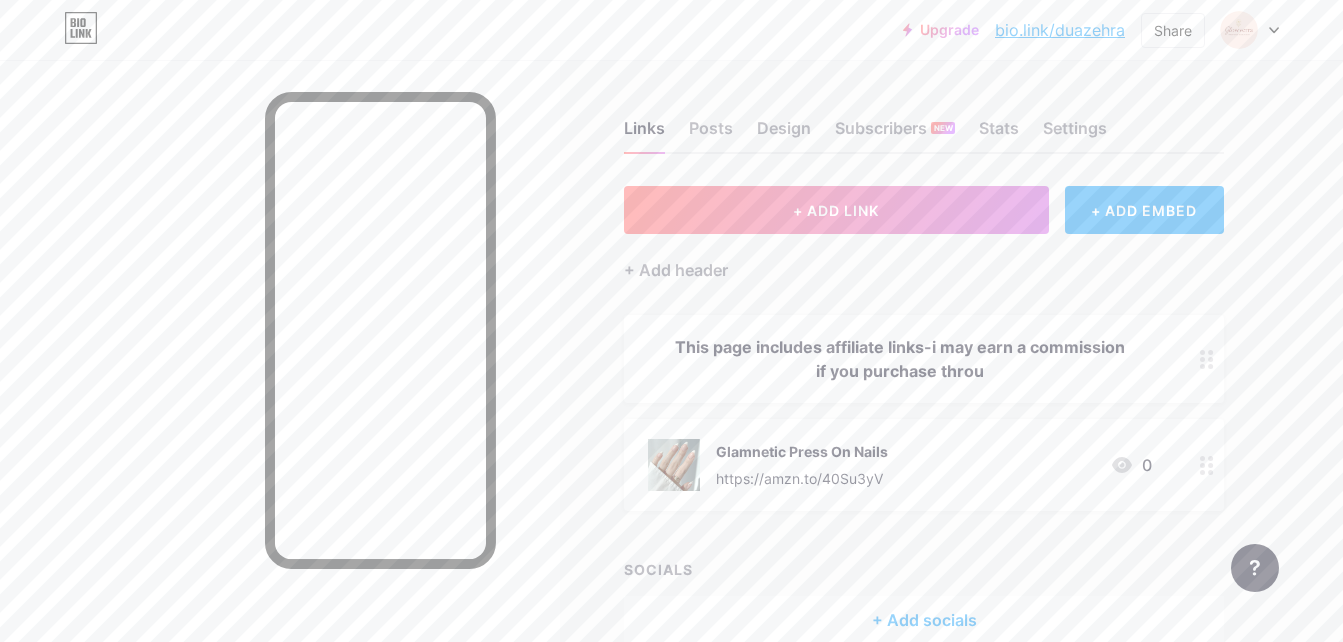 click on "This page includes affiliate links-i may earn a commission if you purchase throu" at bounding box center [924, 359] 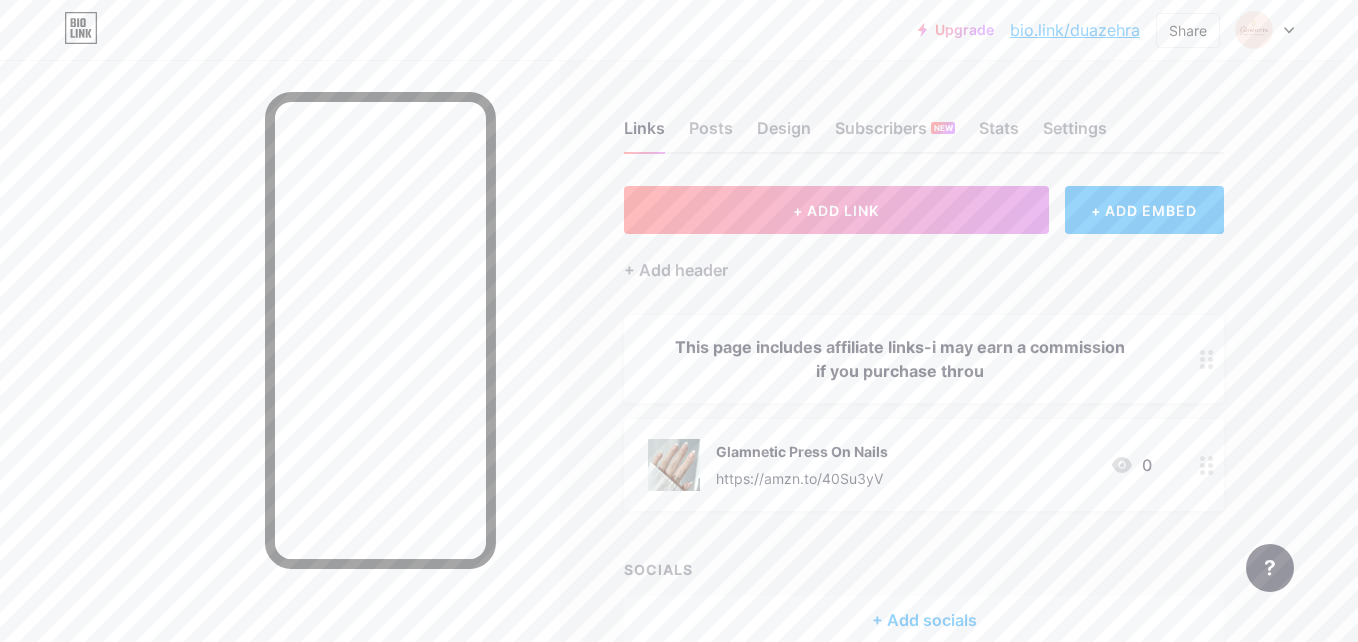 click at bounding box center [862, 220] 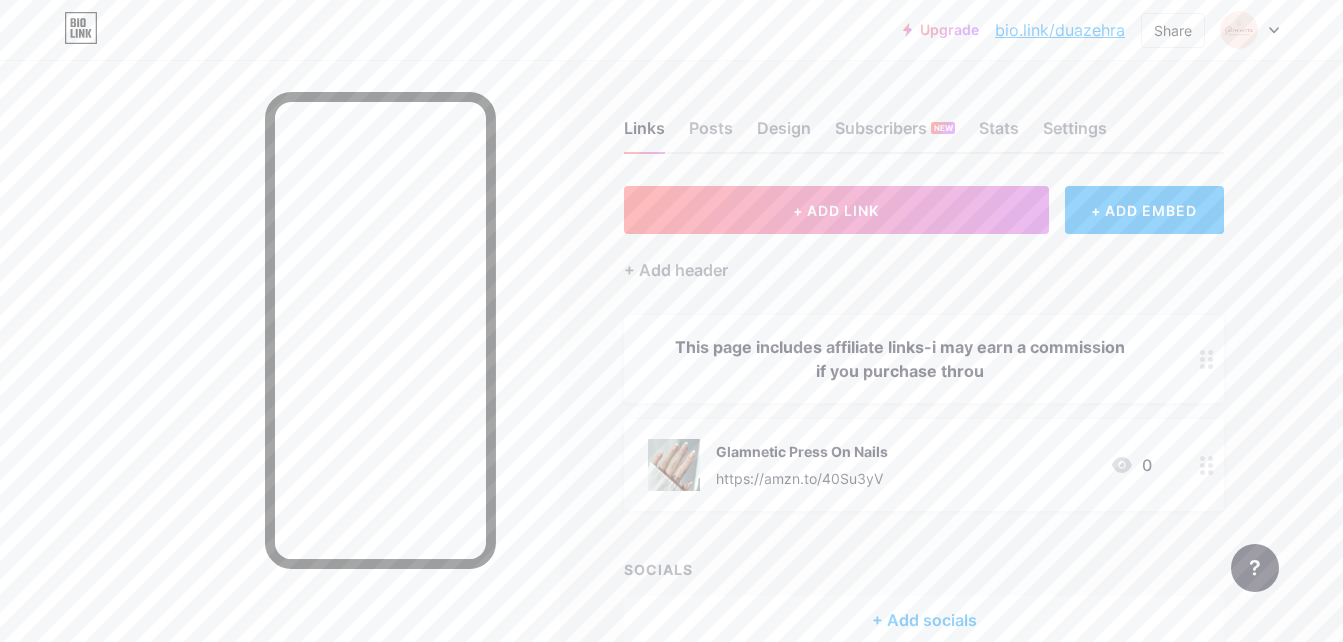 click at bounding box center [1207, 359] 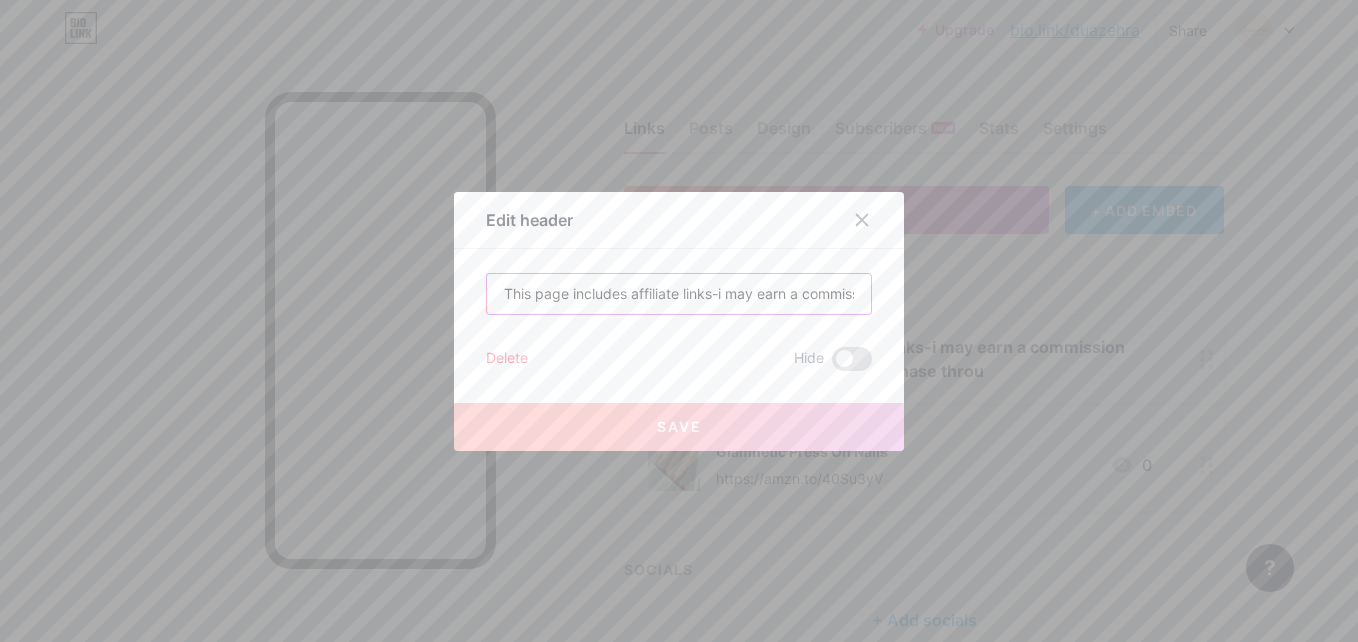 drag, startPoint x: 845, startPoint y: 292, endPoint x: 390, endPoint y: 285, distance: 455.05383 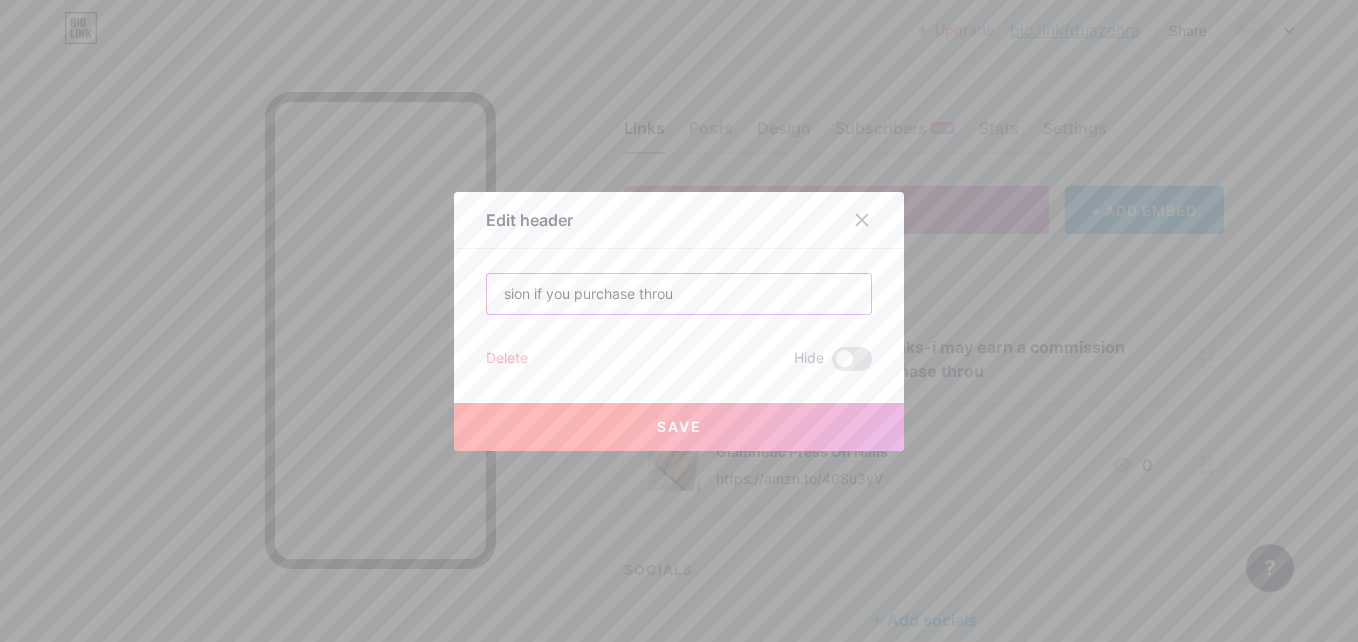 drag, startPoint x: 693, startPoint y: 301, endPoint x: 306, endPoint y: 293, distance: 387.08267 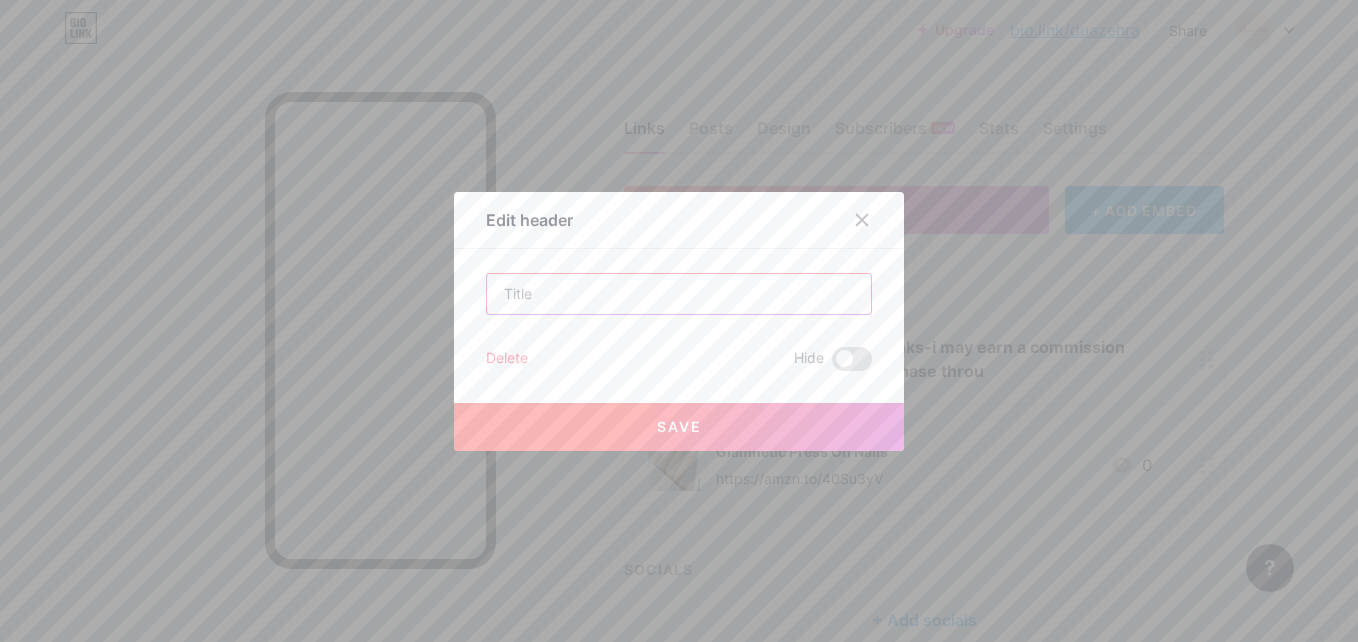 paste on "✨ This post contains affiliate links — I may earn a small commission (at no extr" 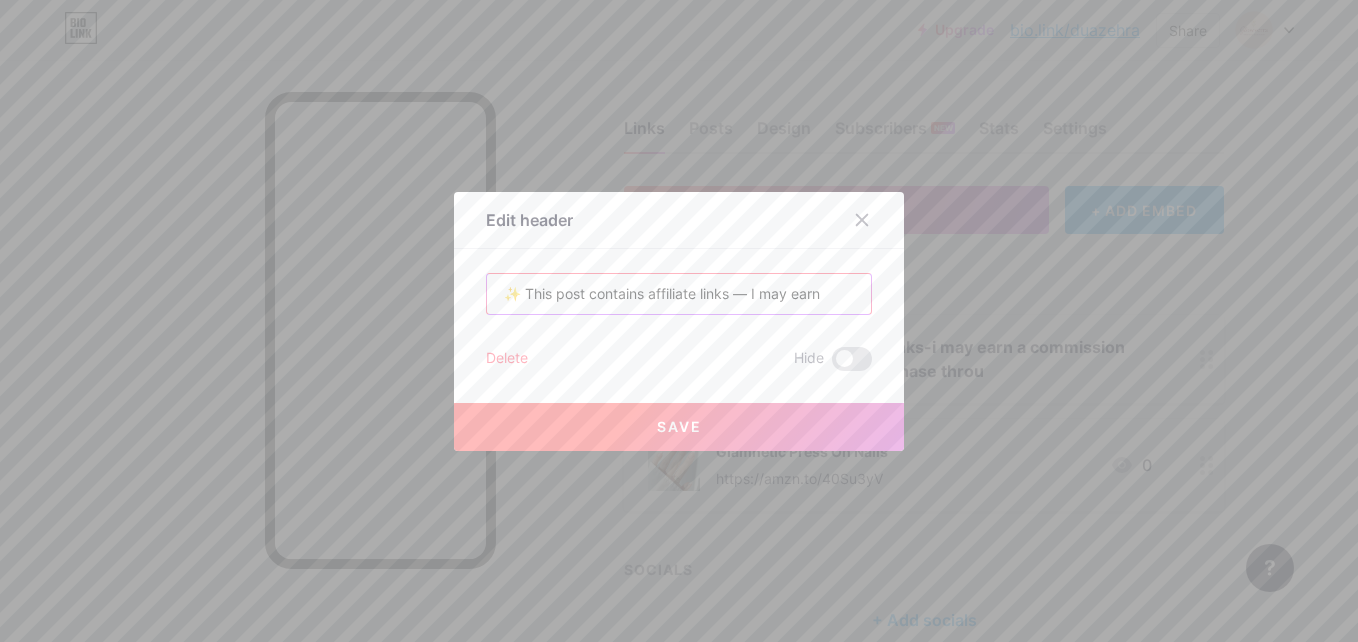 scroll, scrollTop: 0, scrollLeft: 0, axis: both 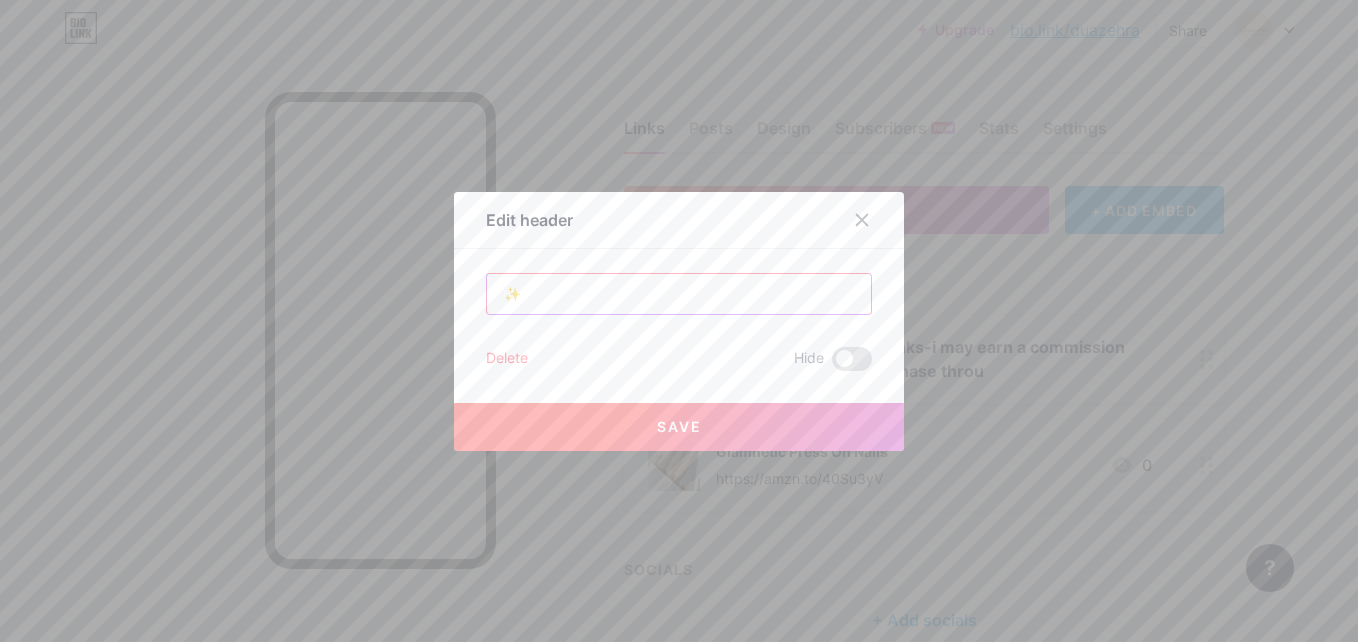 type on "✨" 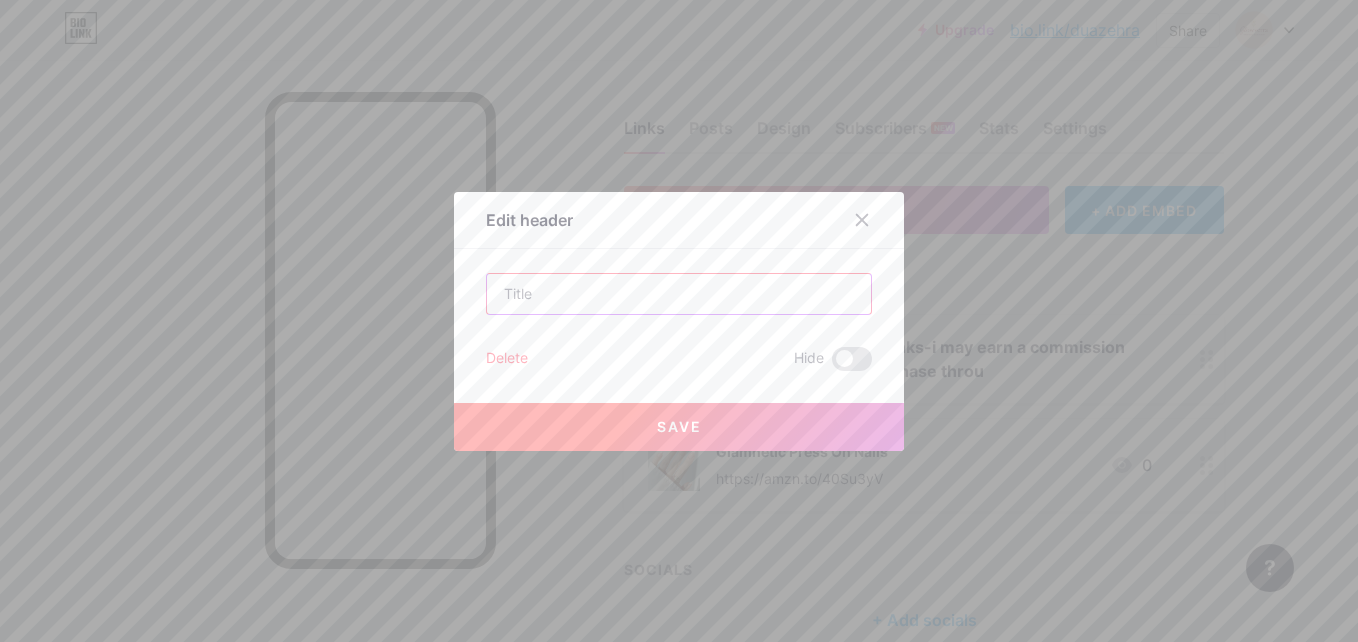 paste on "(Affiliate links included — thank you for your support!) 💅💕" 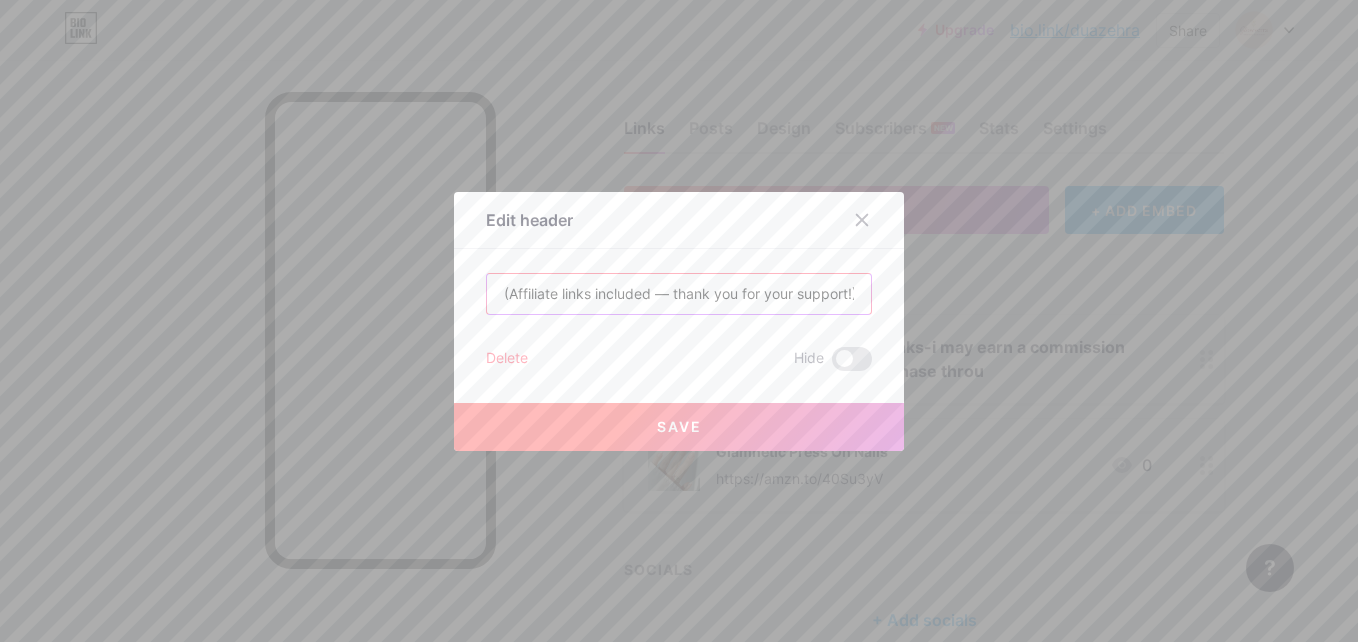 scroll, scrollTop: 0, scrollLeft: 49, axis: horizontal 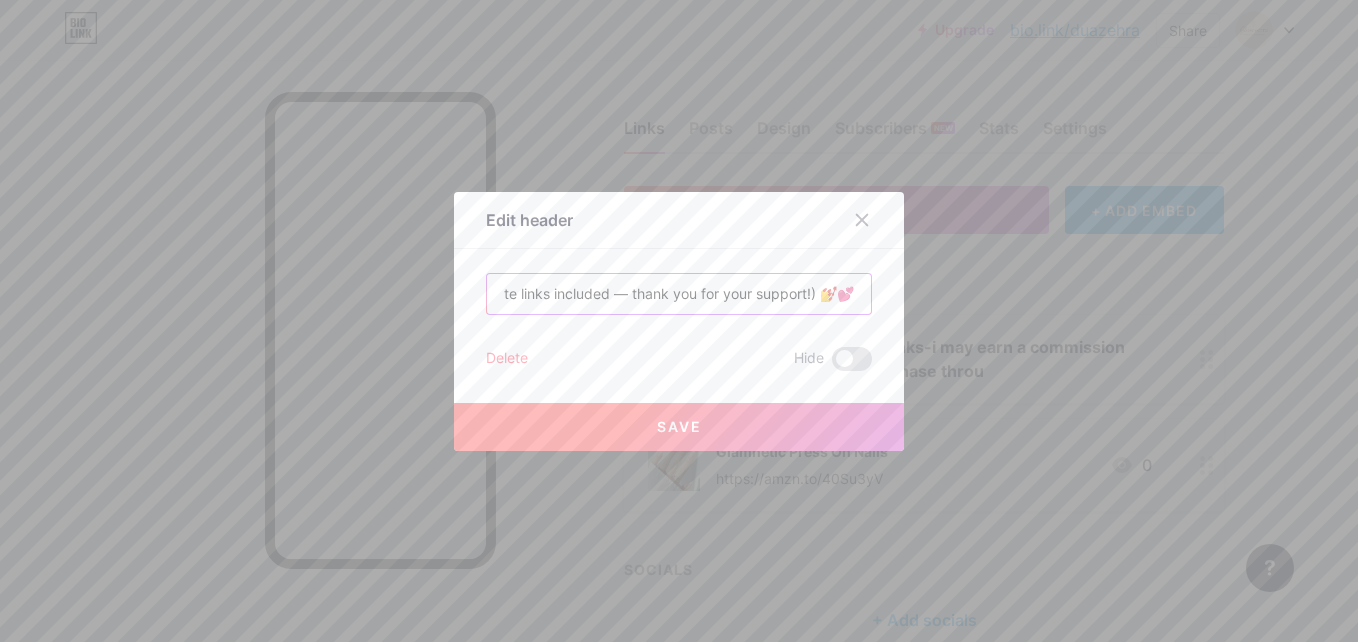 type on "(Affiliate links included — thank you for your support!) 💅💕" 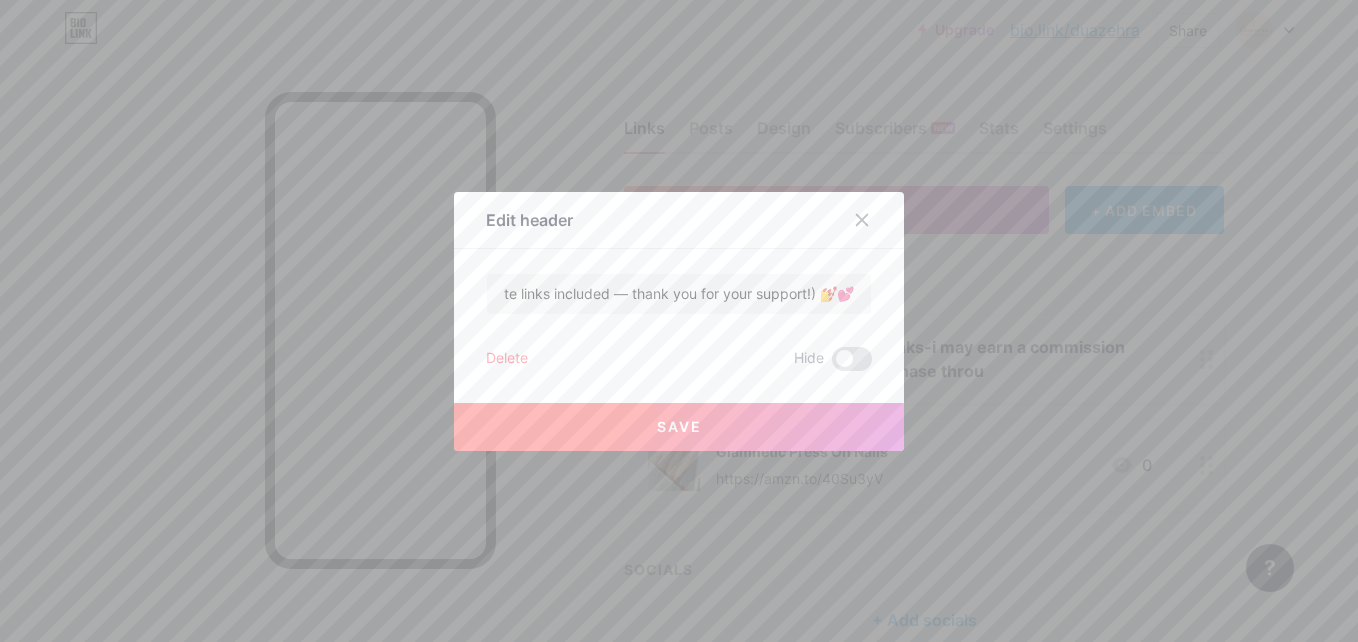 scroll, scrollTop: 0, scrollLeft: 0, axis: both 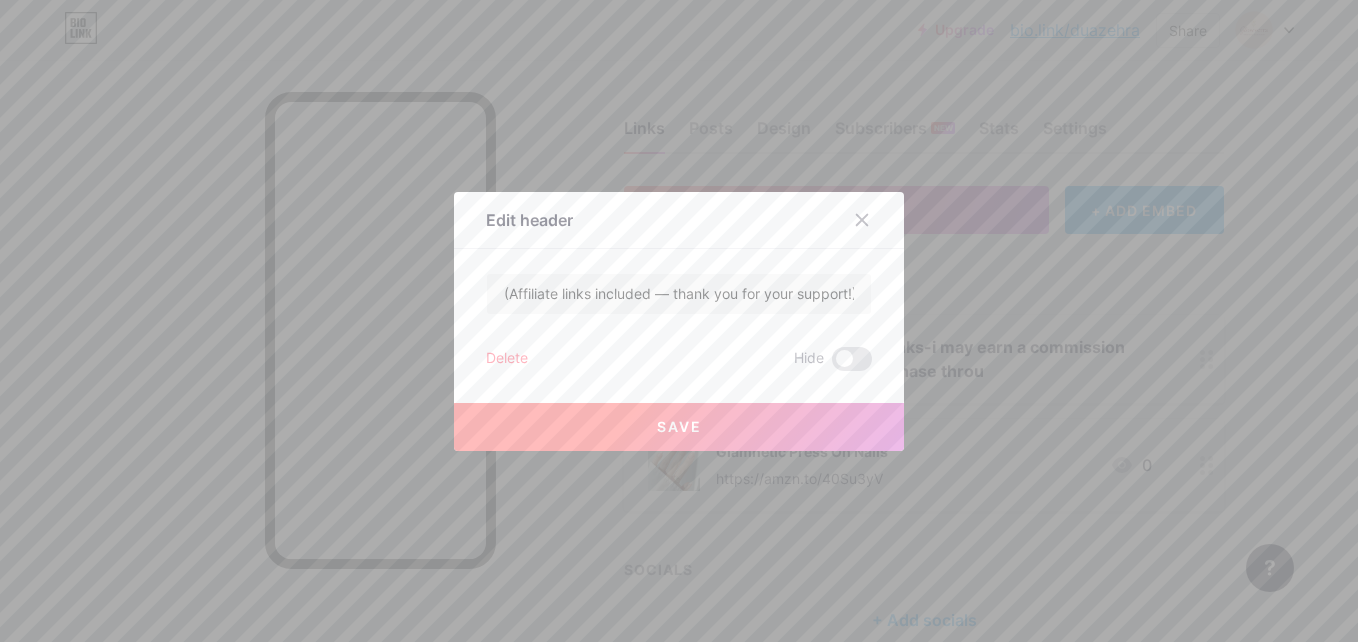 click on "Save" at bounding box center (679, 427) 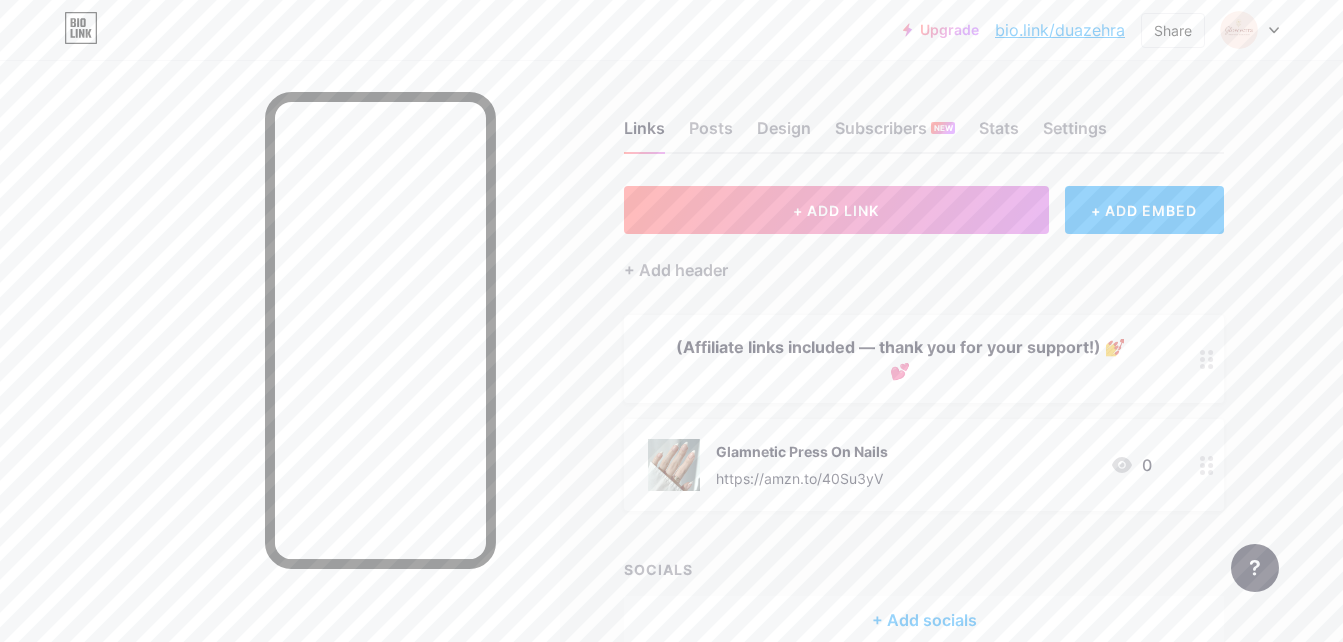 drag, startPoint x: 1050, startPoint y: 27, endPoint x: 678, endPoint y: 57, distance: 373.2077 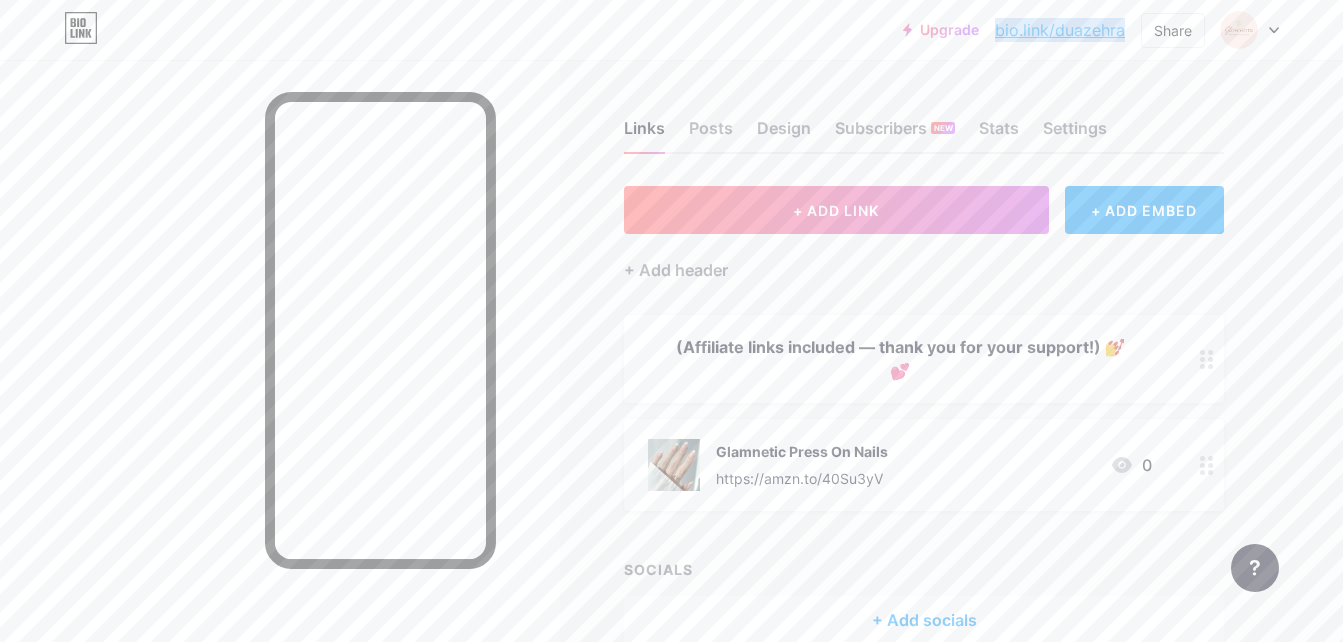 drag, startPoint x: 1132, startPoint y: 25, endPoint x: 994, endPoint y: 26, distance: 138.00362 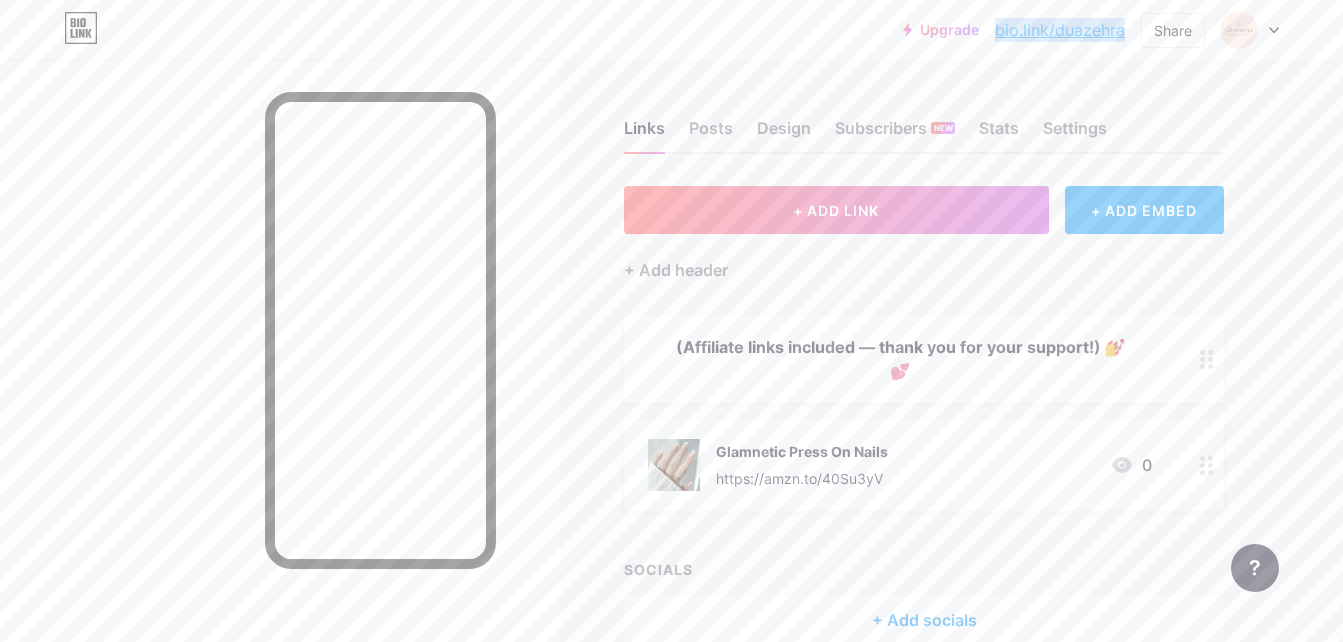 click on "Upgrade bio.link/[NAME]... bio.link/[NAME] Share Switch accounts Glowverra bio.link/[NAME] + Add a new page Account settings Logout" at bounding box center (1091, 30) 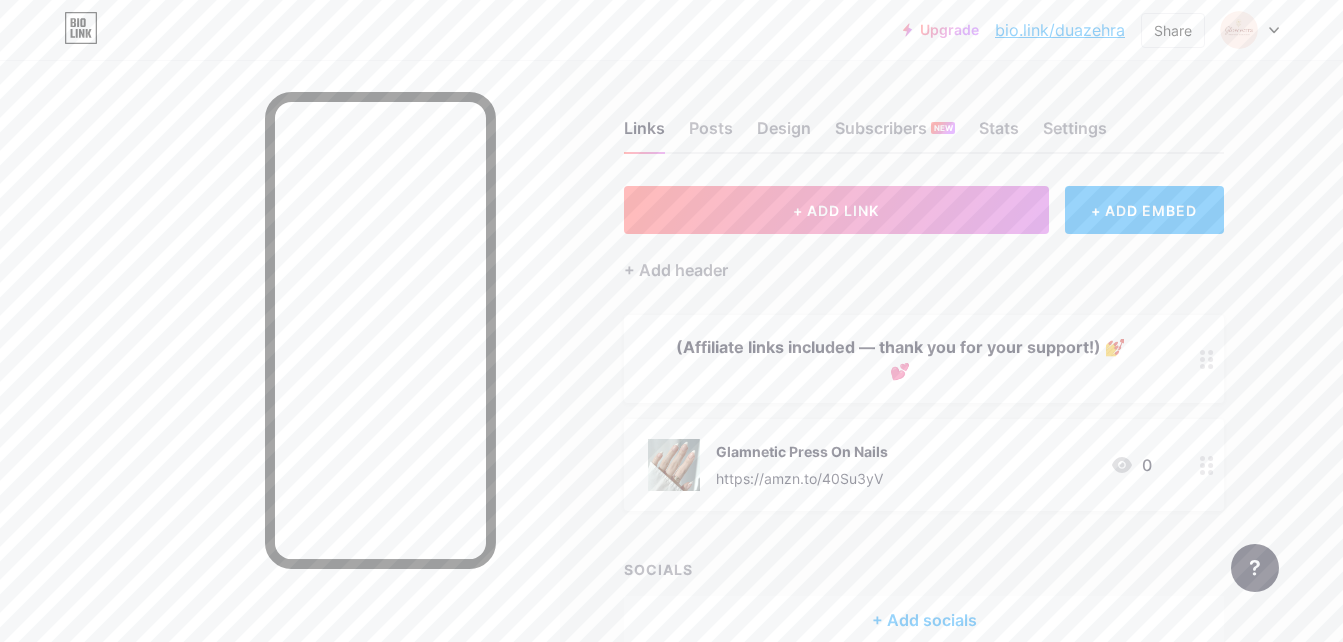 click at bounding box center (1207, 359) 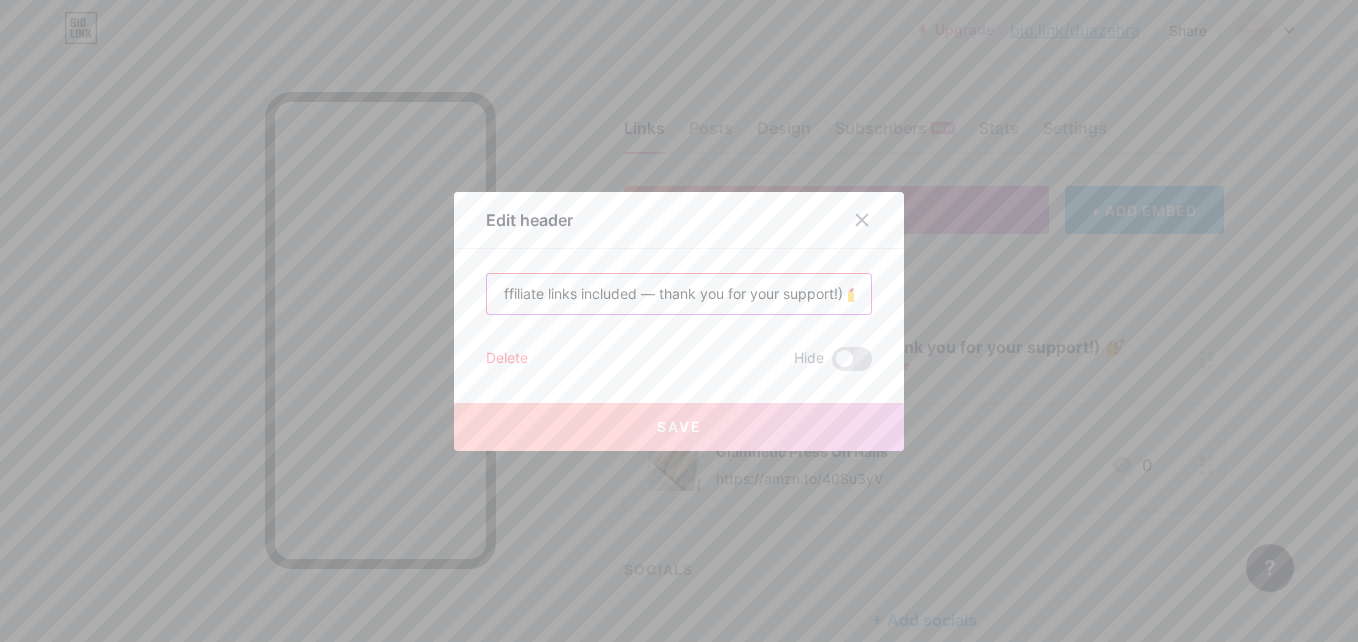 scroll, scrollTop: 0, scrollLeft: 0, axis: both 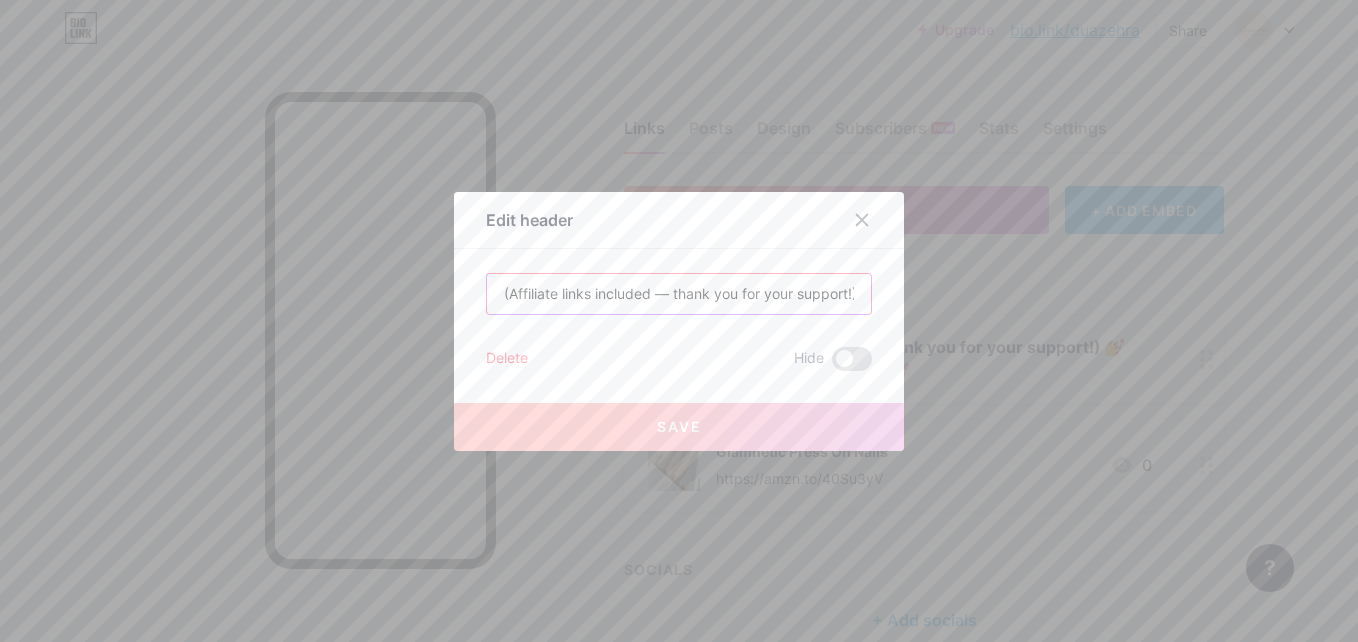 drag, startPoint x: 850, startPoint y: 293, endPoint x: 449, endPoint y: 298, distance: 401.03116 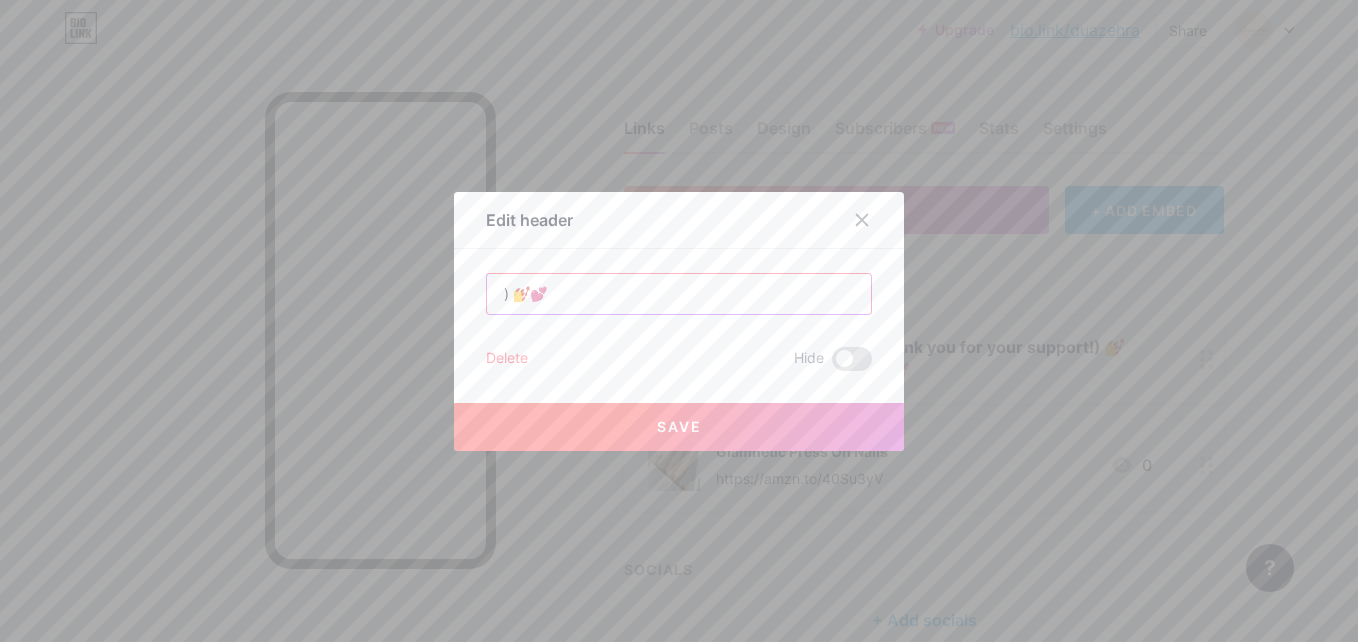 drag, startPoint x: 595, startPoint y: 291, endPoint x: 373, endPoint y: 291, distance: 222 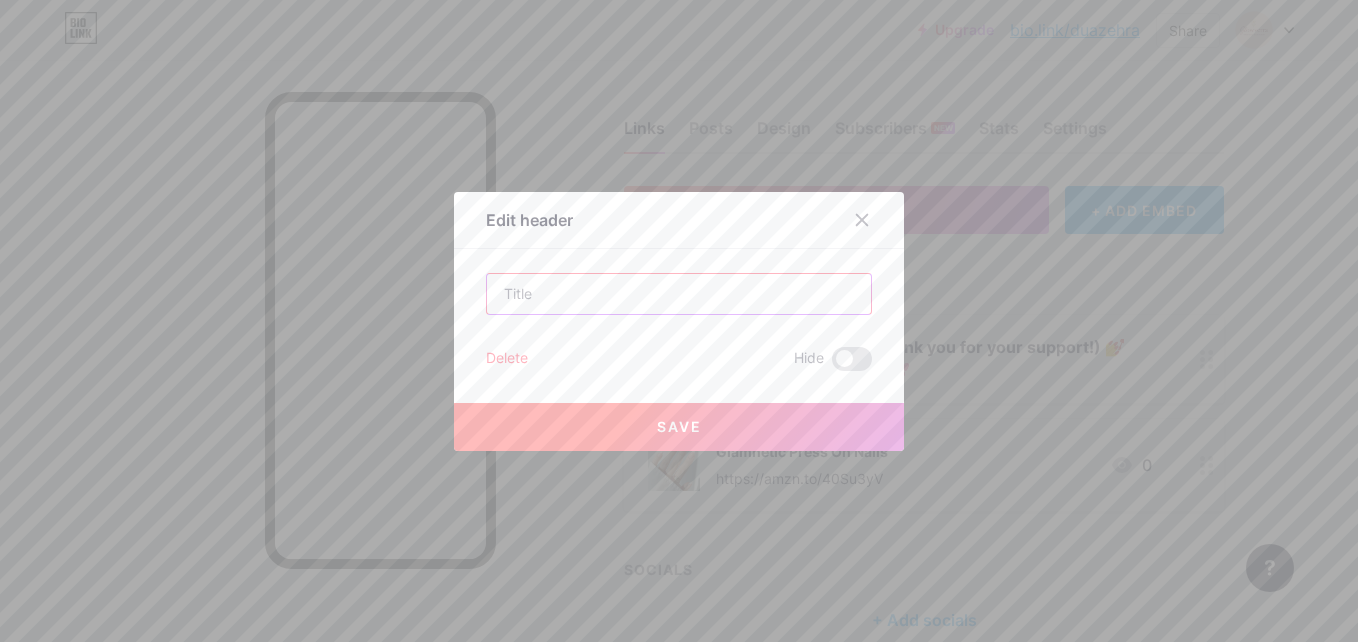 paste on "Affiliate Links Included ✨ I may earn a small commission — thank you for your su" 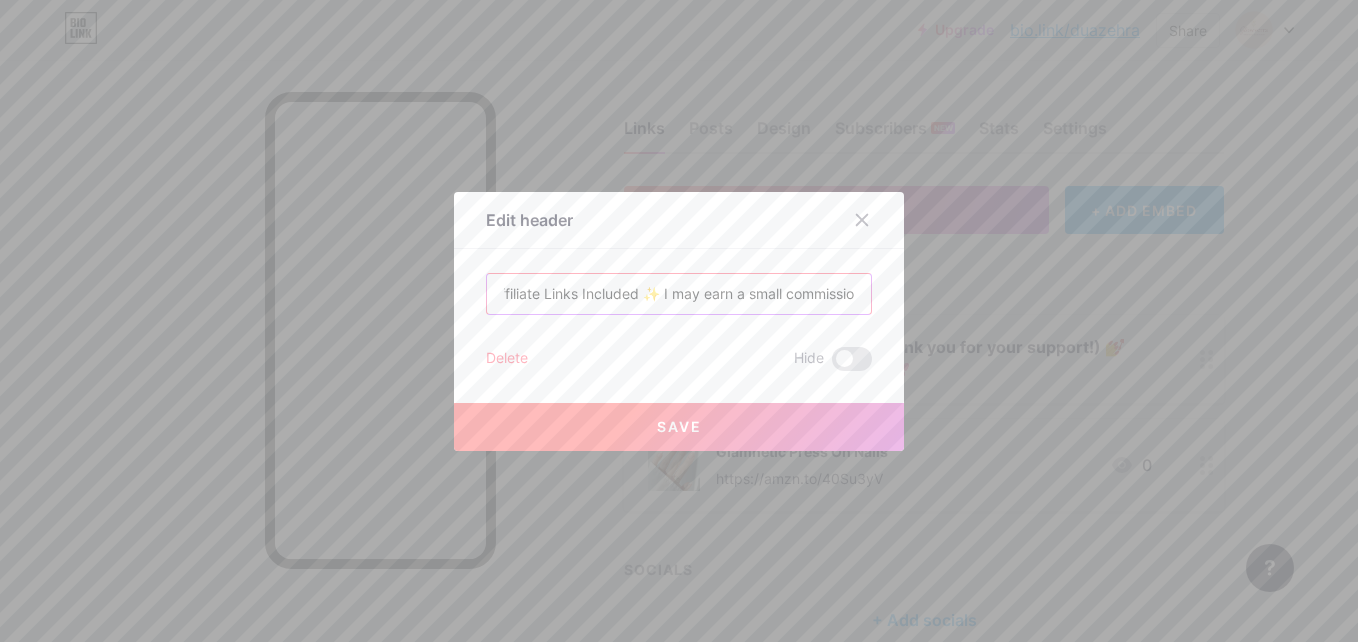 scroll, scrollTop: 0, scrollLeft: 0, axis: both 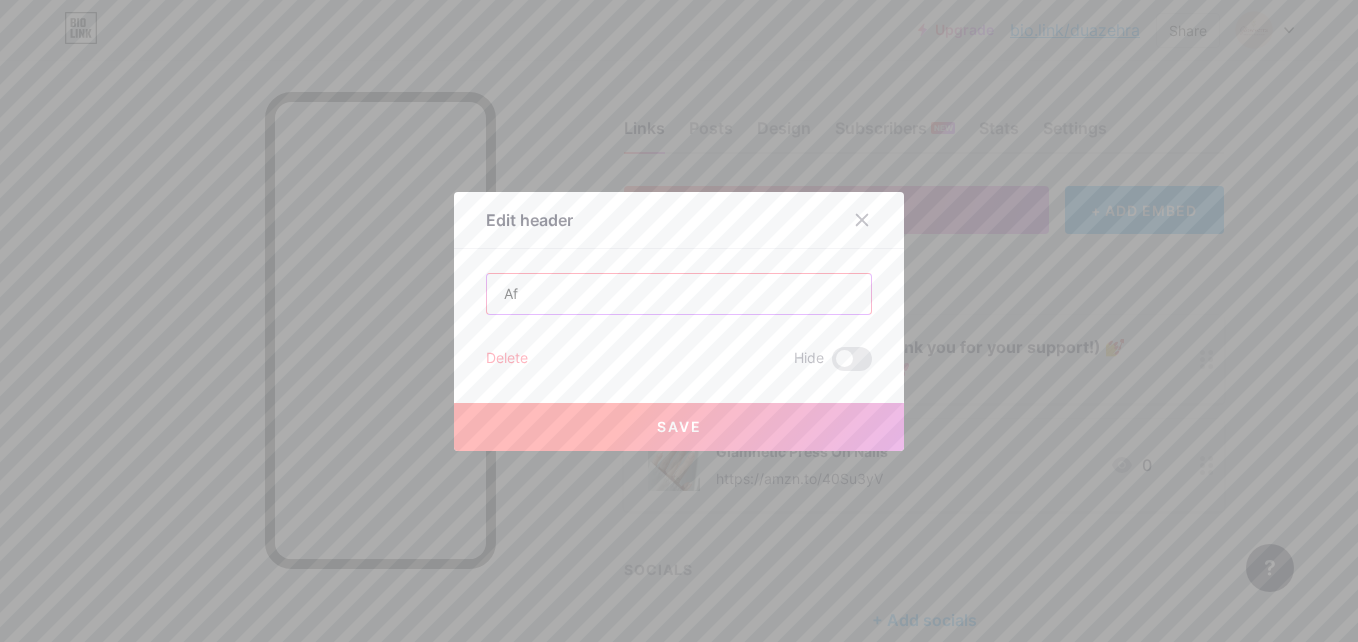 type on "A" 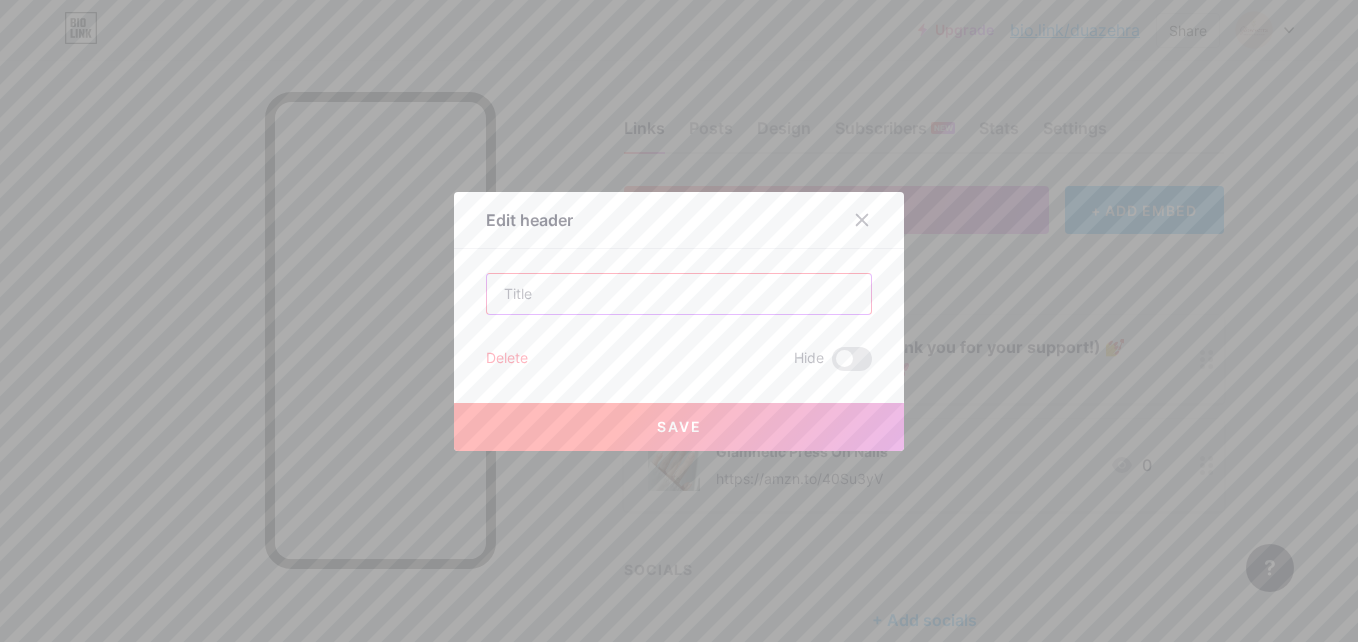 paste on "(Affiliate links included — thank you for your support!) 💅💕" 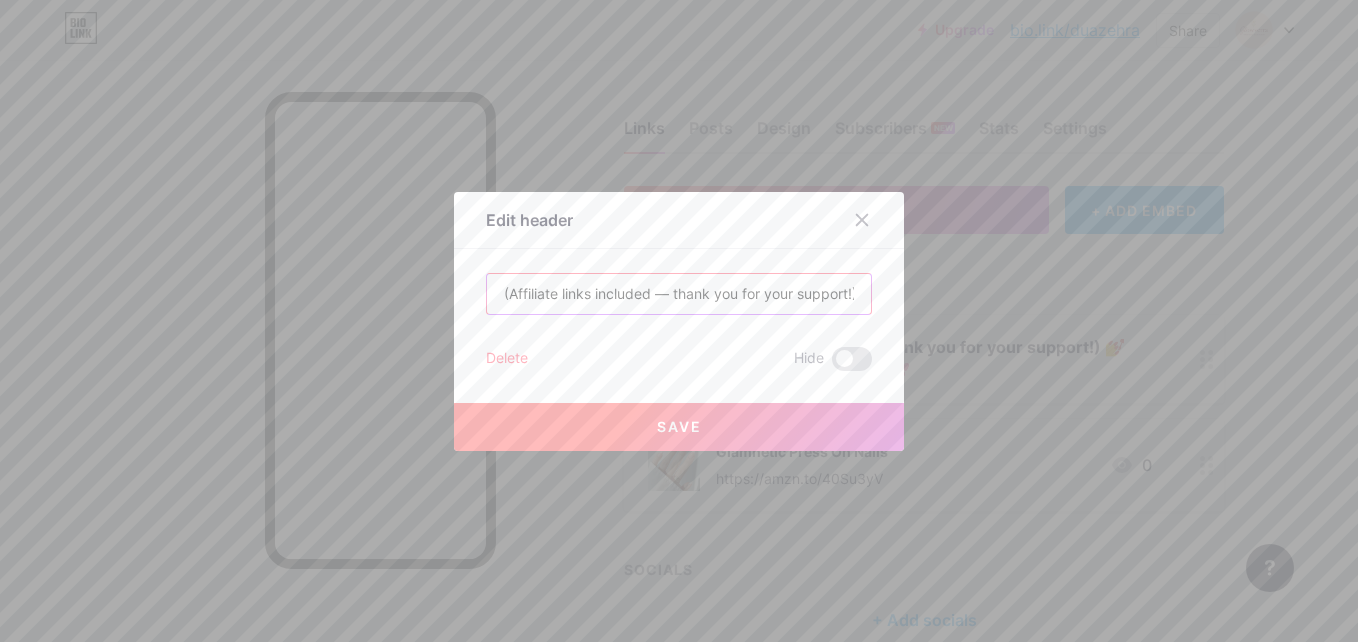 scroll, scrollTop: 0, scrollLeft: 49, axis: horizontal 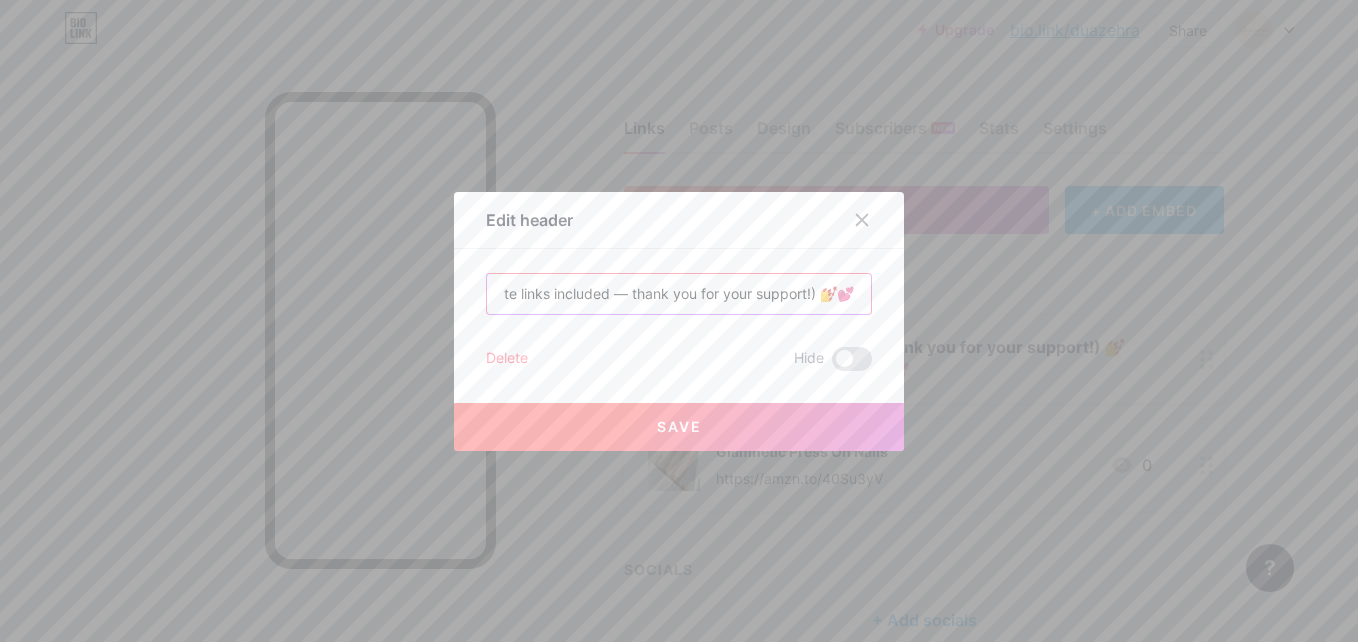 type on "(Affiliate links included — thank you for your support!) 💅💕" 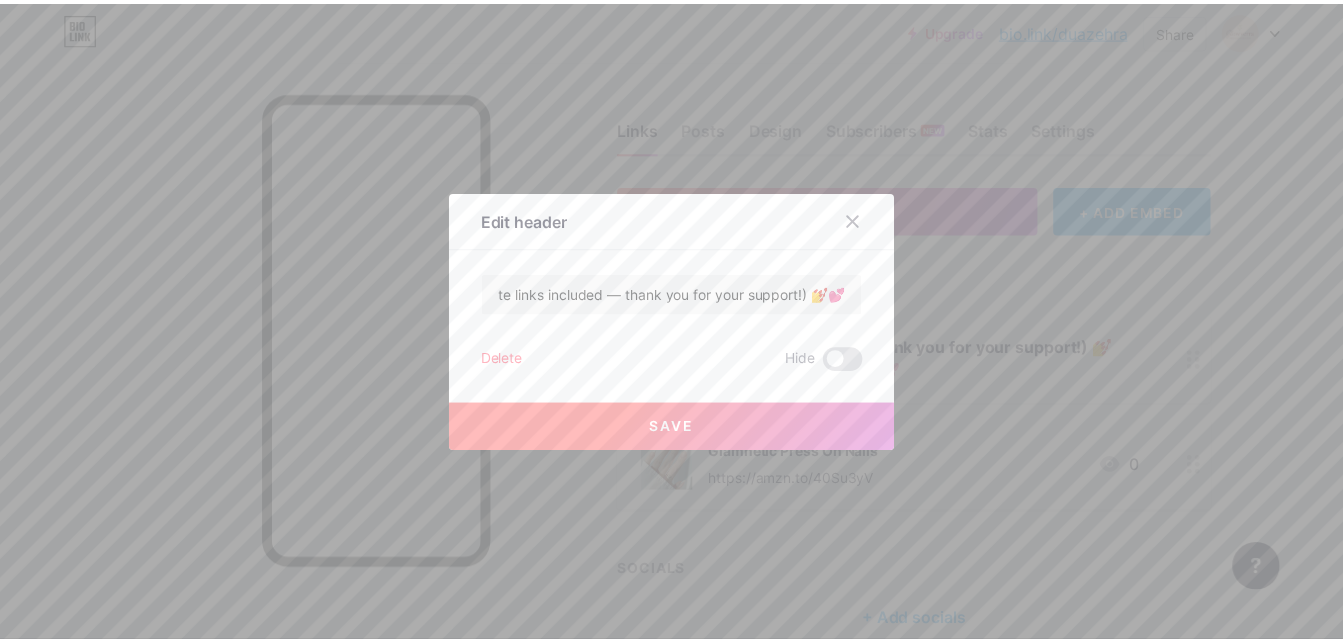 scroll, scrollTop: 0, scrollLeft: 0, axis: both 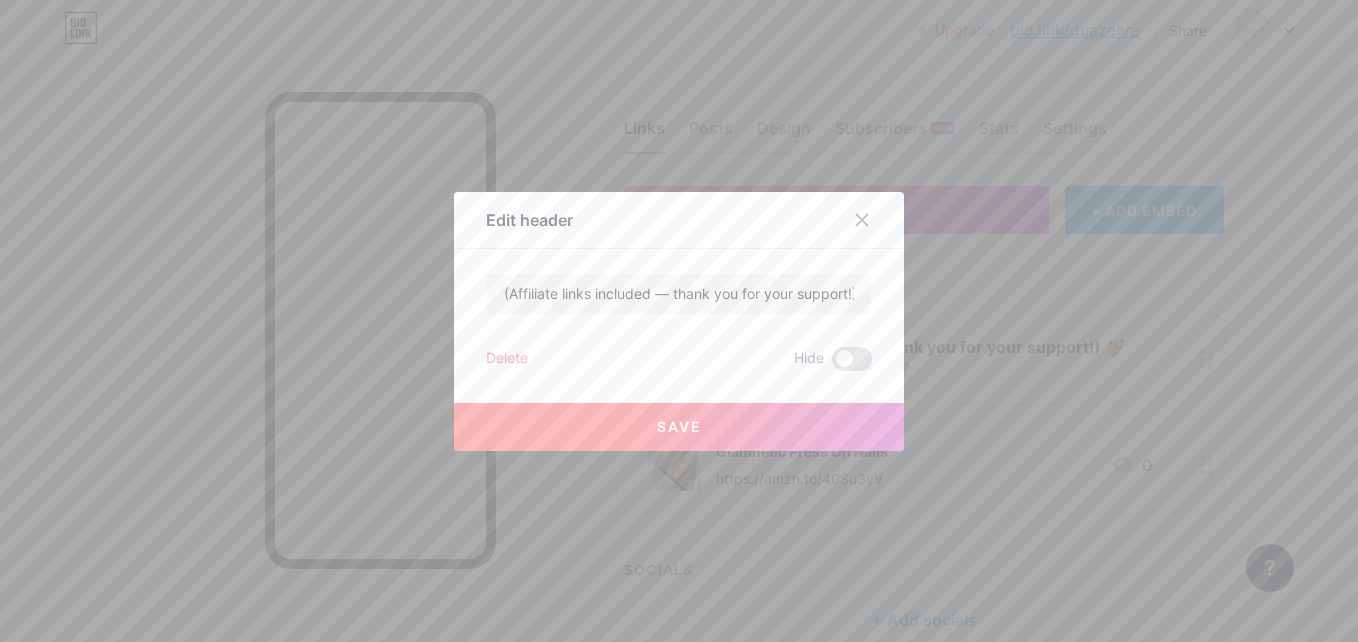 click on "Save" at bounding box center [679, 427] 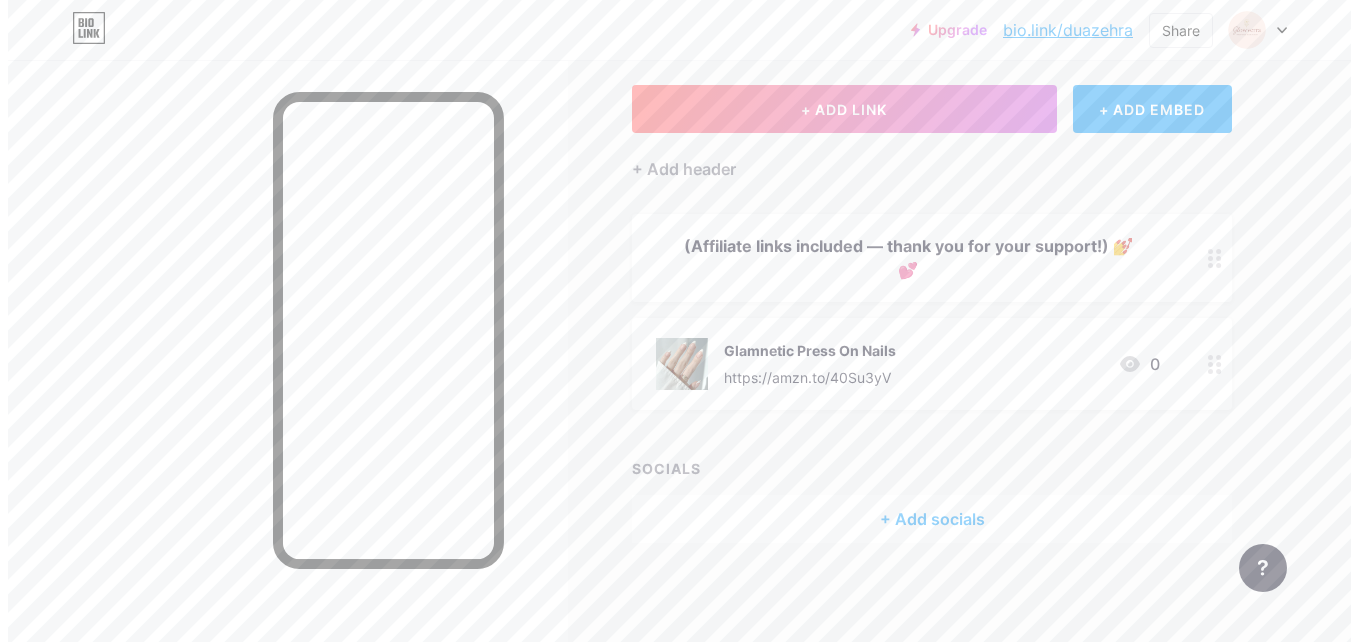 scroll, scrollTop: 0, scrollLeft: 0, axis: both 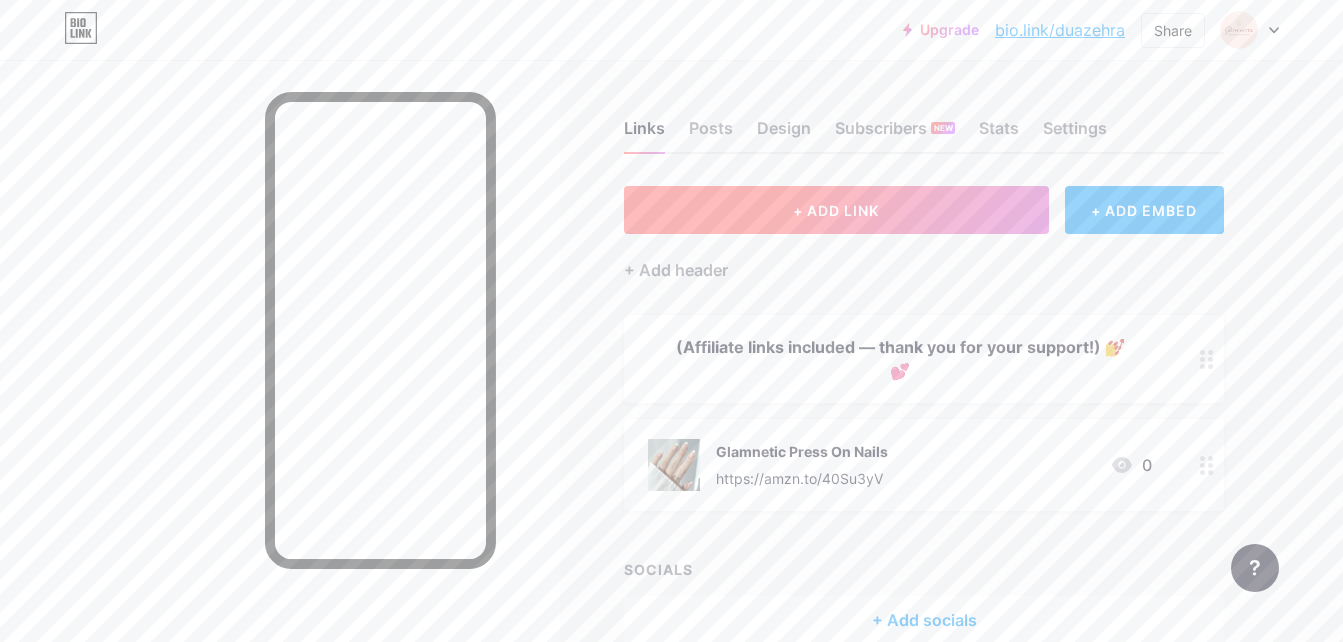 click on "+ ADD LINK" at bounding box center (836, 210) 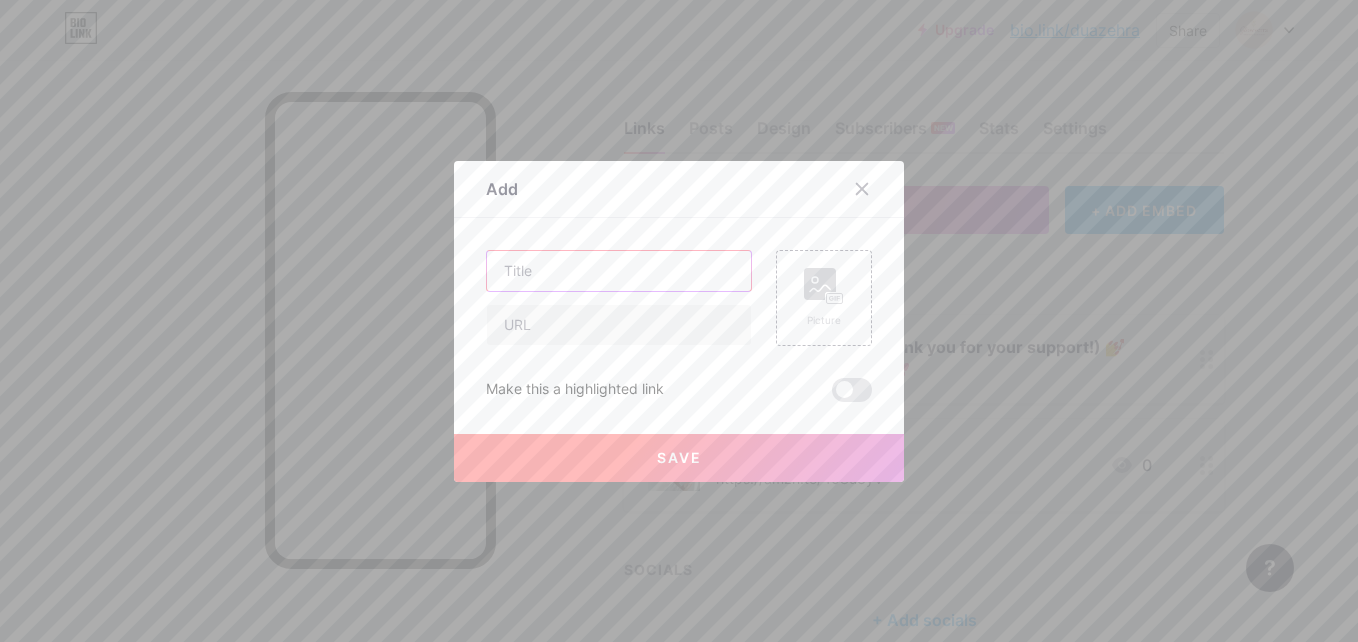 click at bounding box center (619, 271) 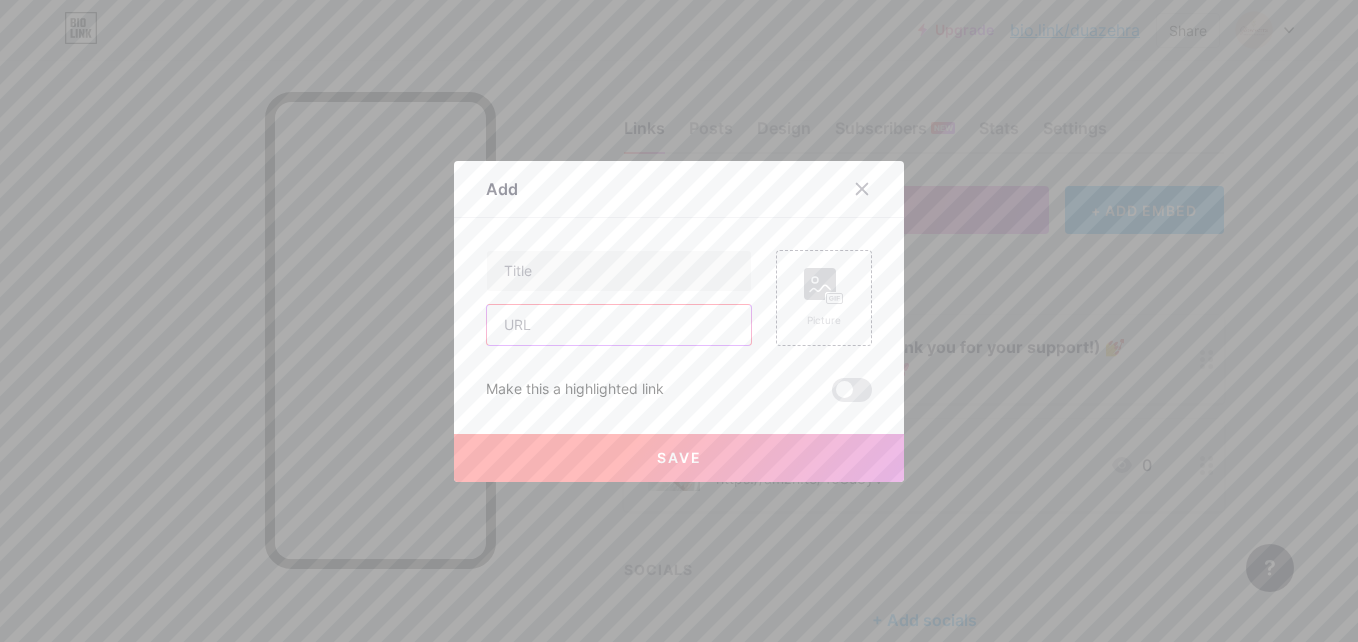click at bounding box center (619, 325) 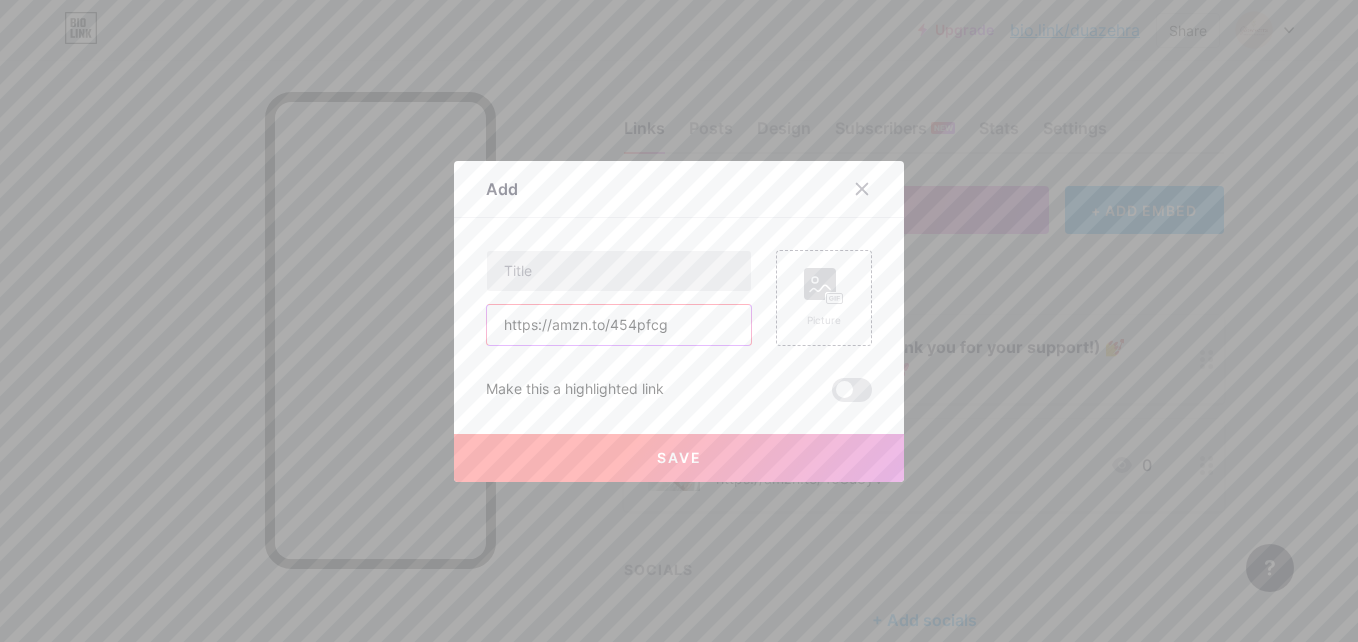 type on "https://amzn.to/454pfcg" 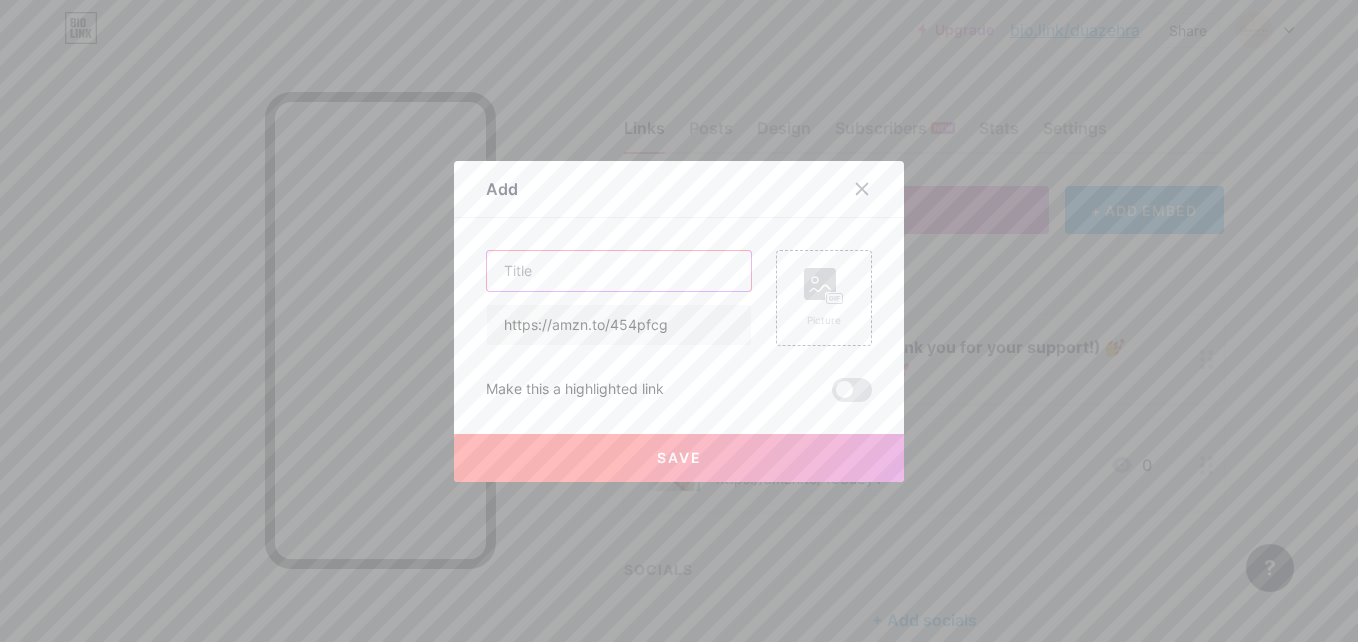 click at bounding box center [619, 271] 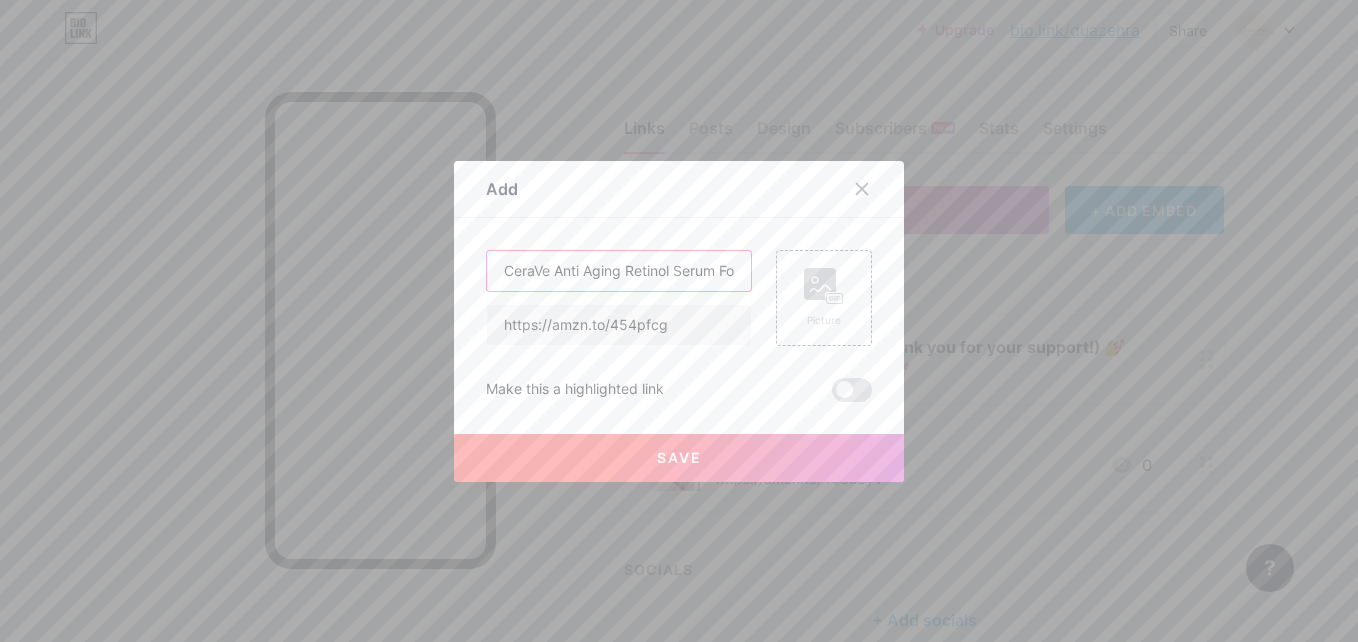 scroll, scrollTop: 0, scrollLeft: 47, axis: horizontal 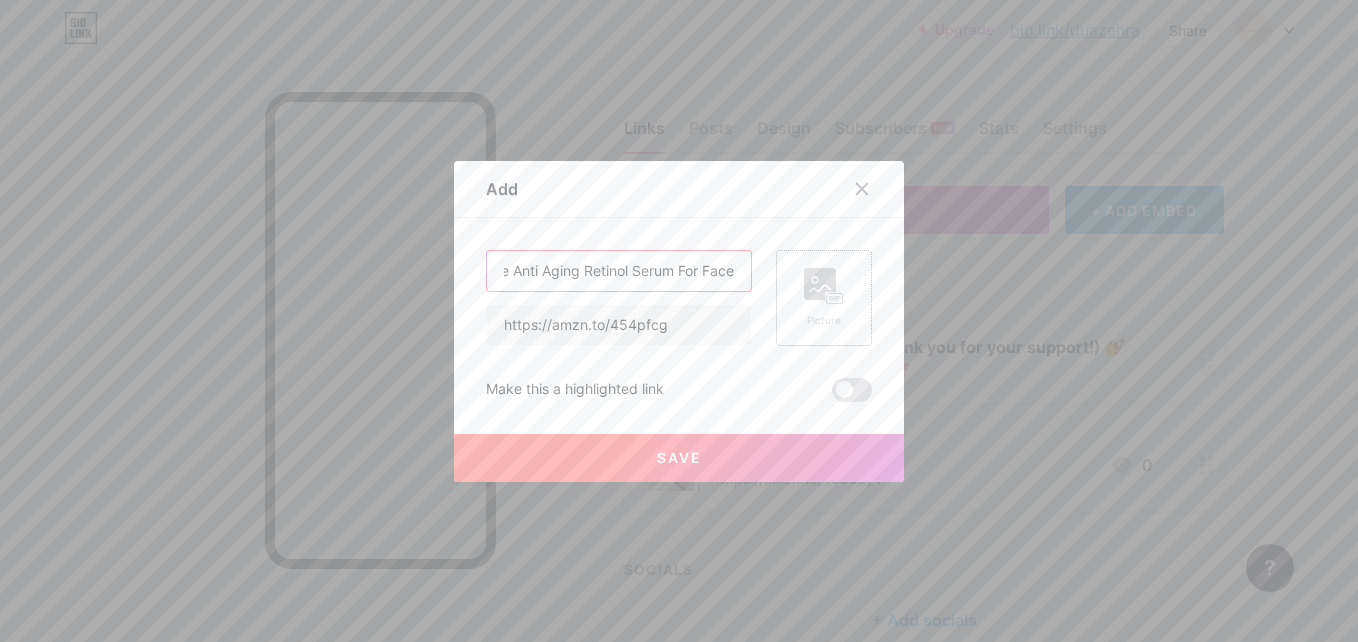 type on "CeraVe Anti Aging Retinol Serum For Face" 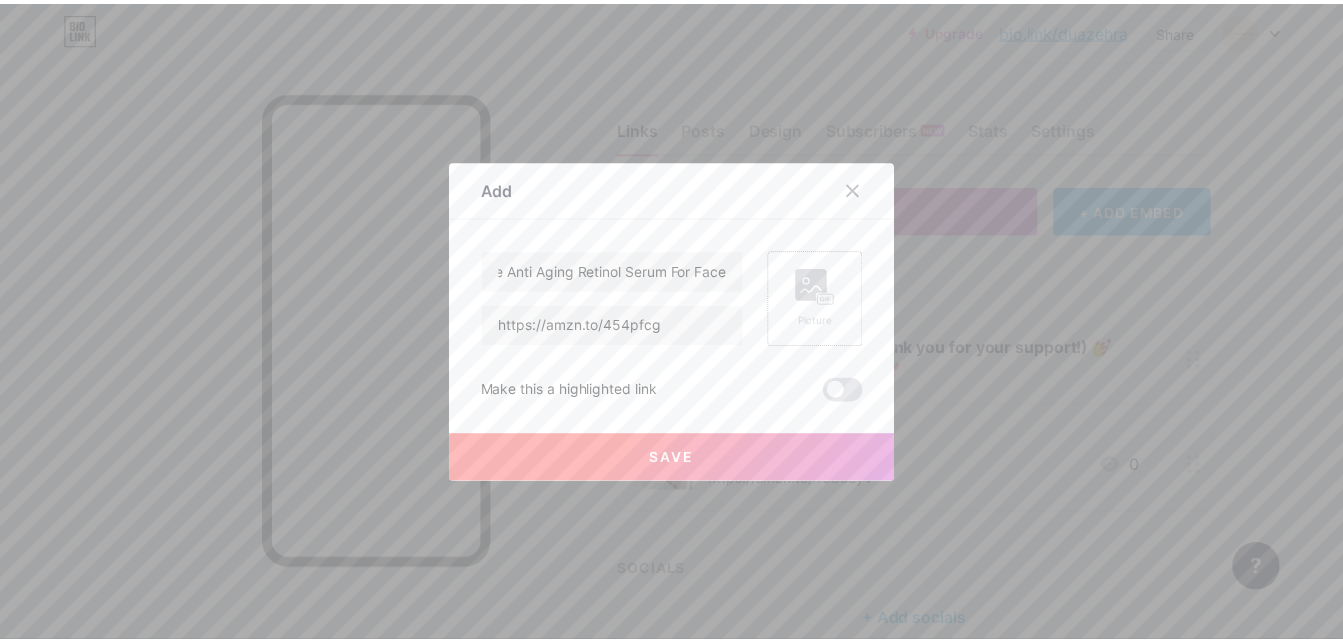 scroll, scrollTop: 0, scrollLeft: 0, axis: both 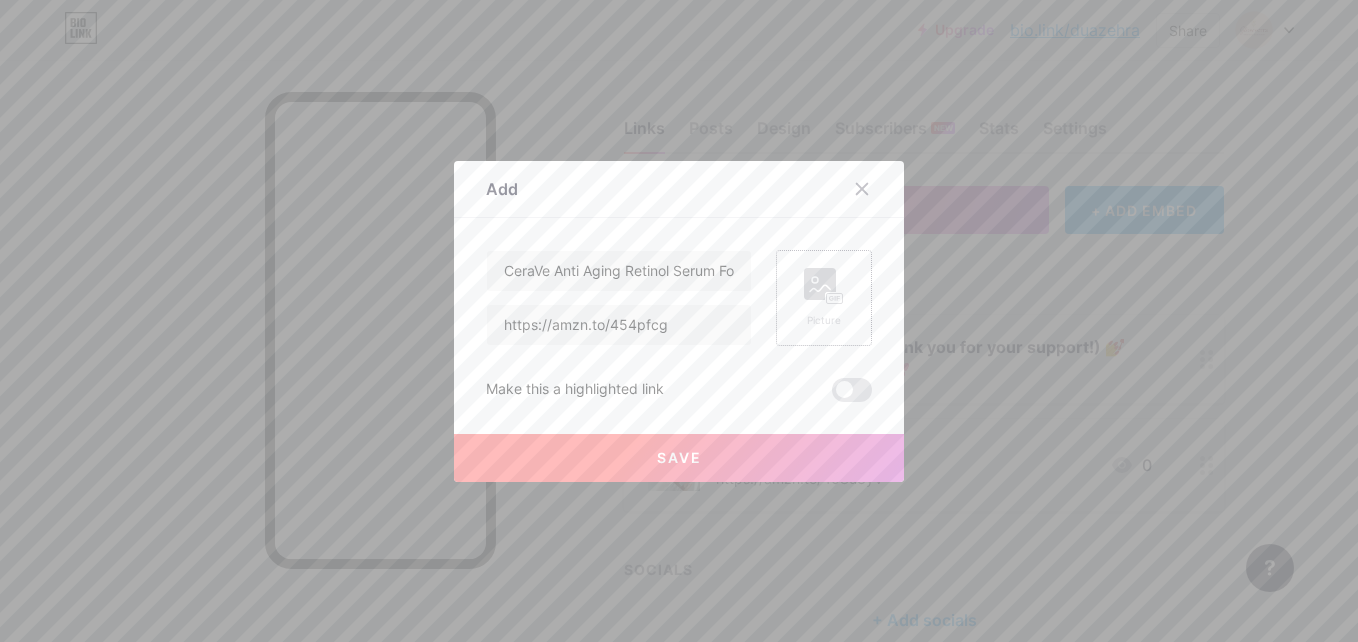 click 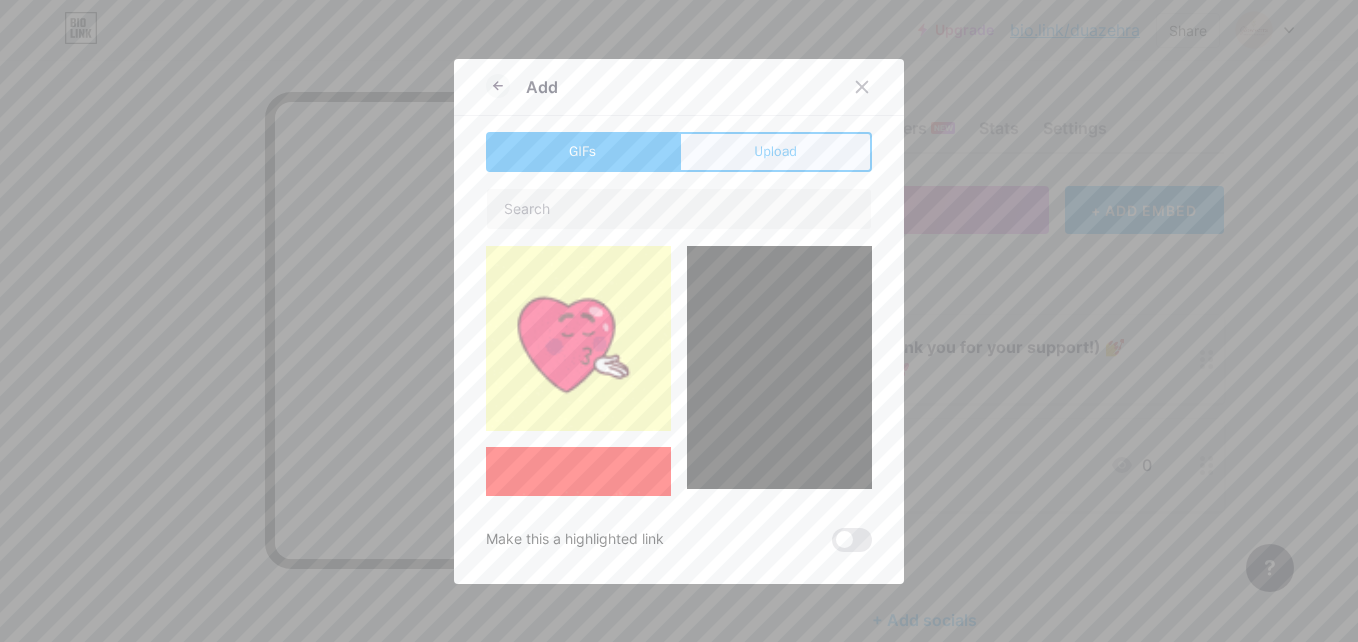 click on "Upload" at bounding box center [775, 152] 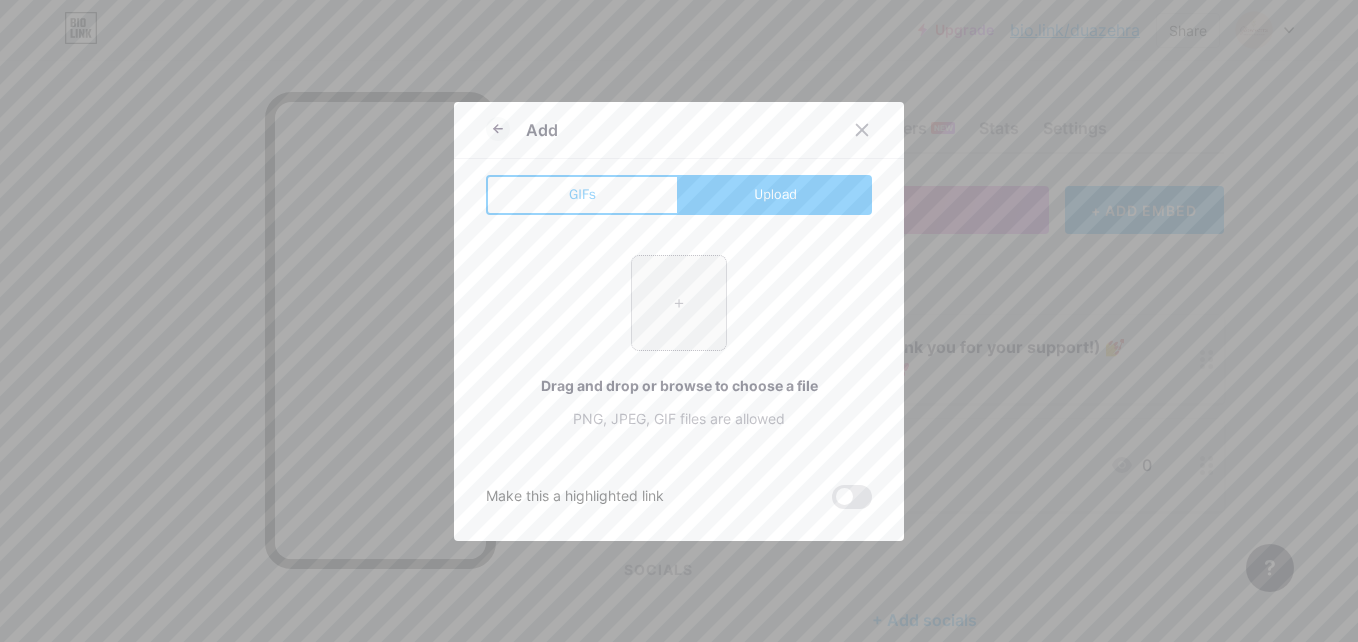 click at bounding box center [679, 303] 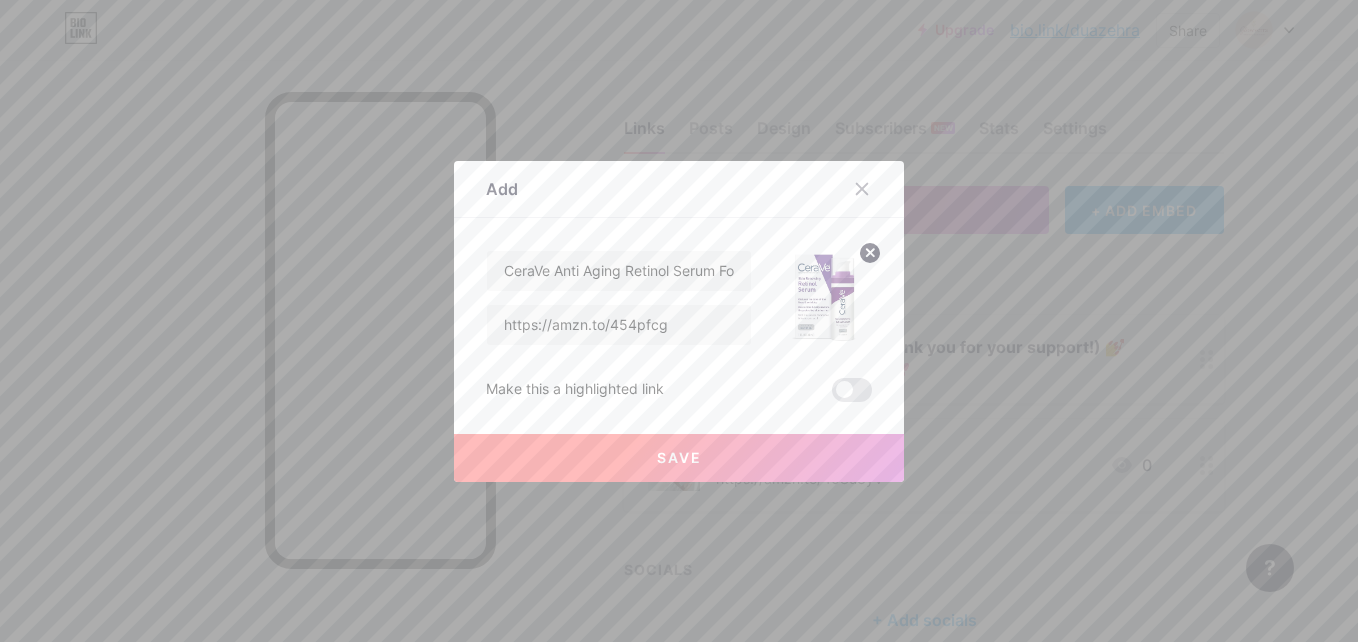 click on "Save" at bounding box center [679, 457] 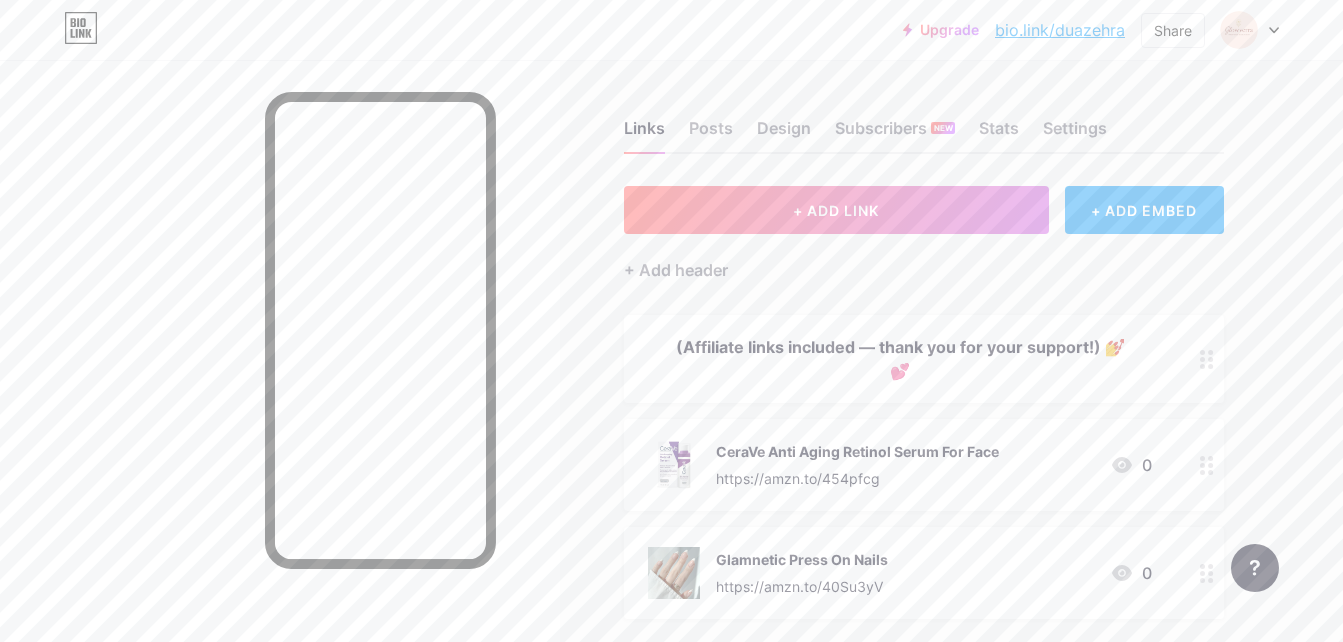 drag, startPoint x: 840, startPoint y: 560, endPoint x: 823, endPoint y: 432, distance: 129.12398 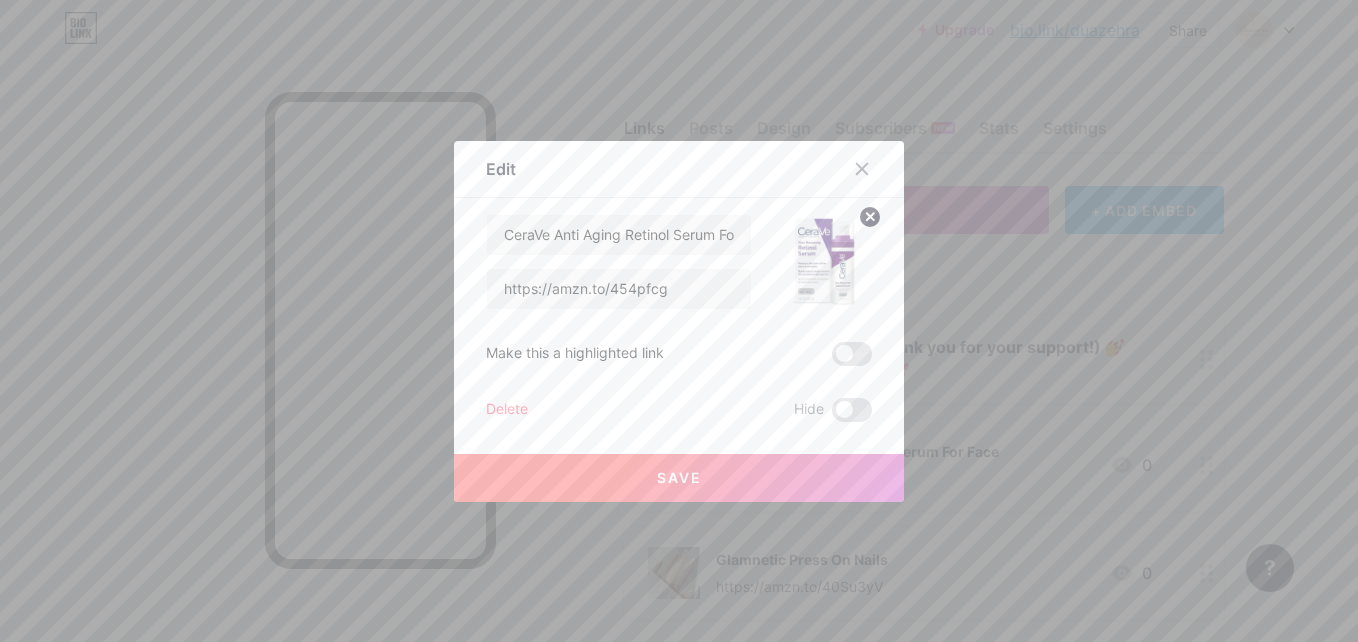 click at bounding box center (679, 321) 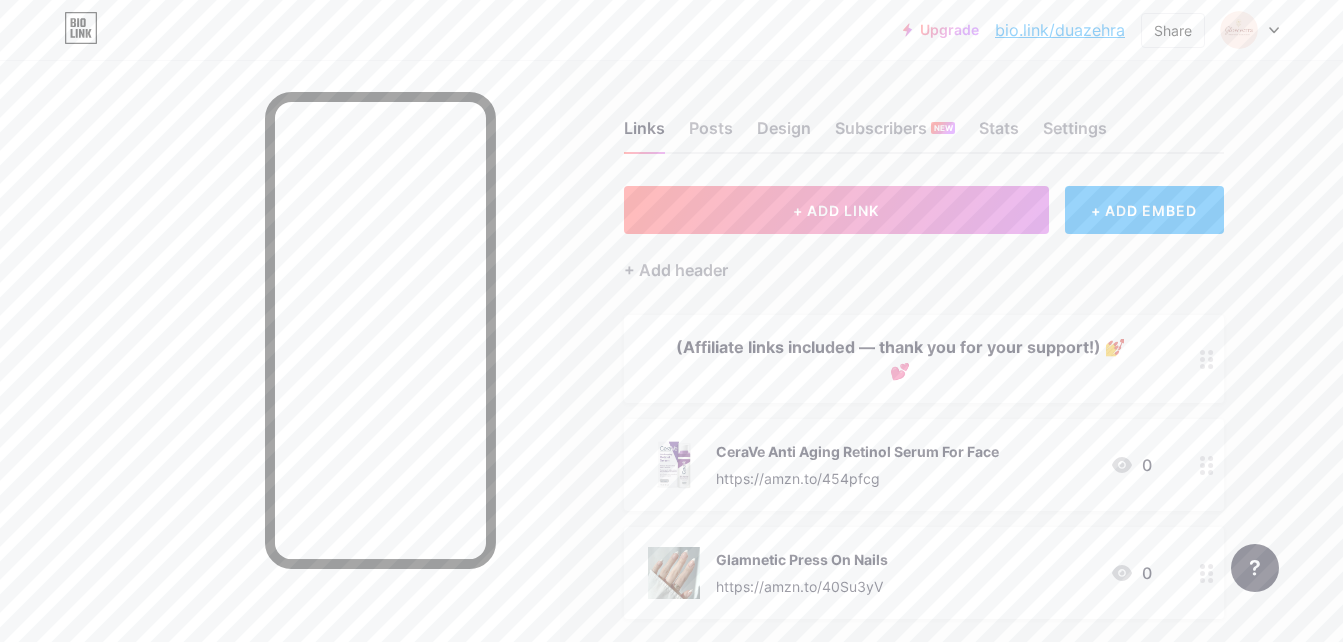drag, startPoint x: 1057, startPoint y: 433, endPoint x: 1073, endPoint y: 586, distance: 153.83432 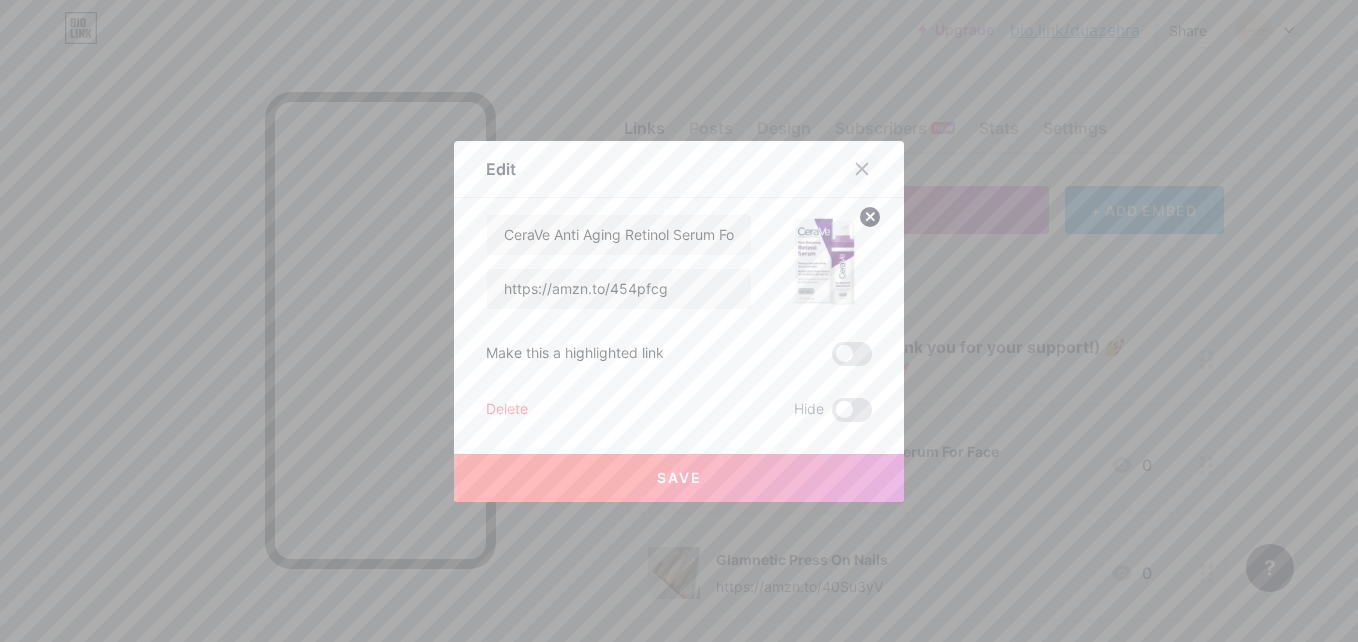 click 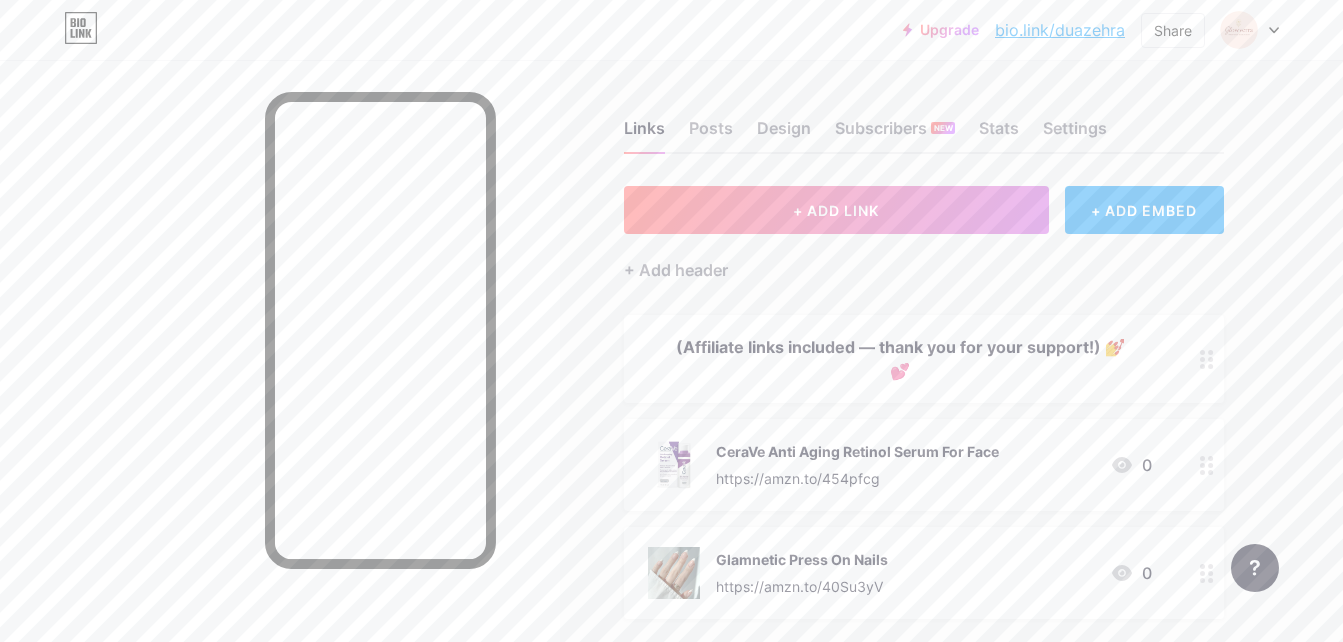 drag, startPoint x: 936, startPoint y: 570, endPoint x: 920, endPoint y: 419, distance: 151.84532 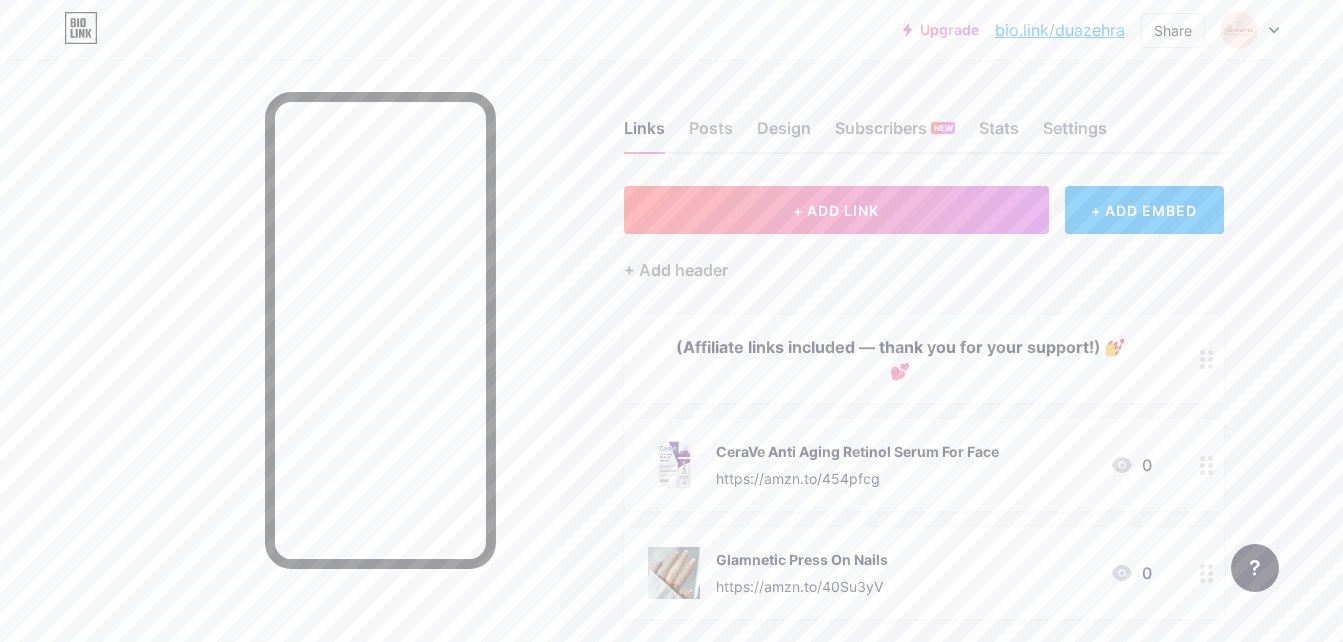 click on "(Affiliate links included — thank you for your support!) 💅💕
CeraVe Anti Aging Retinol Serum For Face
https://amzn.to/454pfcg
0
Glamnetic Press On Nails
https://amzn.to/40Su3yV
0" at bounding box center [924, 467] 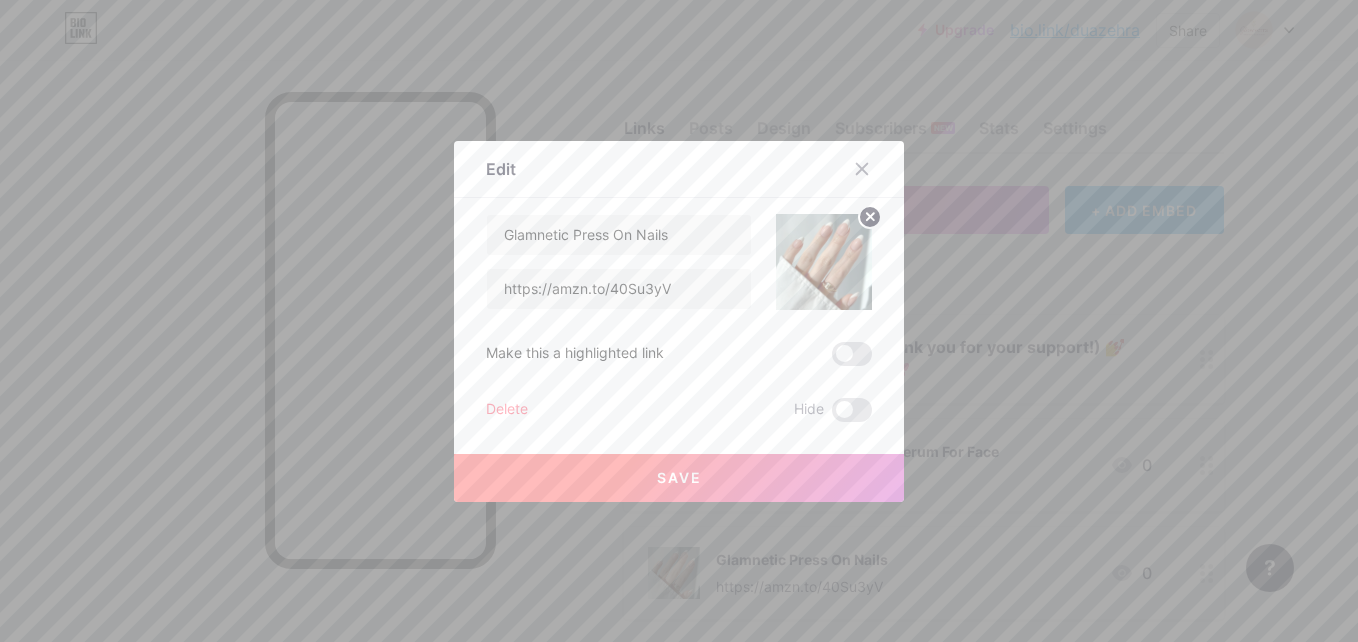click on "Edit           Content
YouTube
Play YouTube video without leaving your page.
ADD
Vimeo
Play Vimeo video without leaving your page.
ADD
Tiktok
Grow your TikTok following
ADD
Tweet
Embed a tweet.
ADD
Reddit
Showcase your Reddit profile
ADD
Spotify
Embed Spotify to play the preview of a track.
ADD
Twitch
Play Twitch video without leaving your page.
ADD
SoundCloud" at bounding box center (679, 321) 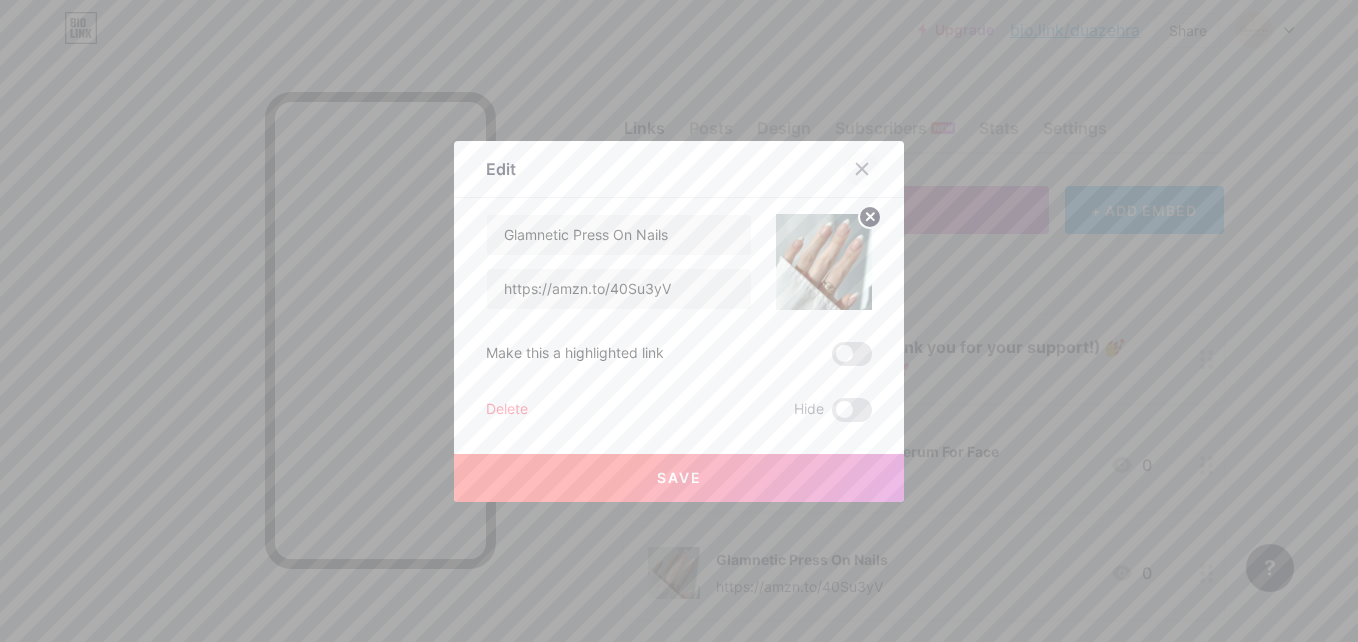 click 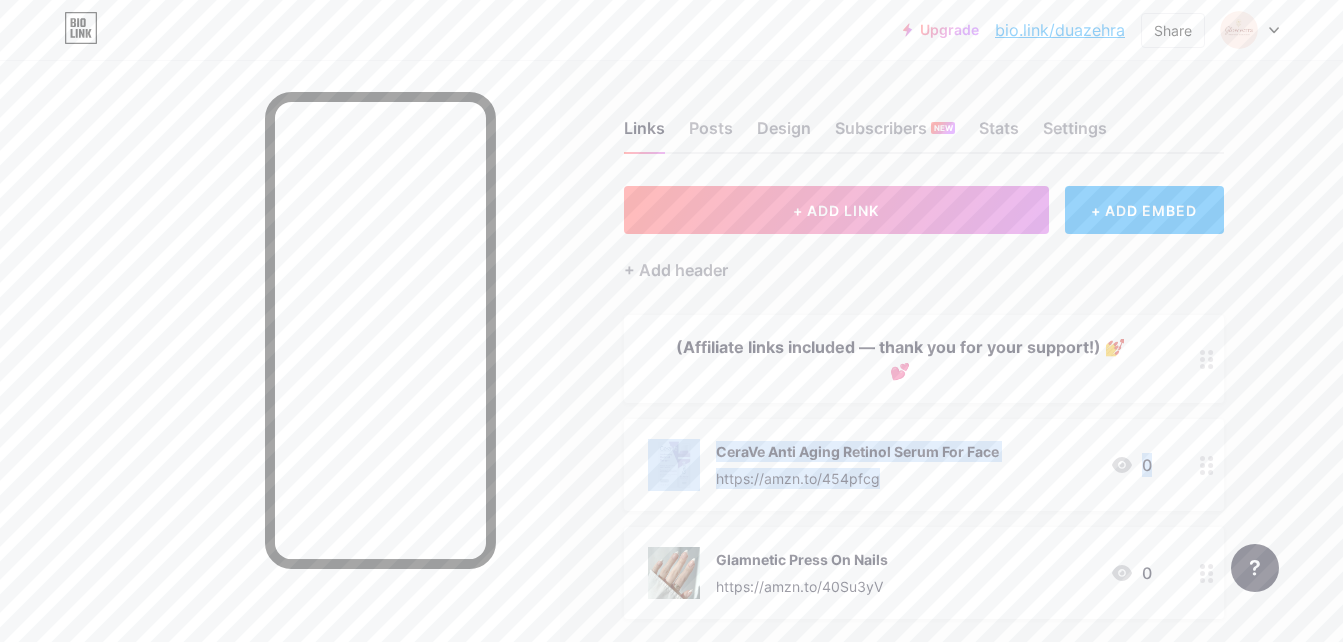 drag, startPoint x: 638, startPoint y: 536, endPoint x: 637, endPoint y: 451, distance: 85.00588 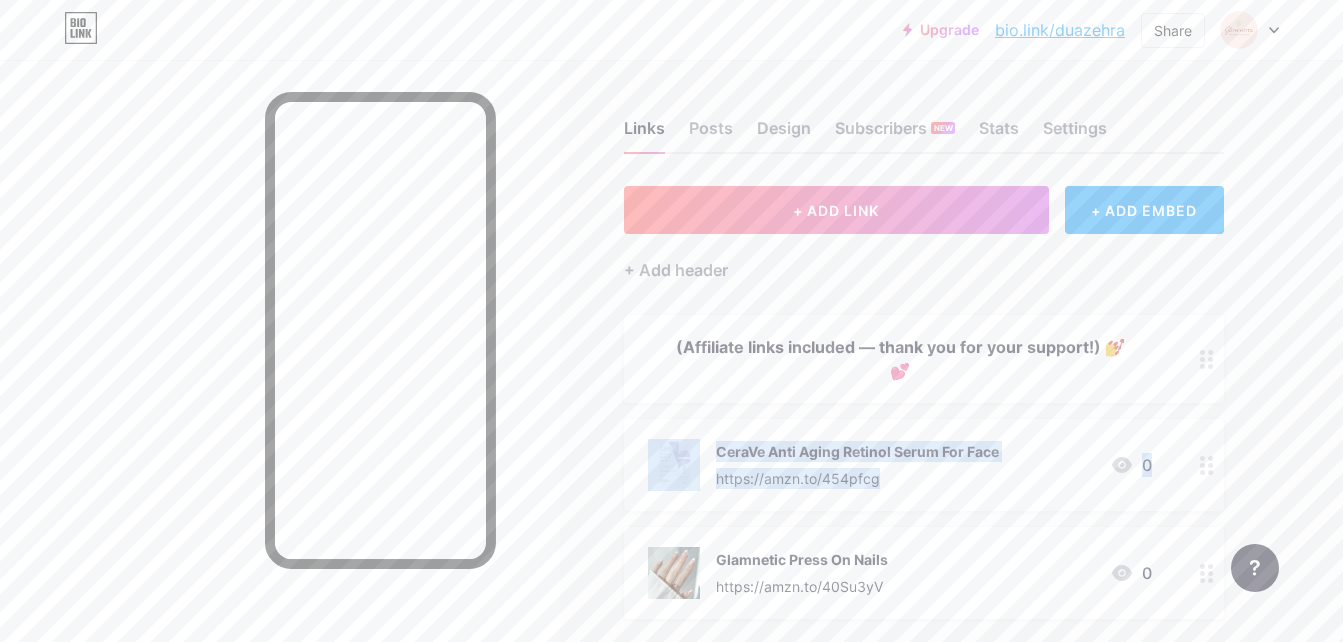 click on "(Affiliate links included — thank you for your support!) 💅💕
CeraVe Anti Aging Retinol Serum For Face
https://amzn.to/454pfcg
0
Glamnetic Press On Nails
https://amzn.to/40Su3yV
0" at bounding box center (924, 467) 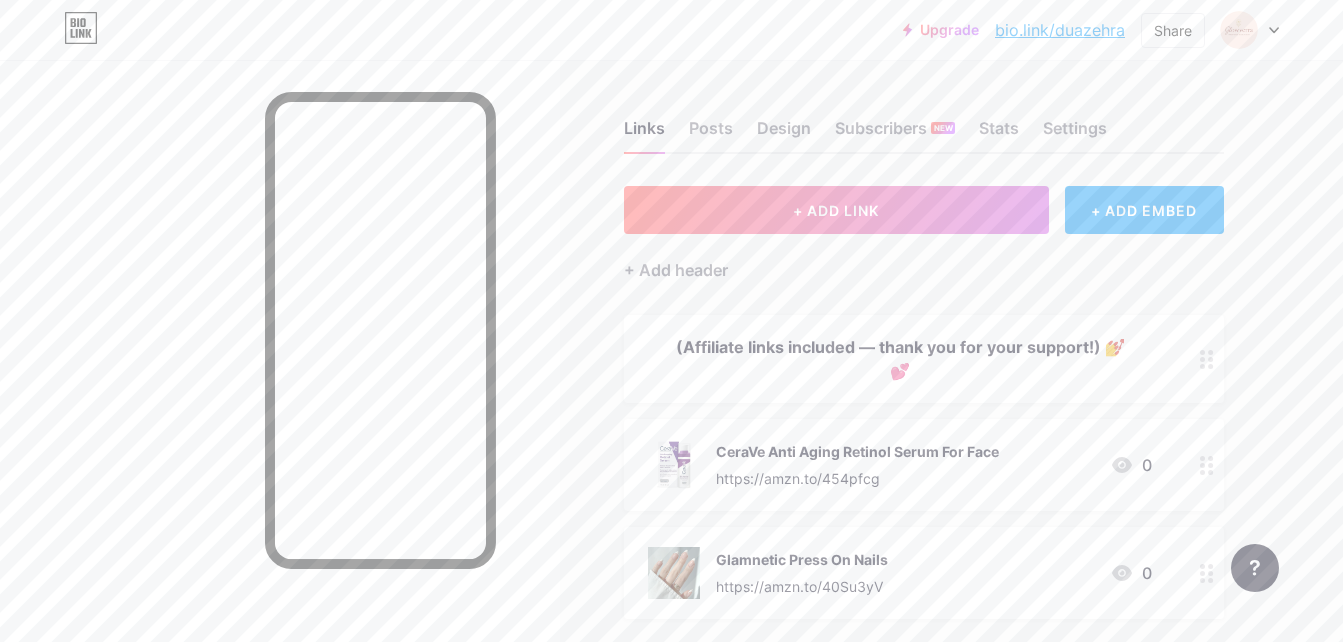 drag, startPoint x: 1004, startPoint y: 576, endPoint x: 1127, endPoint y: 572, distance: 123.065025 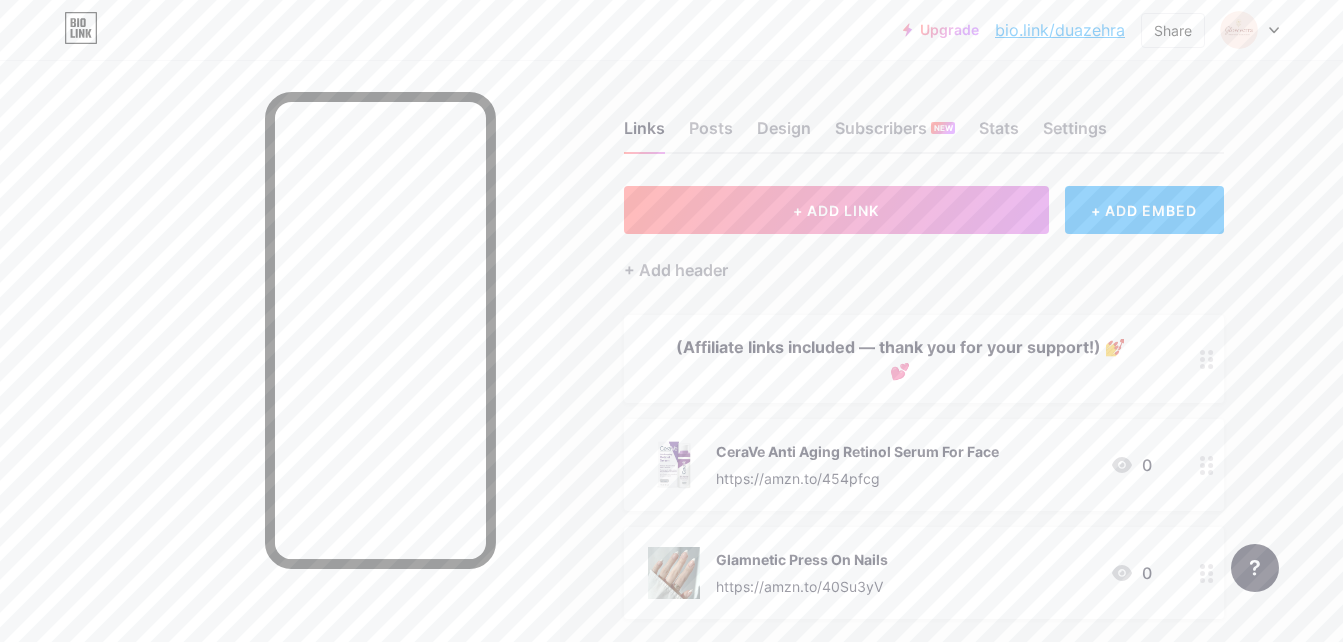 click on "Glamnetic Press On Nails
https://amzn.to/40Su3yV
0" at bounding box center (900, 573) 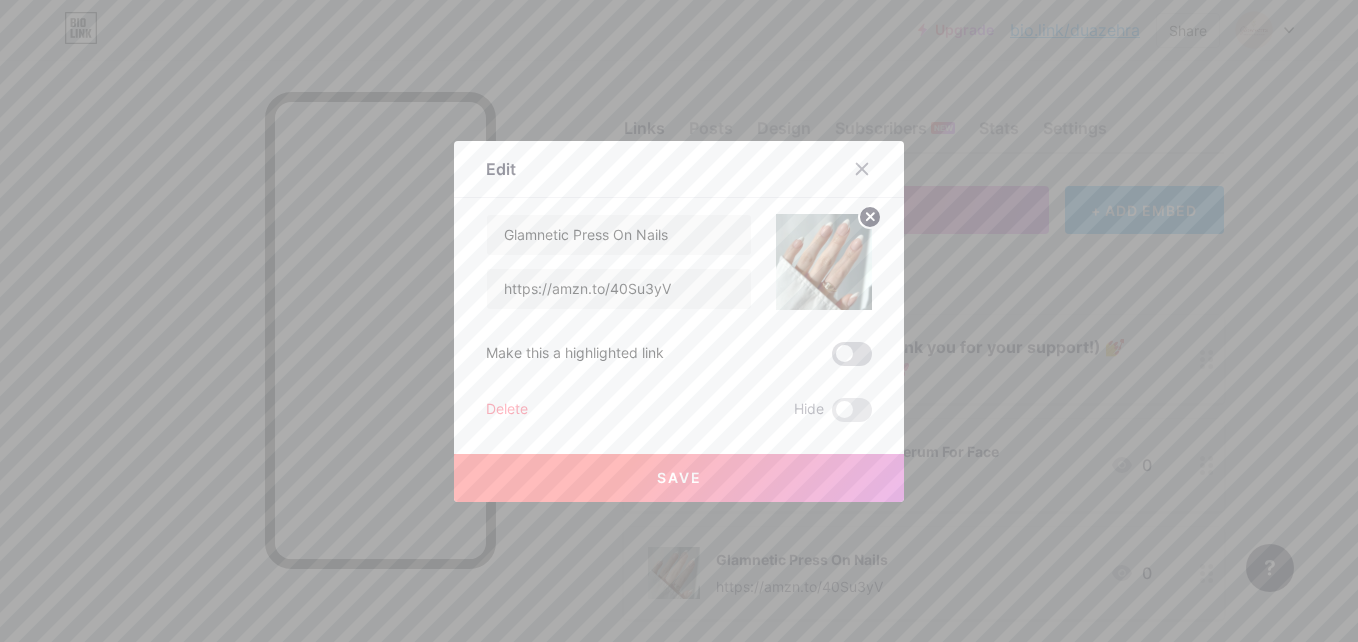 click at bounding box center [852, 354] 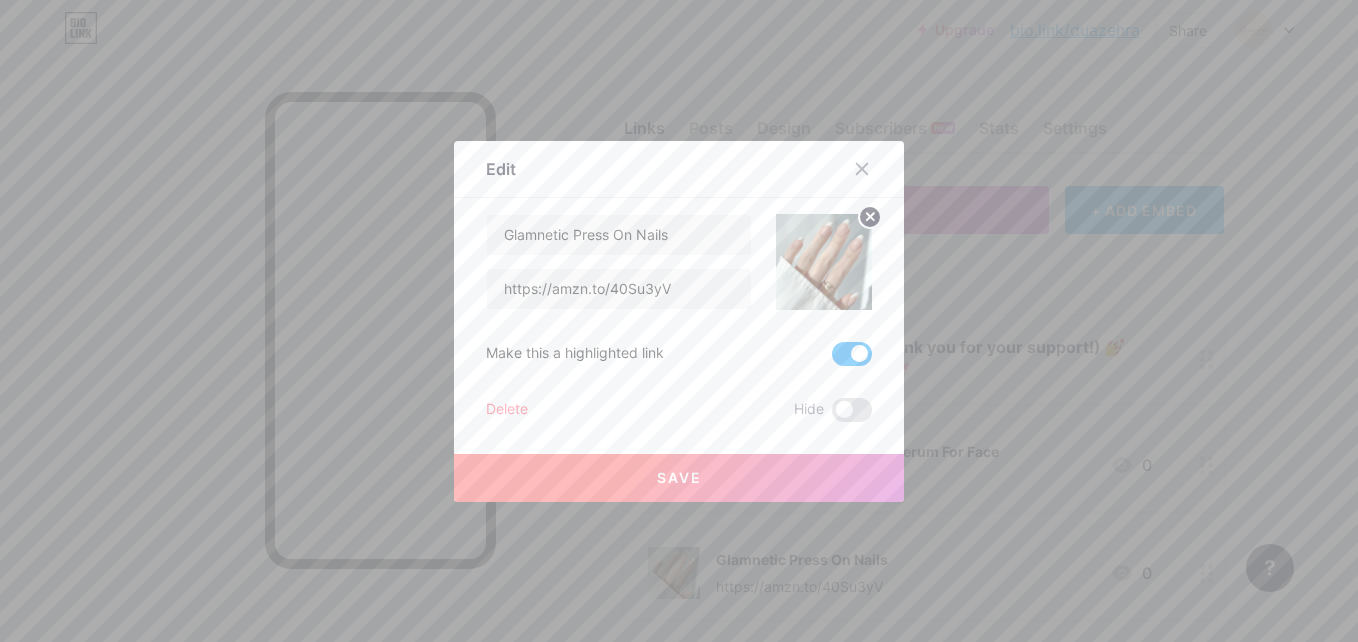 click on "Save" at bounding box center (679, 478) 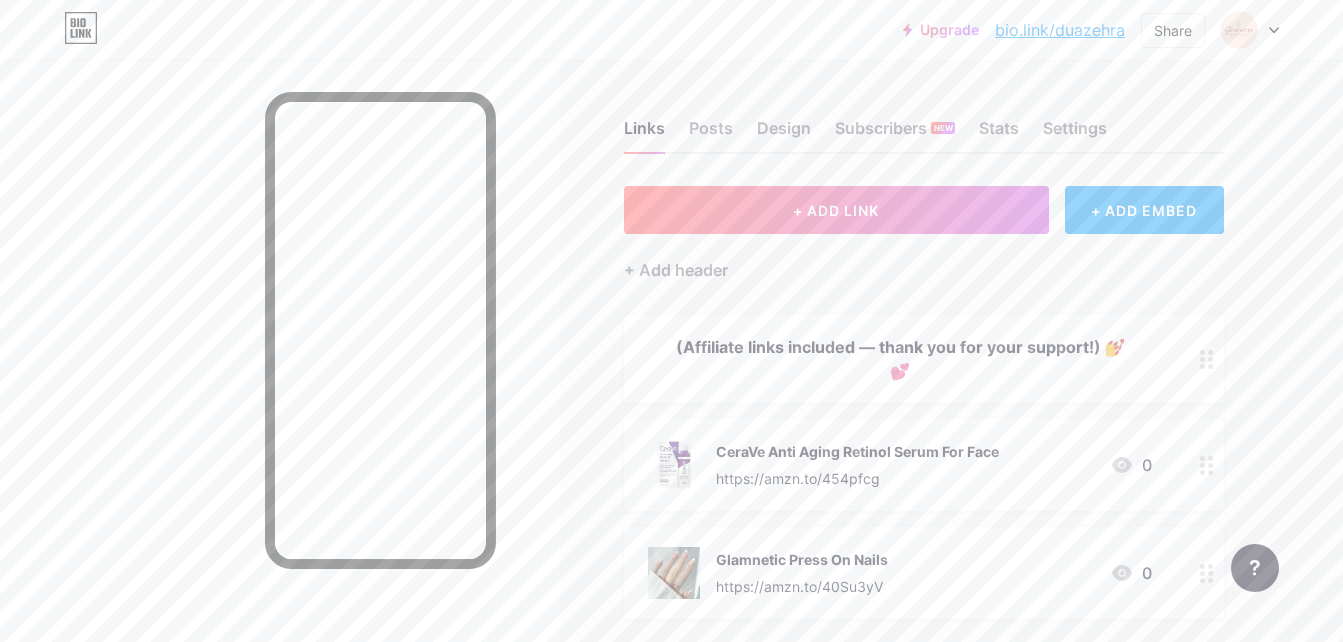 drag, startPoint x: 1030, startPoint y: 566, endPoint x: 1208, endPoint y: 571, distance: 178.0702 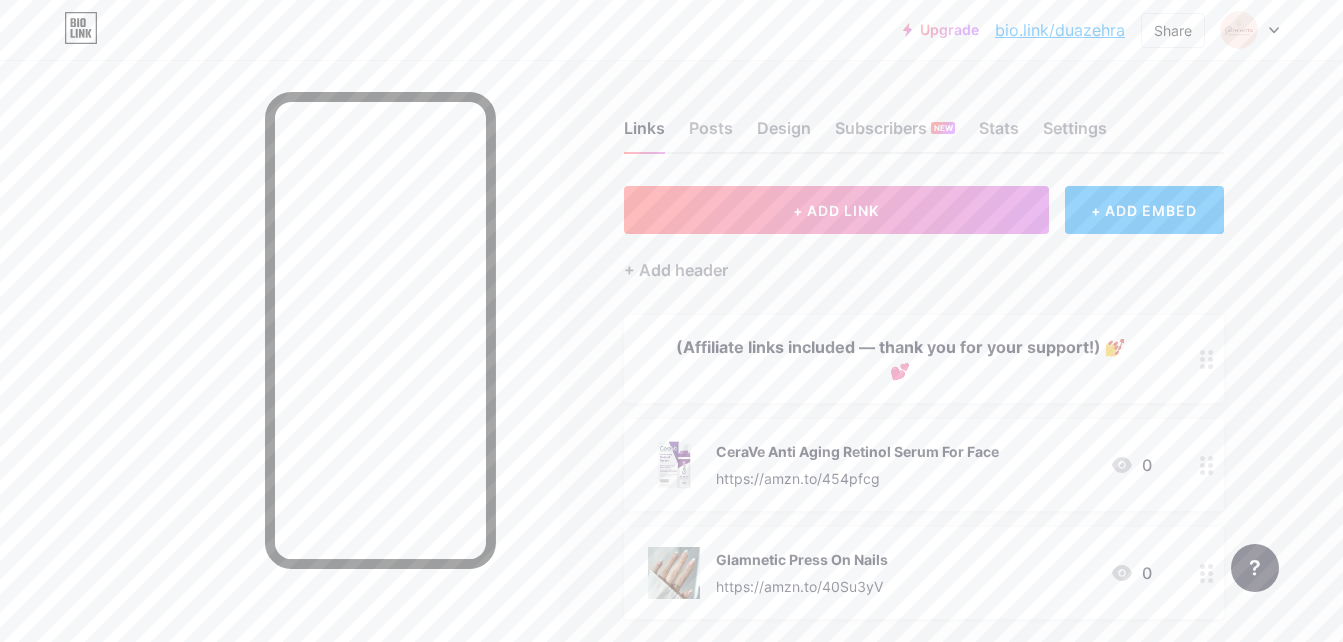 click on "Glamnetic Press On Nails
https://amzn.to/40Su3yV
0" at bounding box center (924, 573) 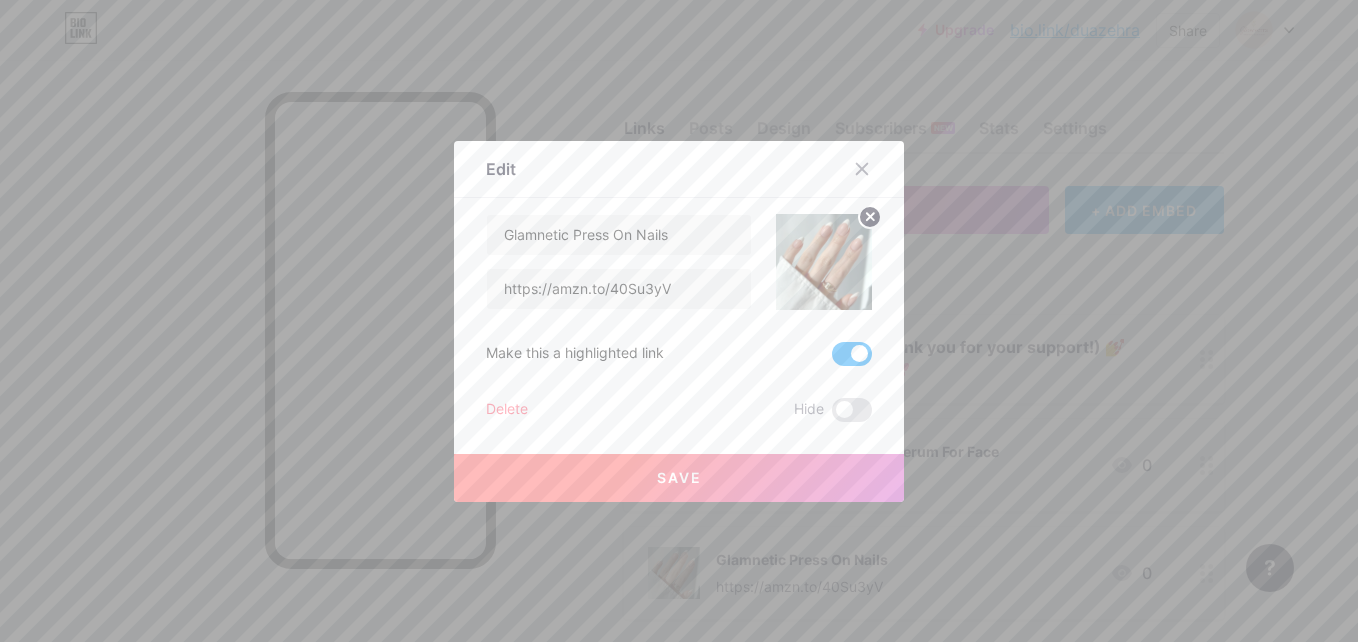 click at bounding box center [852, 354] 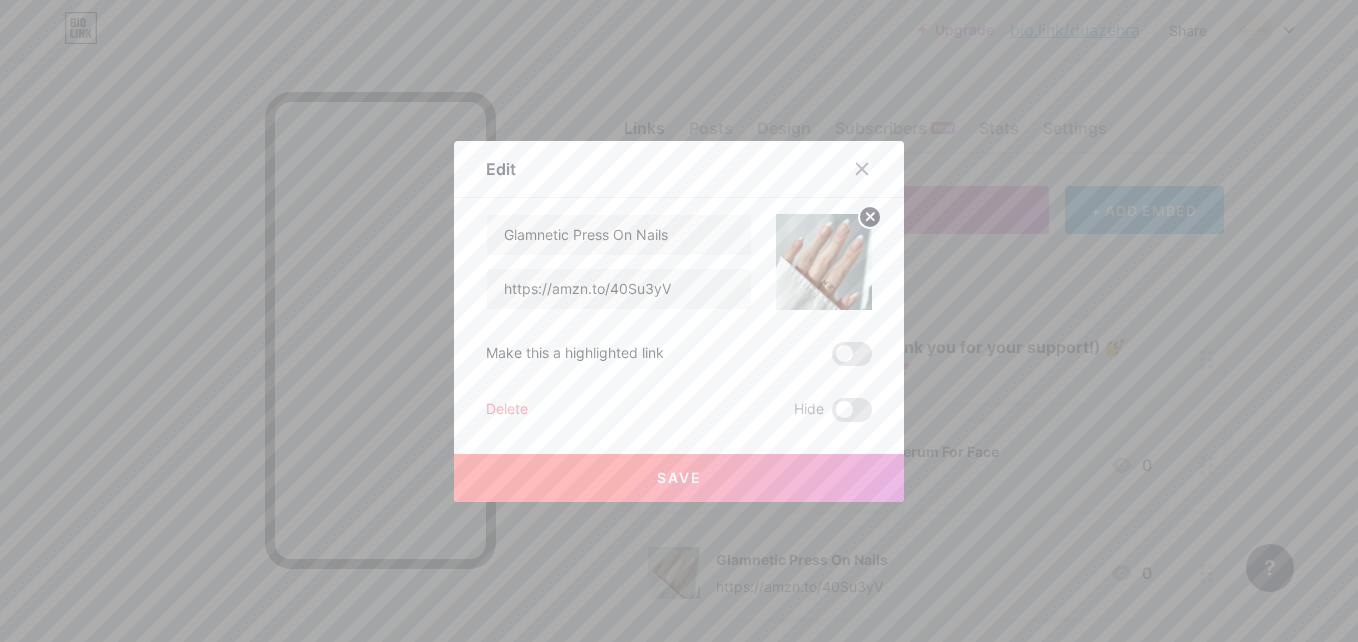 click on "Save" at bounding box center (679, 477) 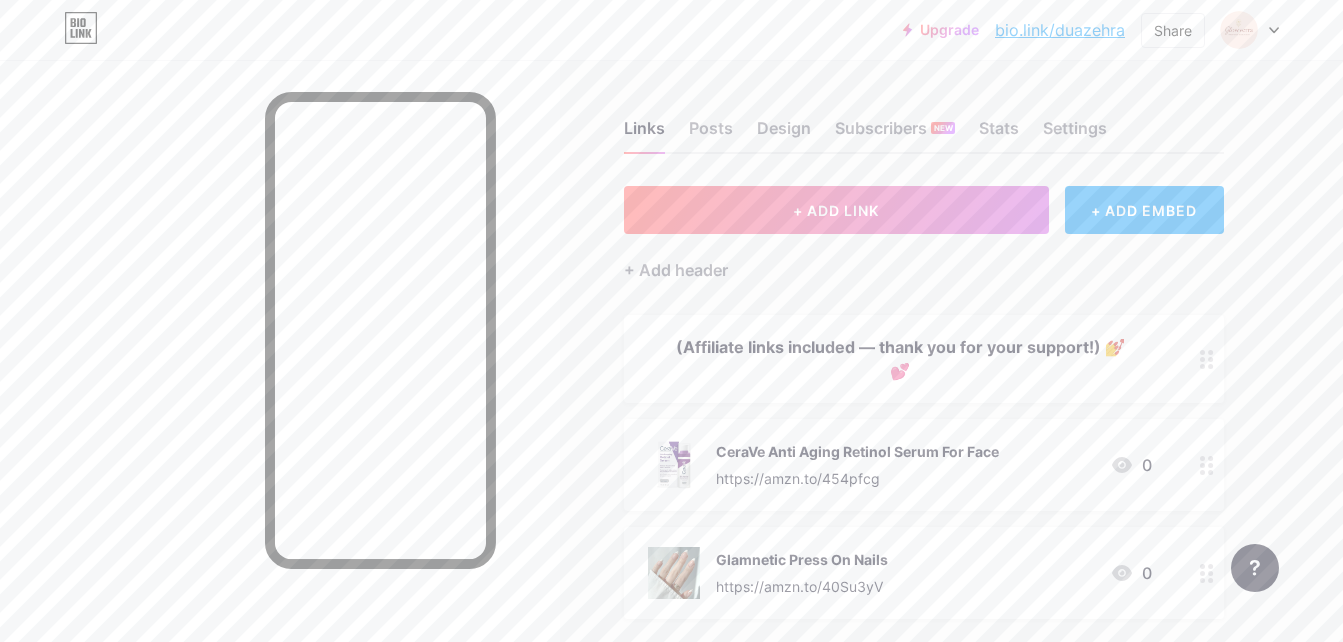 drag, startPoint x: 963, startPoint y: 571, endPoint x: 981, endPoint y: 436, distance: 136.19472 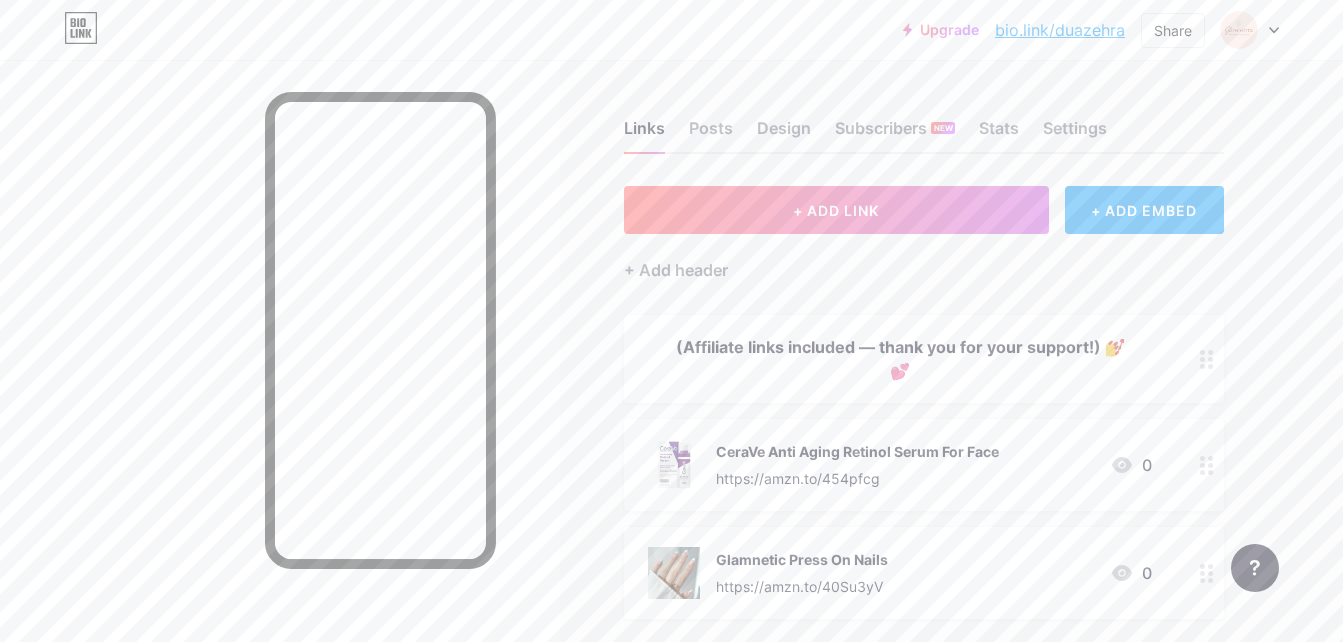 drag, startPoint x: 981, startPoint y: 436, endPoint x: 995, endPoint y: 575, distance: 139.70326 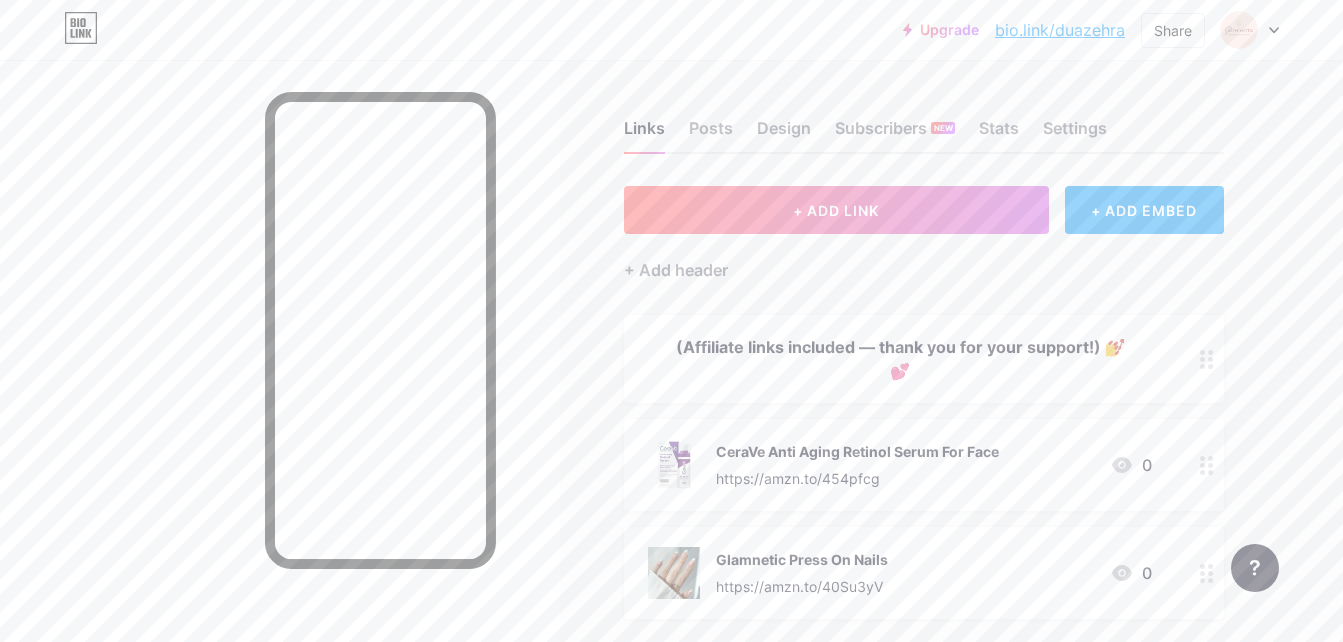 click on "Glamnetic Press On Nails
https://amzn.to/40Su3yV
0" at bounding box center [900, 573] 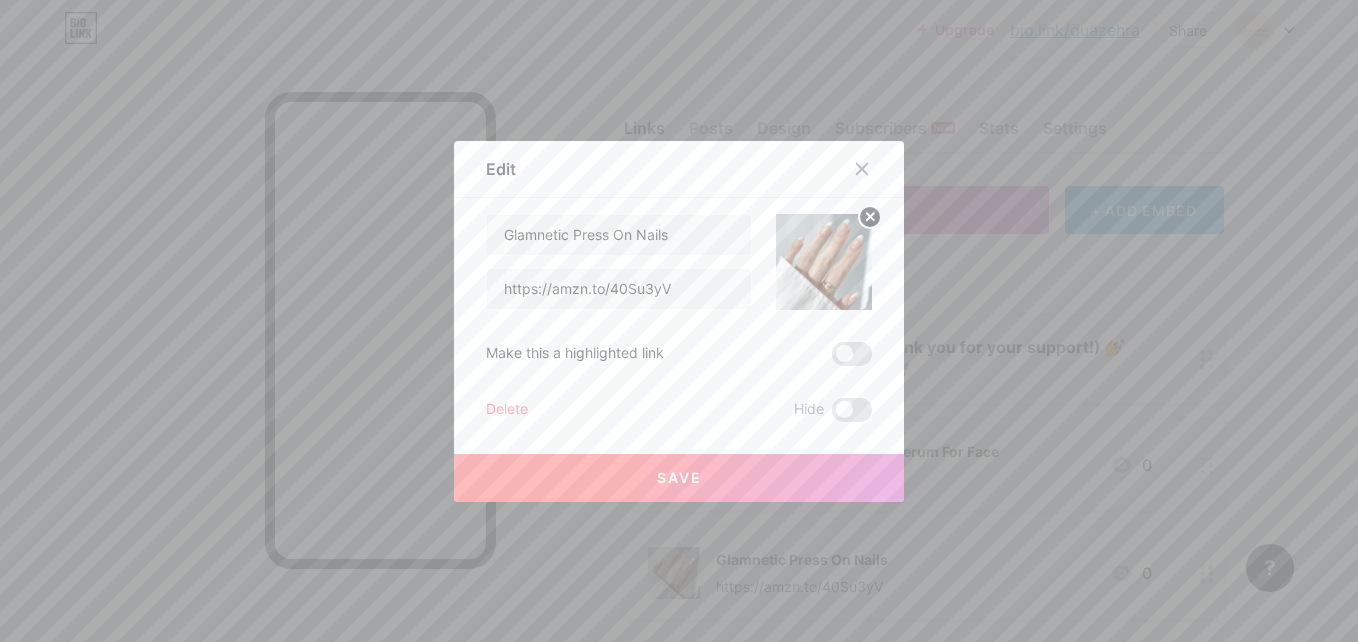 click at bounding box center [679, 321] 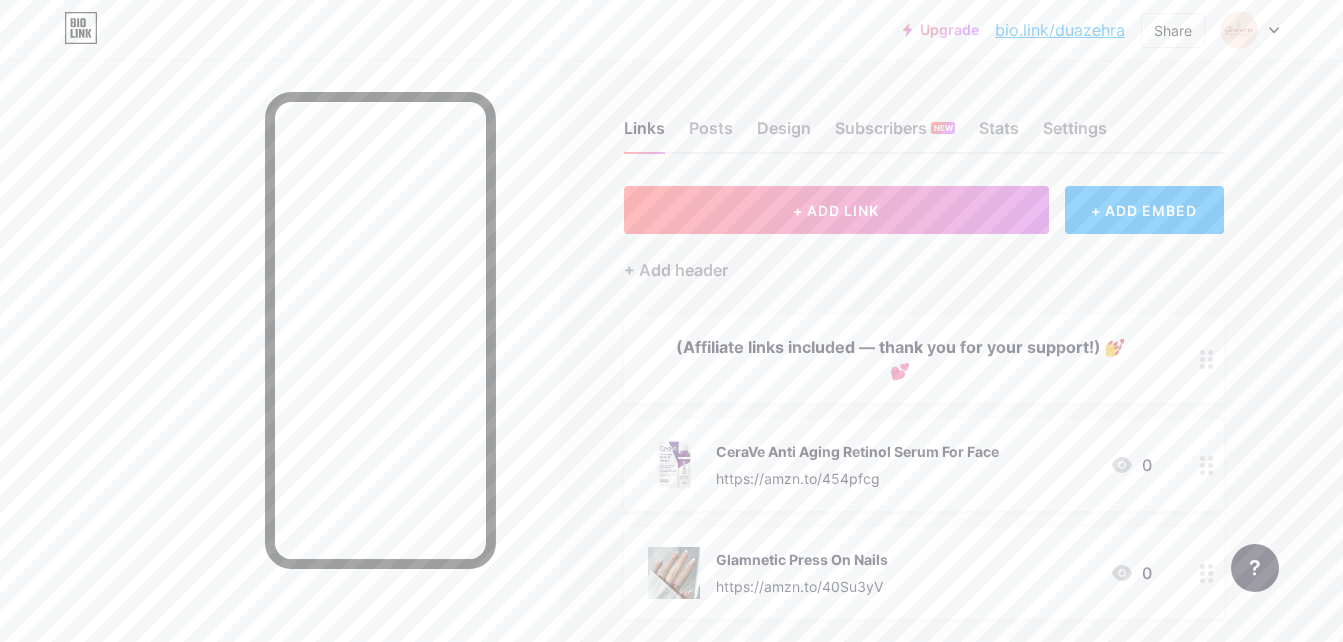 drag, startPoint x: 1031, startPoint y: 569, endPoint x: 1036, endPoint y: 399, distance: 170.07352 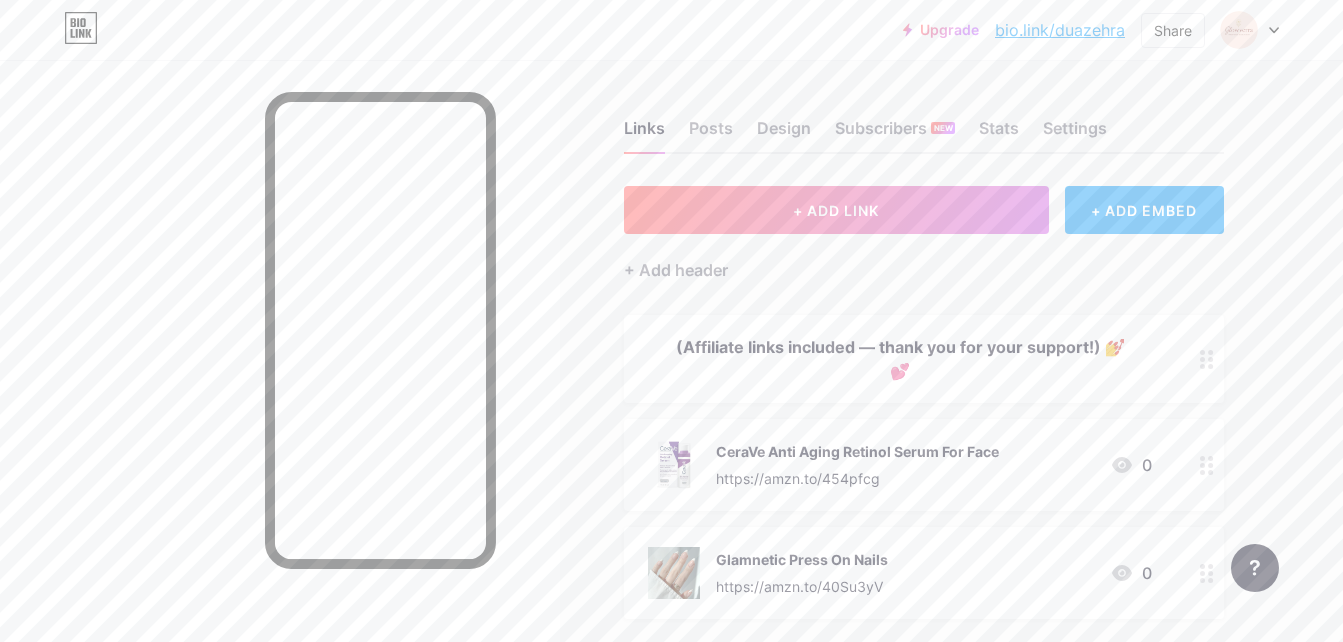 drag, startPoint x: 1036, startPoint y: 399, endPoint x: 961, endPoint y: 435, distance: 83.19255 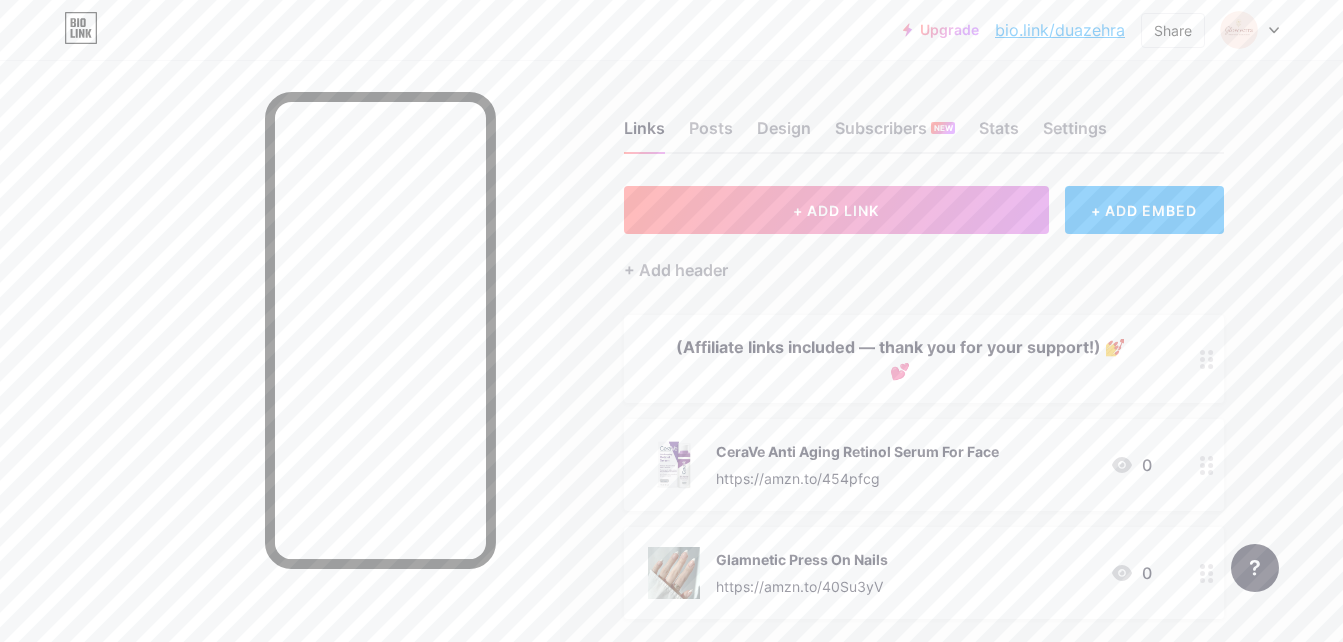 click on "CeraVe Anti Aging Retinol Serum For Face https://amzn.to/[ID] 0" at bounding box center (924, 465) 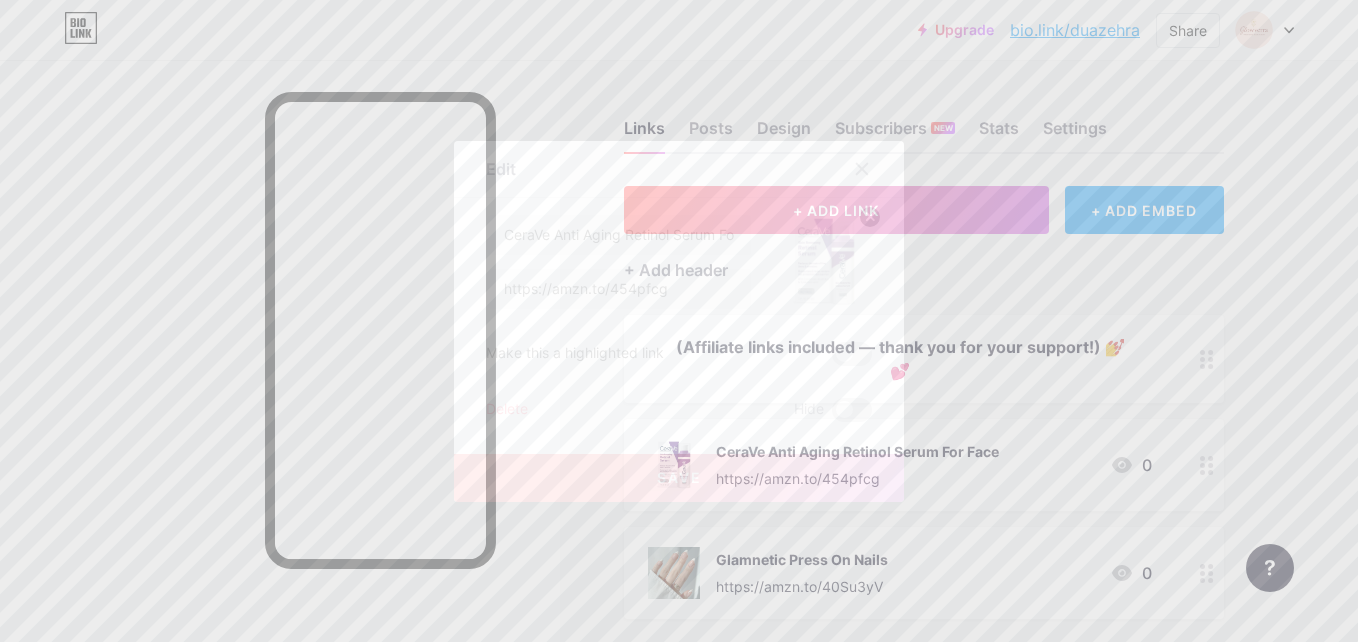 click 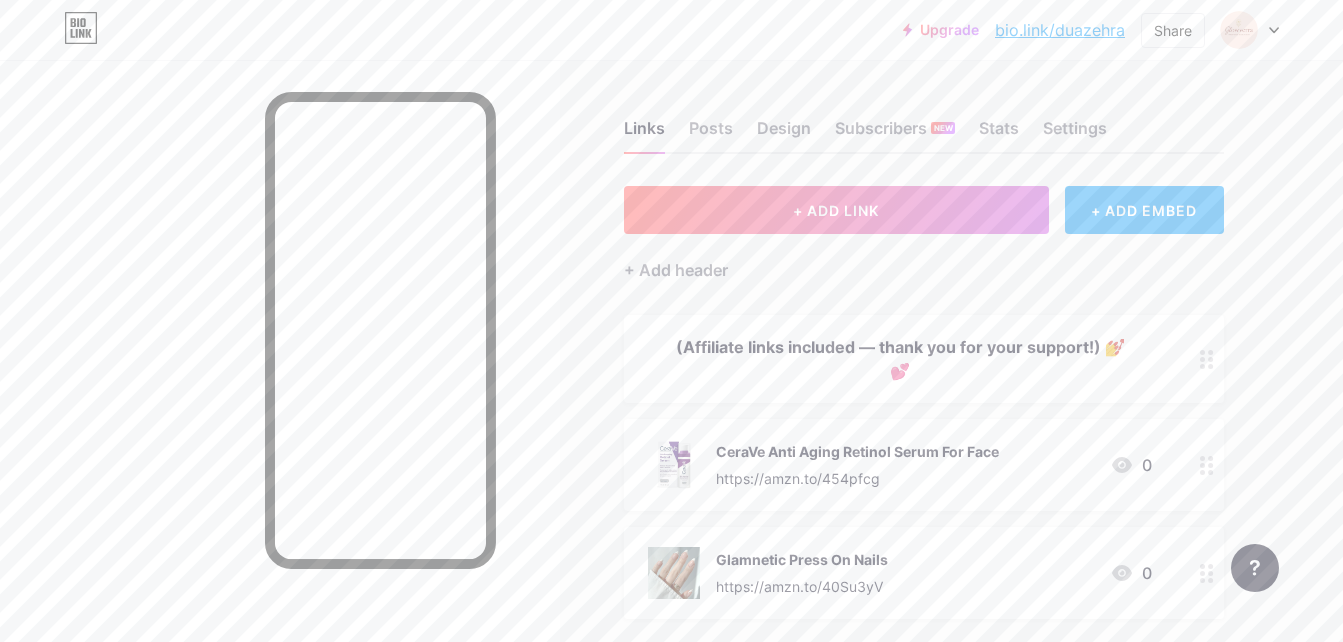 click on "+ ADD EMBED" at bounding box center (1144, 210) 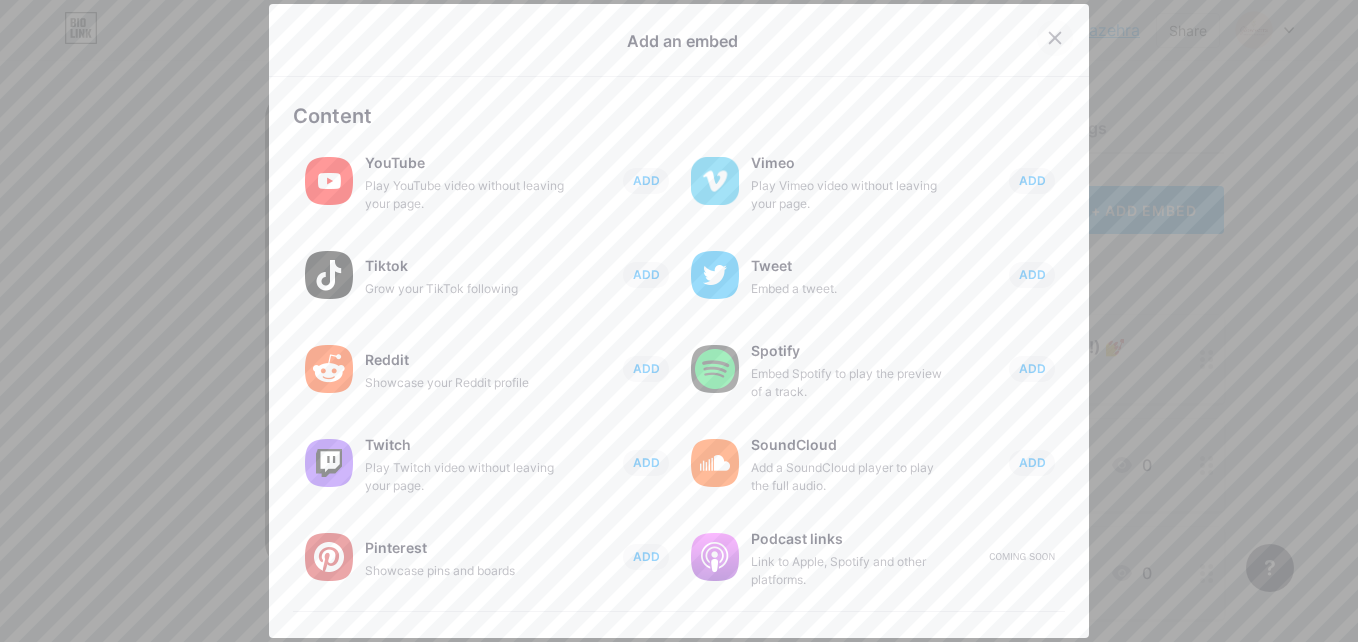 click at bounding box center (1055, 38) 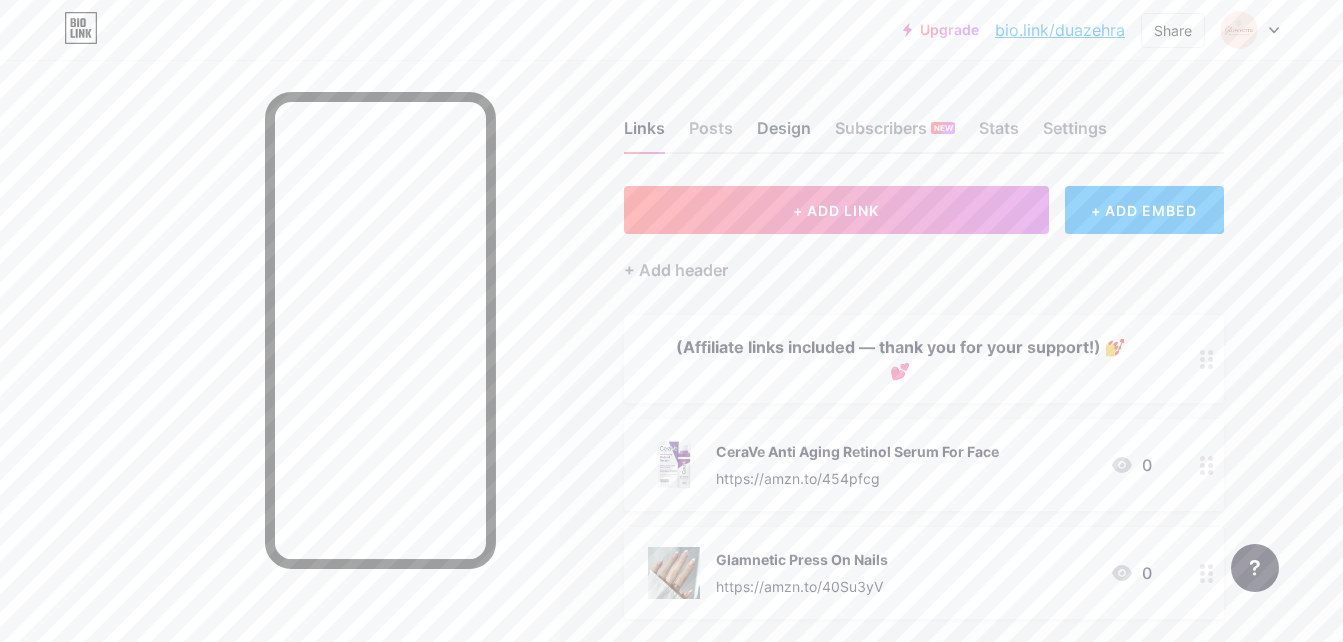 click on "Design" at bounding box center [784, 134] 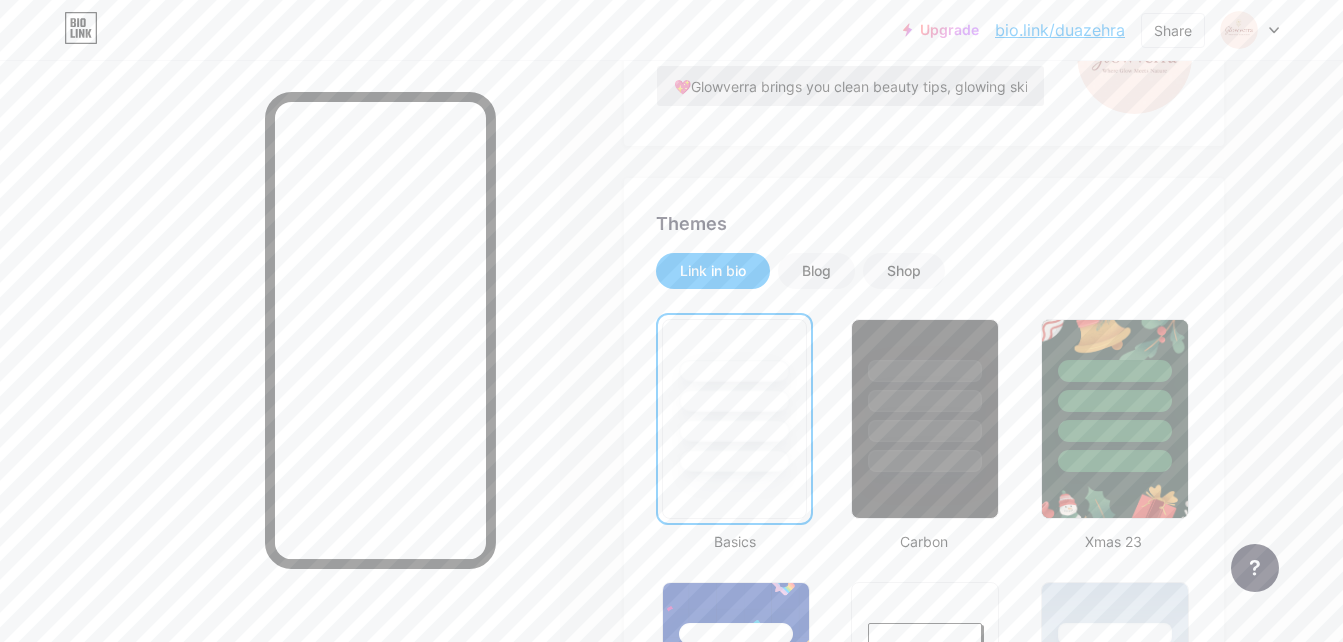 scroll, scrollTop: 284, scrollLeft: 0, axis: vertical 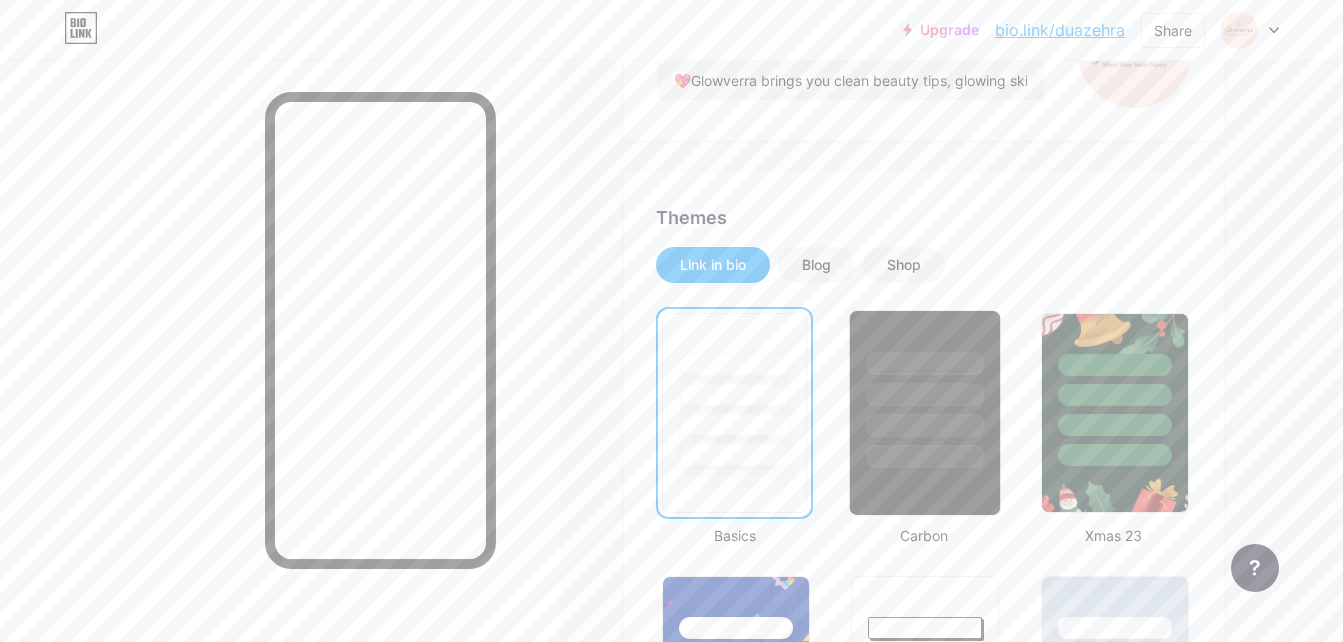 click at bounding box center [925, 425] 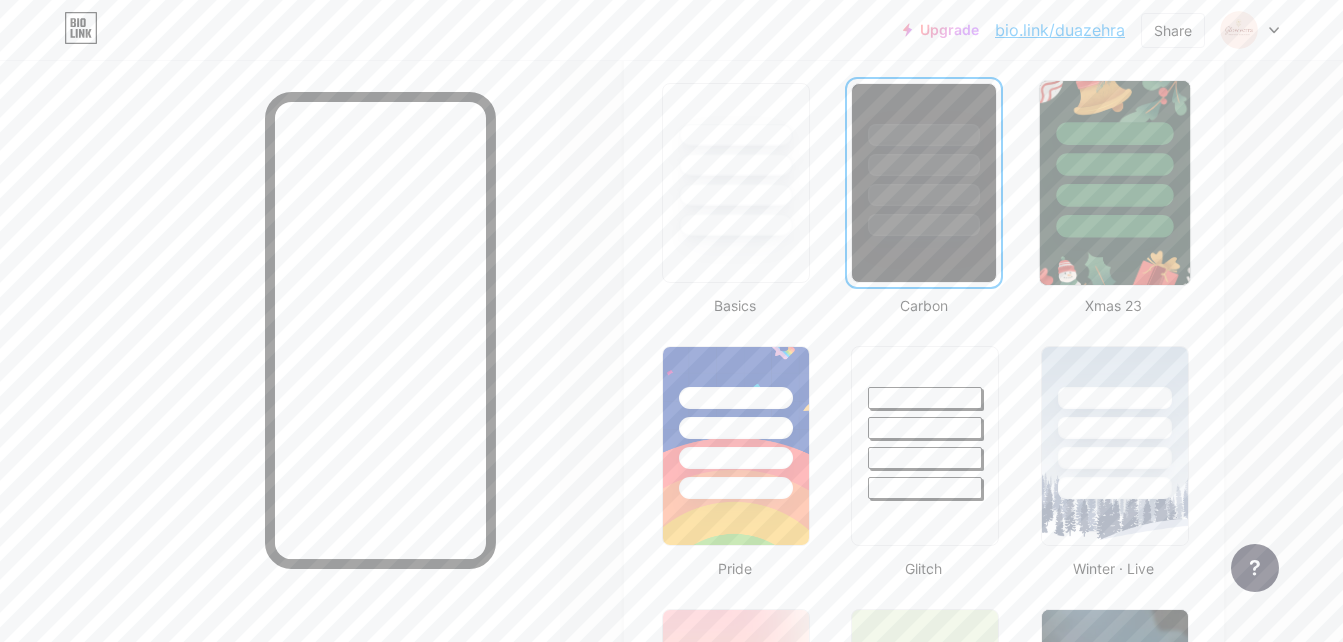 scroll, scrollTop: 540, scrollLeft: 0, axis: vertical 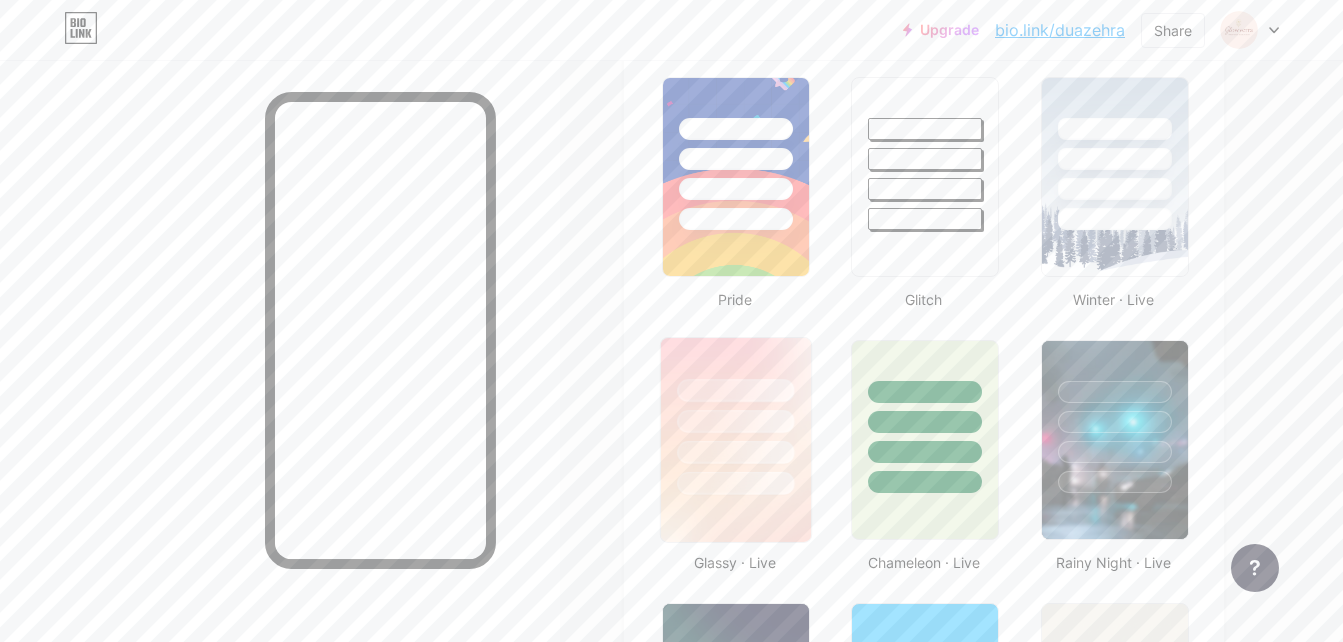 click at bounding box center (735, 452) 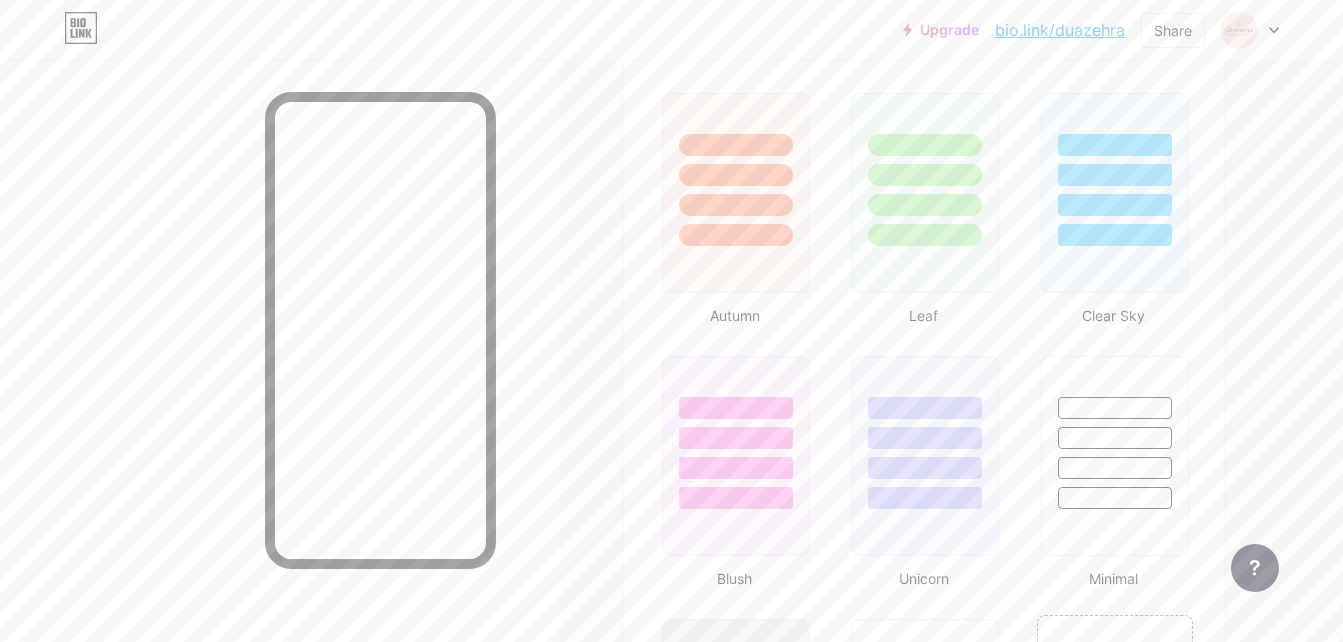 scroll, scrollTop: 1820, scrollLeft: 0, axis: vertical 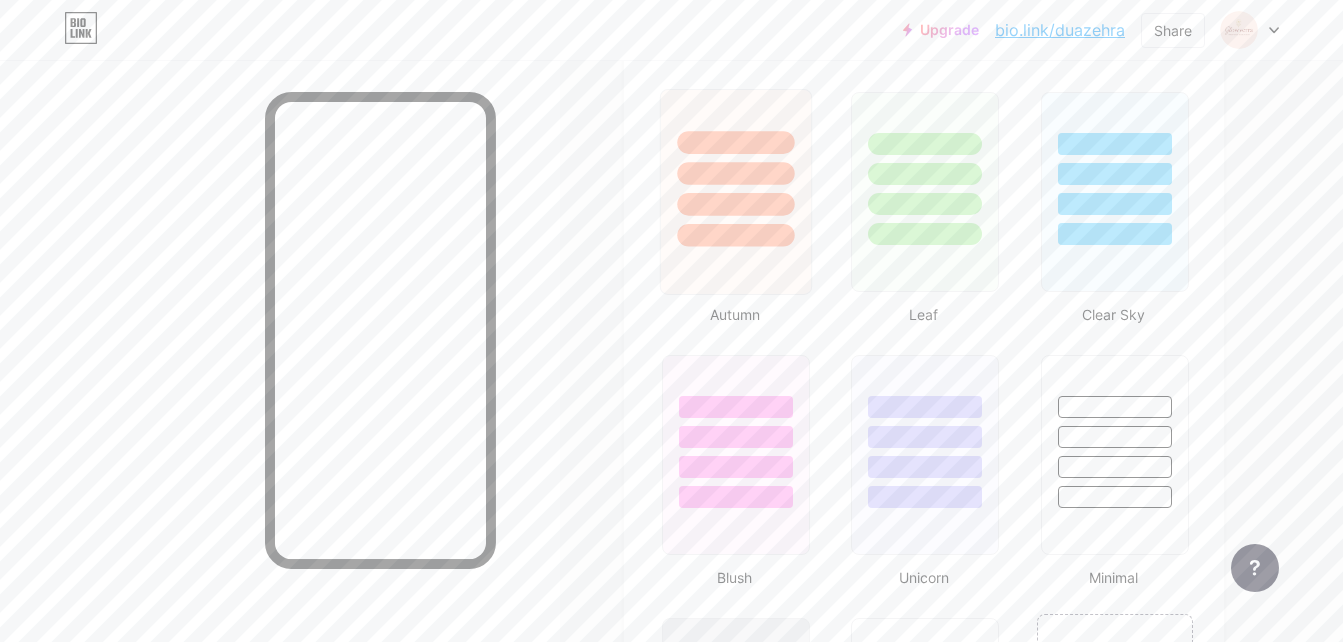 click at bounding box center (736, 168) 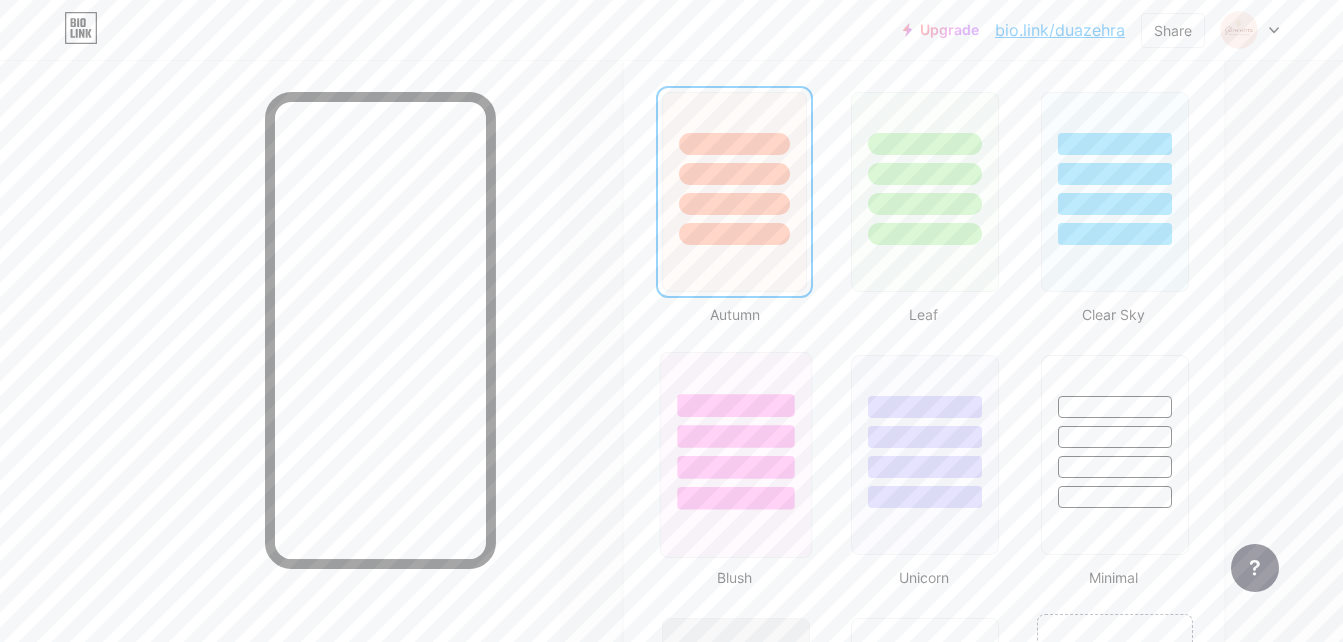 click at bounding box center (735, 436) 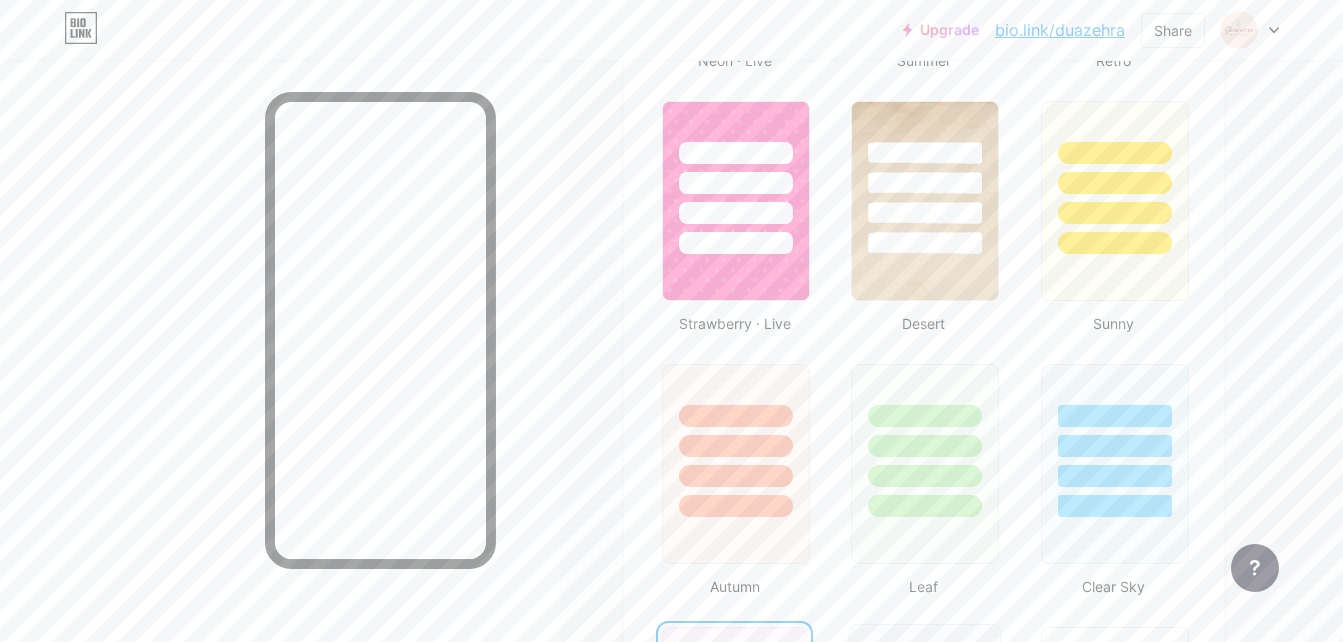 scroll, scrollTop: 1553, scrollLeft: 0, axis: vertical 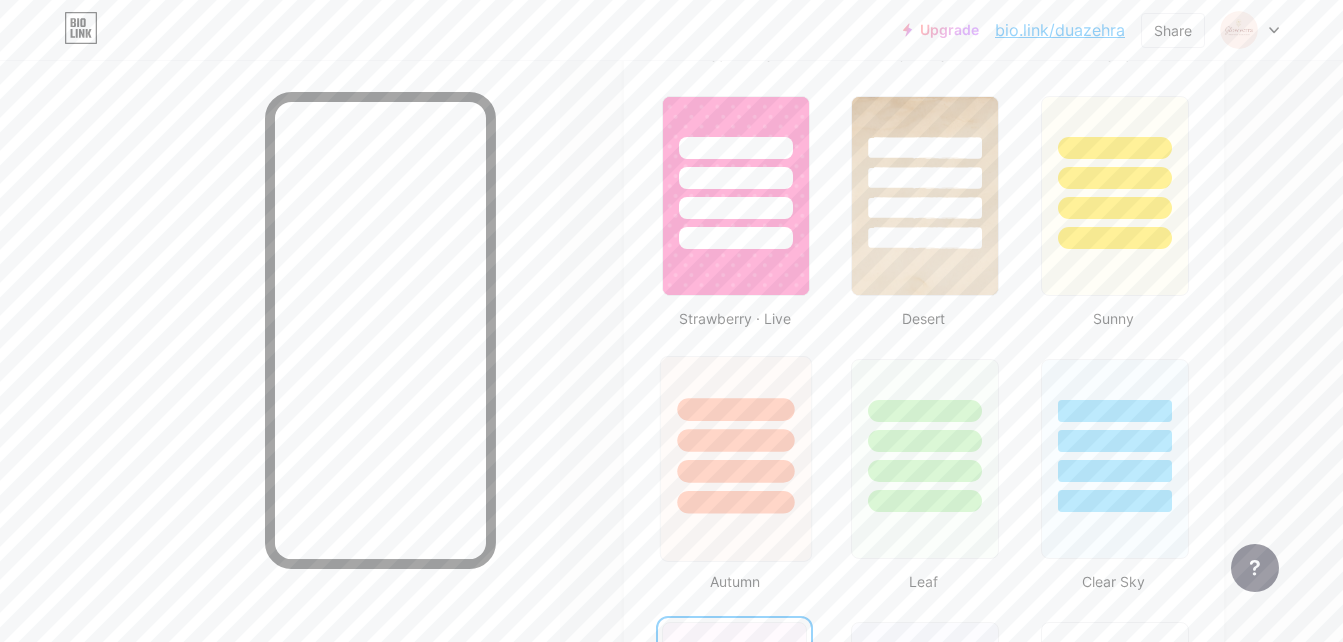 click at bounding box center [736, 435] 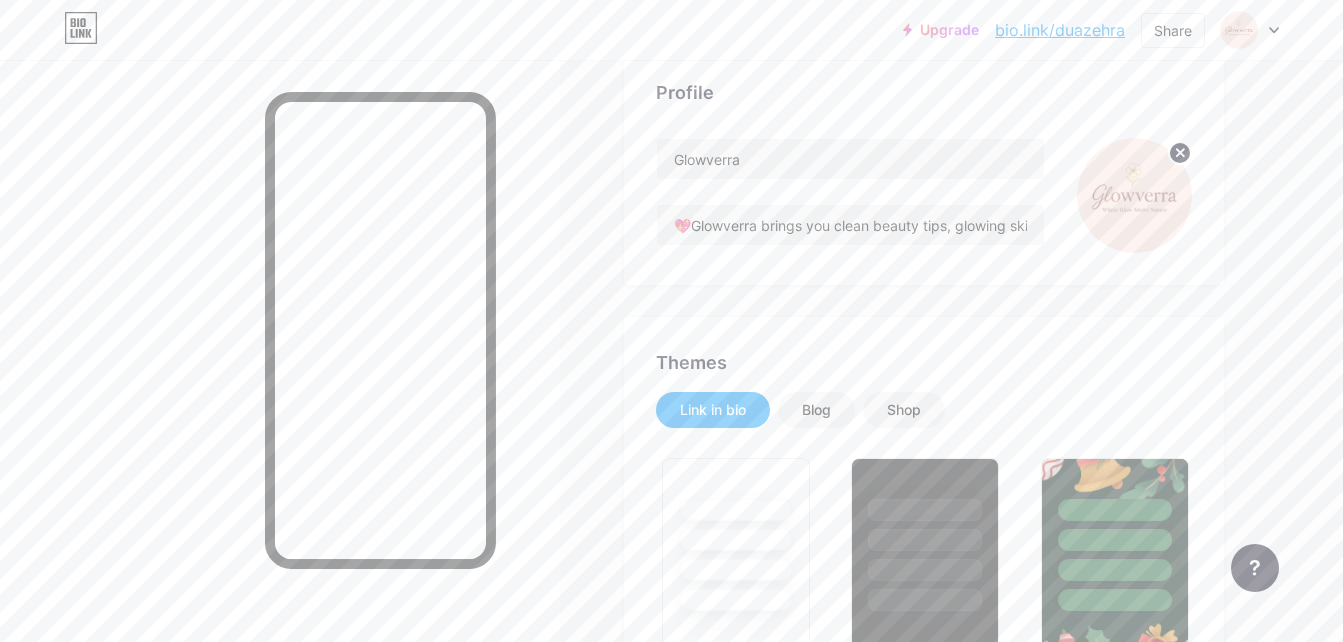 scroll, scrollTop: 194, scrollLeft: 0, axis: vertical 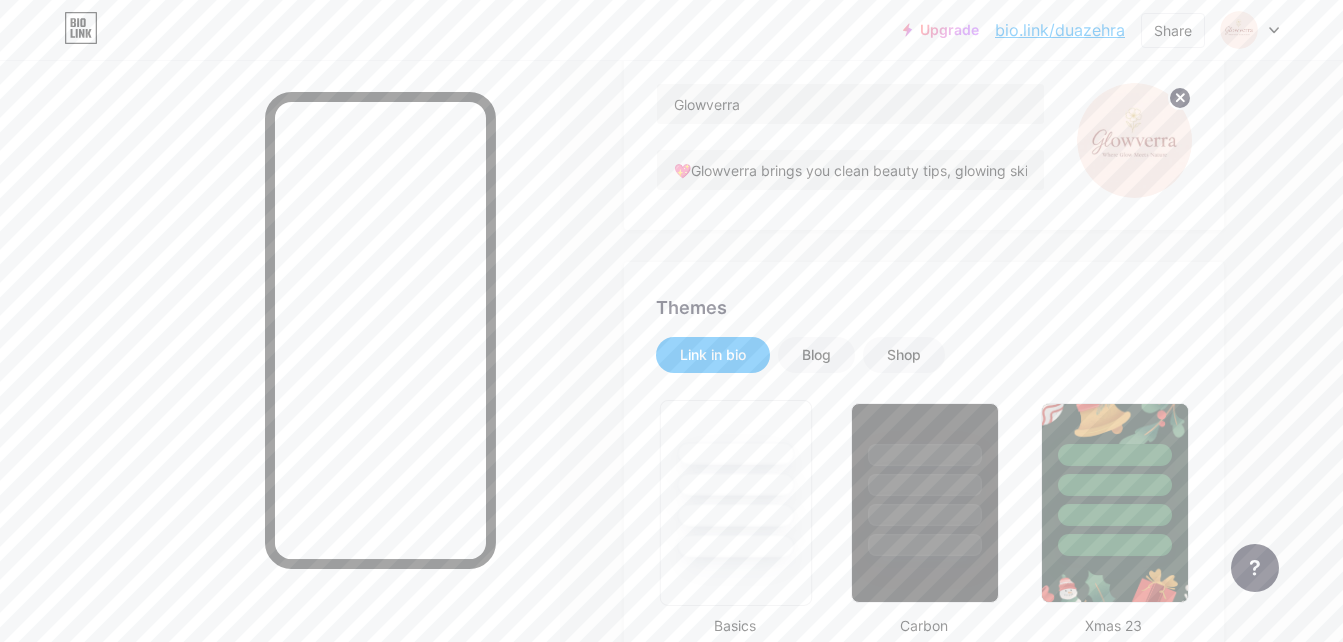 click at bounding box center [736, 479] 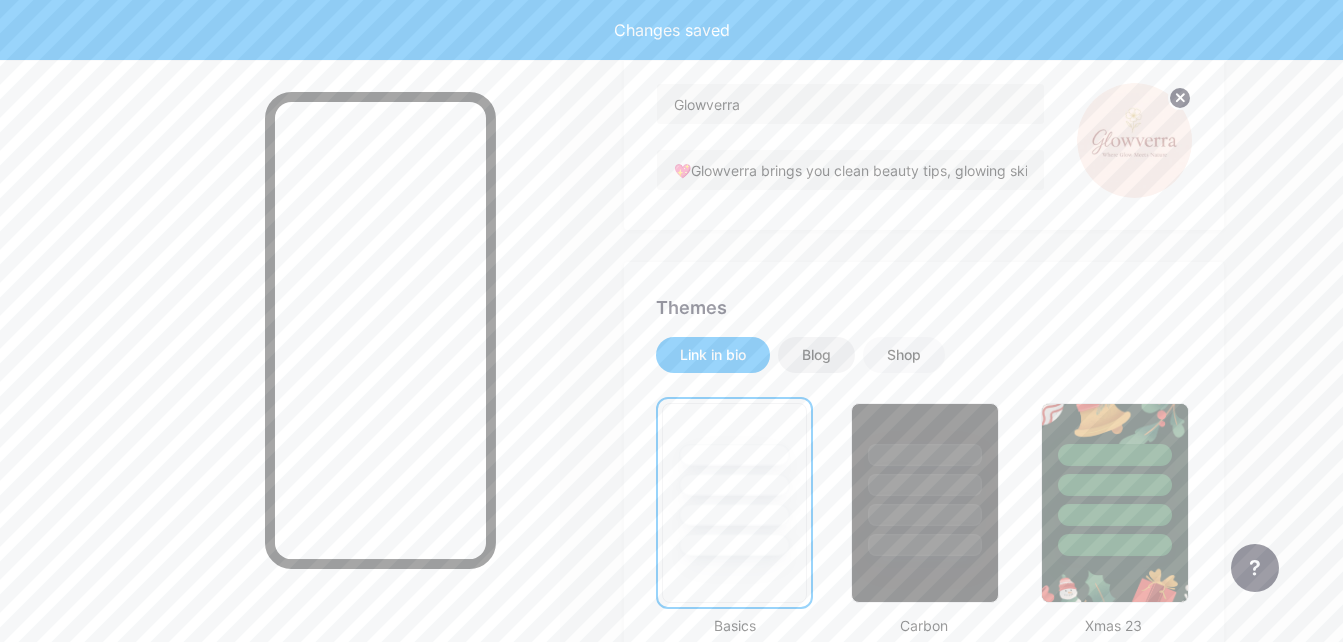 click on "Blog" at bounding box center (816, 355) 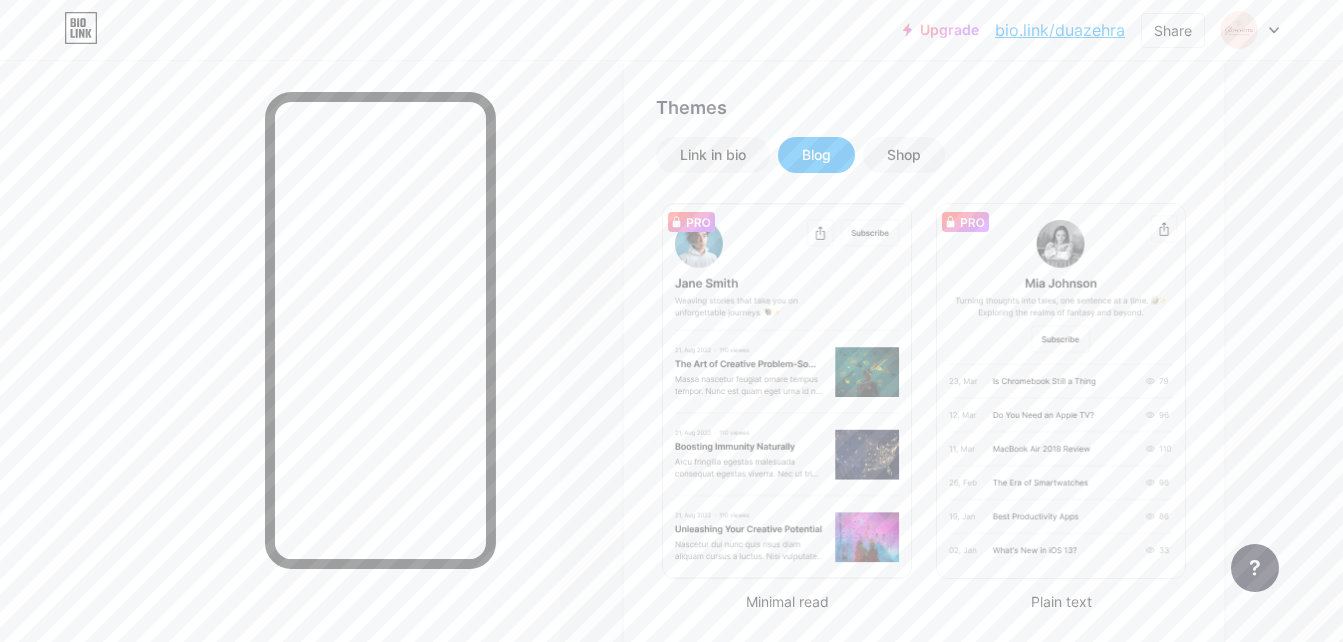 scroll, scrollTop: 395, scrollLeft: 0, axis: vertical 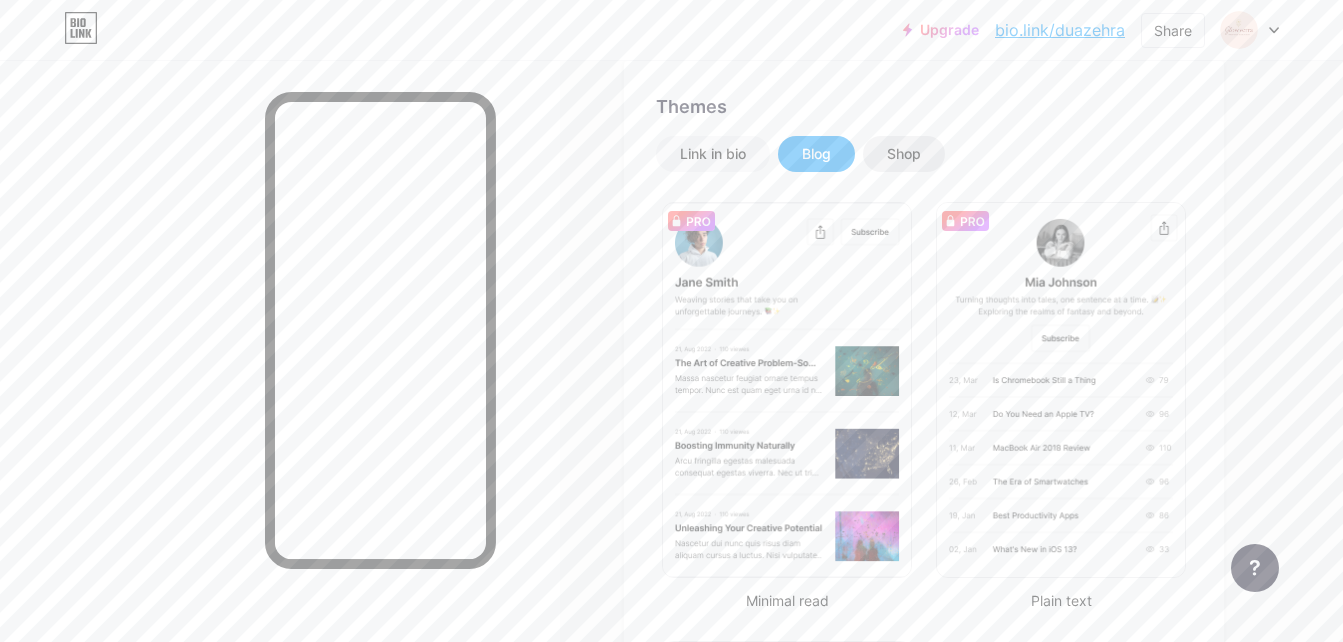 click on "Shop" at bounding box center [904, 154] 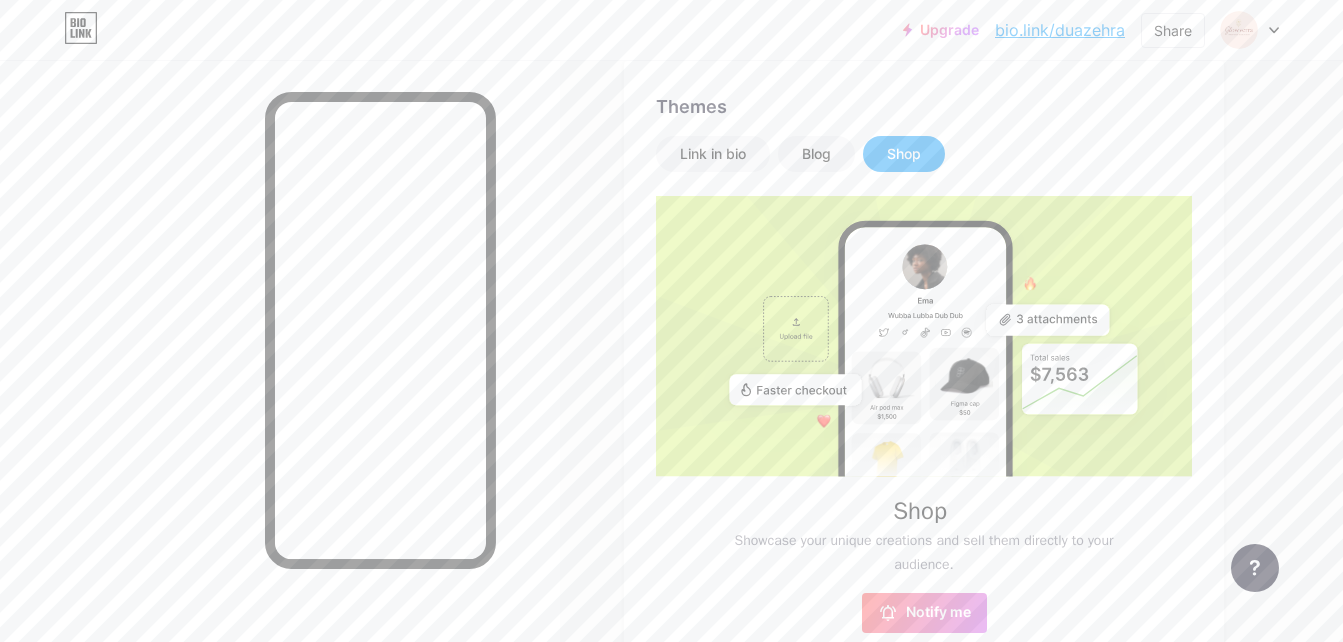 scroll, scrollTop: 0, scrollLeft: 0, axis: both 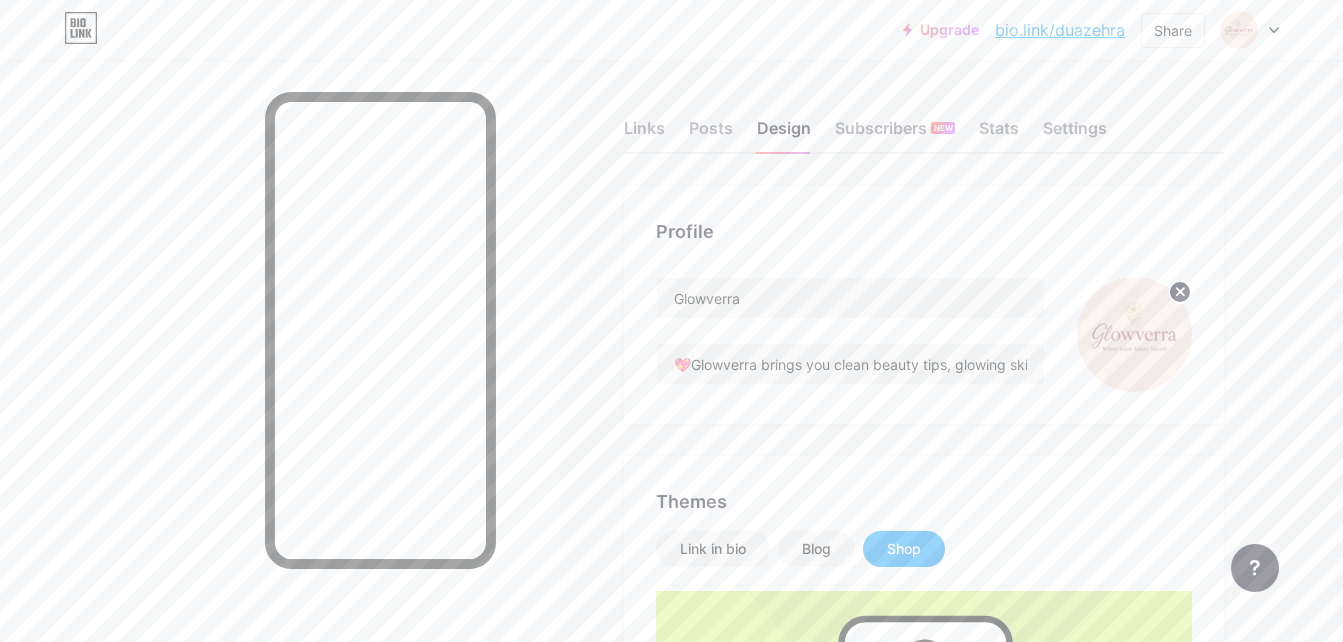 click on "Links
Posts
Design
Subscribers
NEW
Stats
Settings" at bounding box center (924, 119) 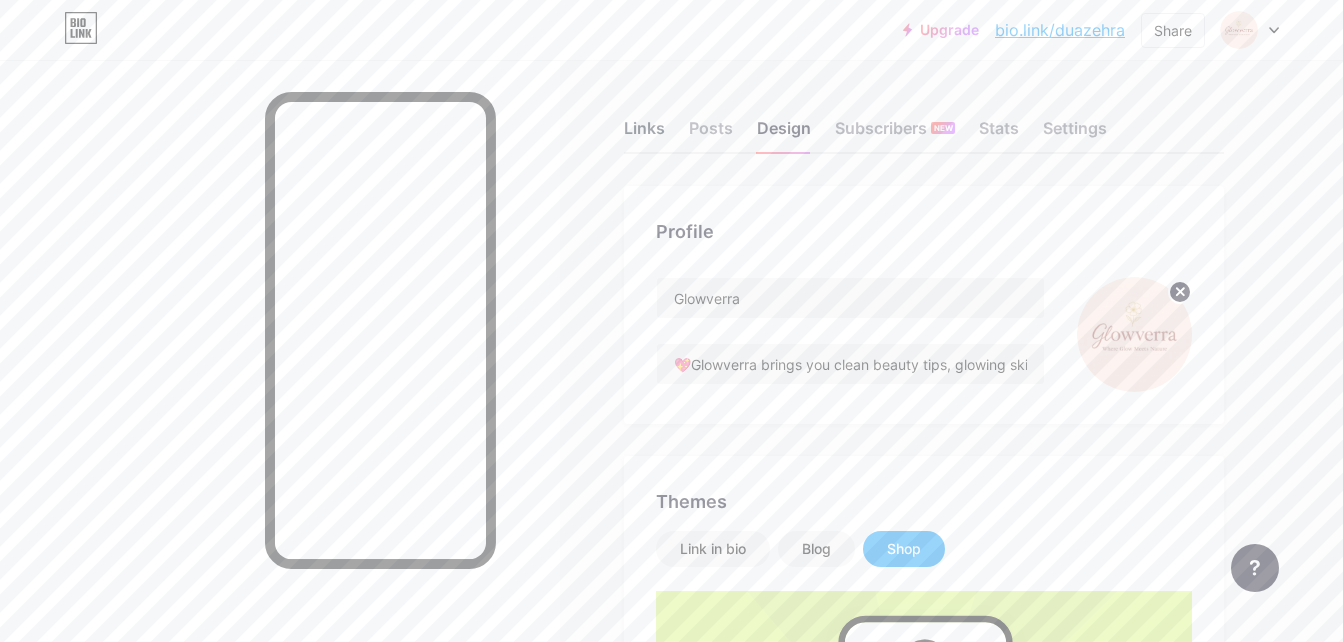 click on "Links" at bounding box center [644, 134] 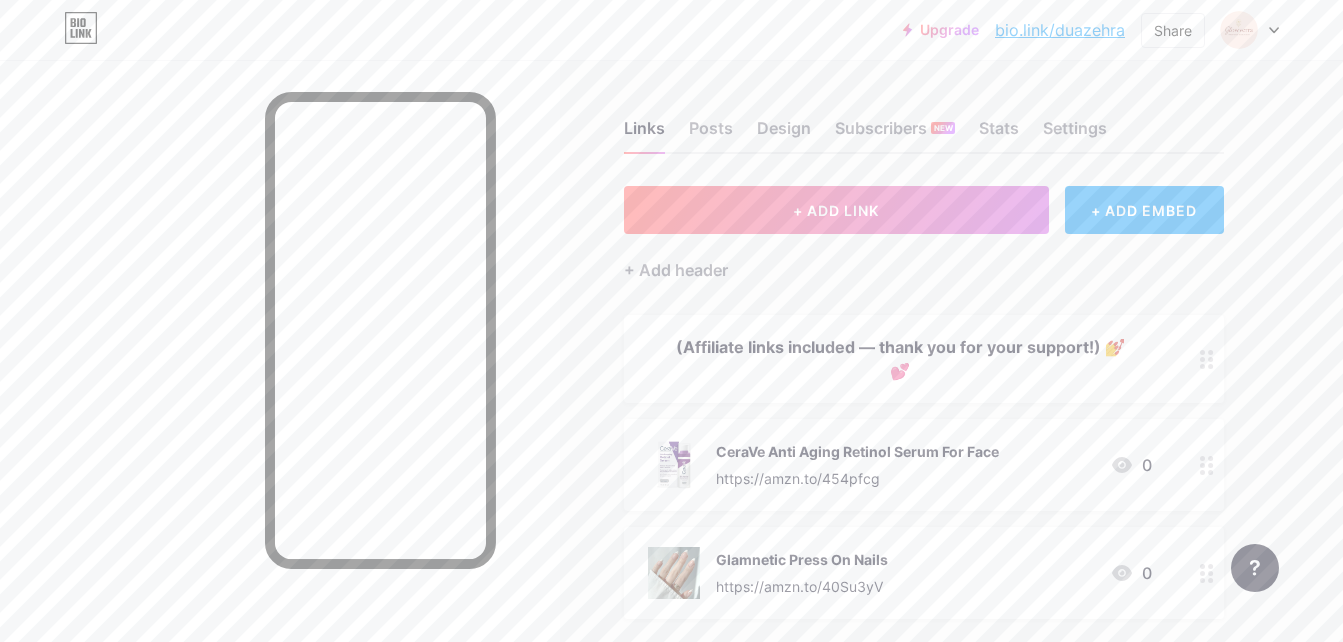 drag, startPoint x: 1013, startPoint y: 419, endPoint x: 985, endPoint y: 543, distance: 127.12199 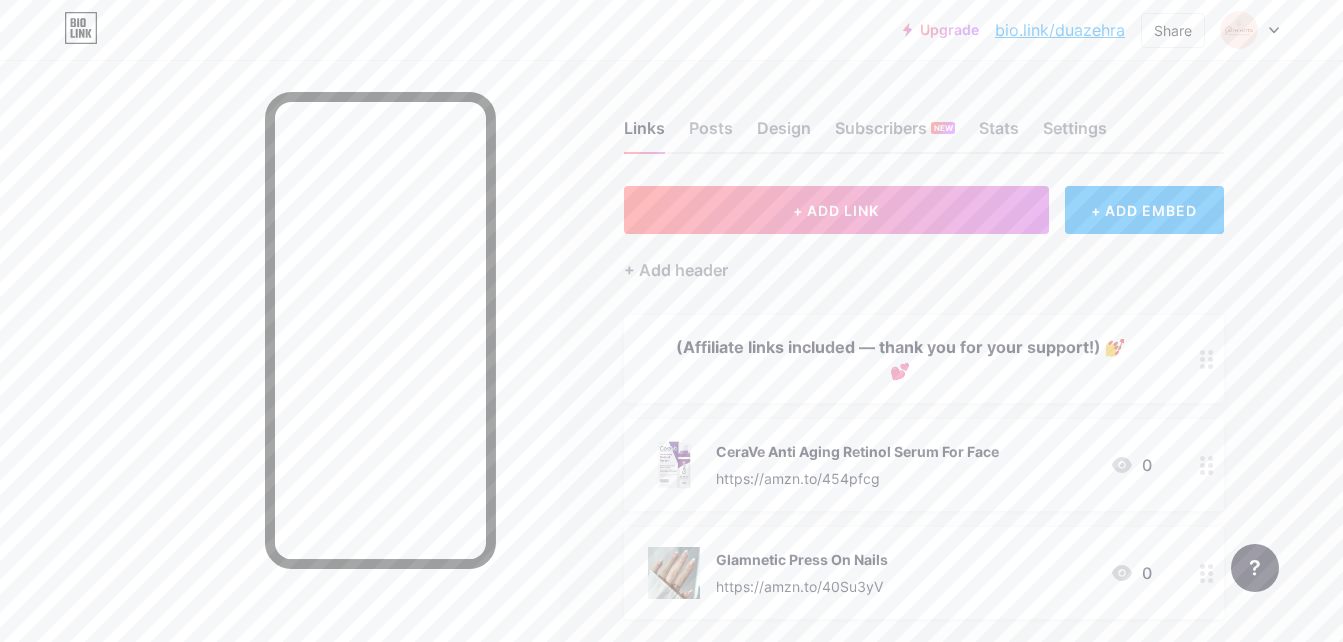 click on "(Affiliate links included — thank you for your support!) 💅💕
CeraVe Anti Aging Retinol Serum For Face
https://amzn.to/454pfcg
0
Glamnetic Press On Nails
https://amzn.to/40Su3yV
0" at bounding box center [924, 467] 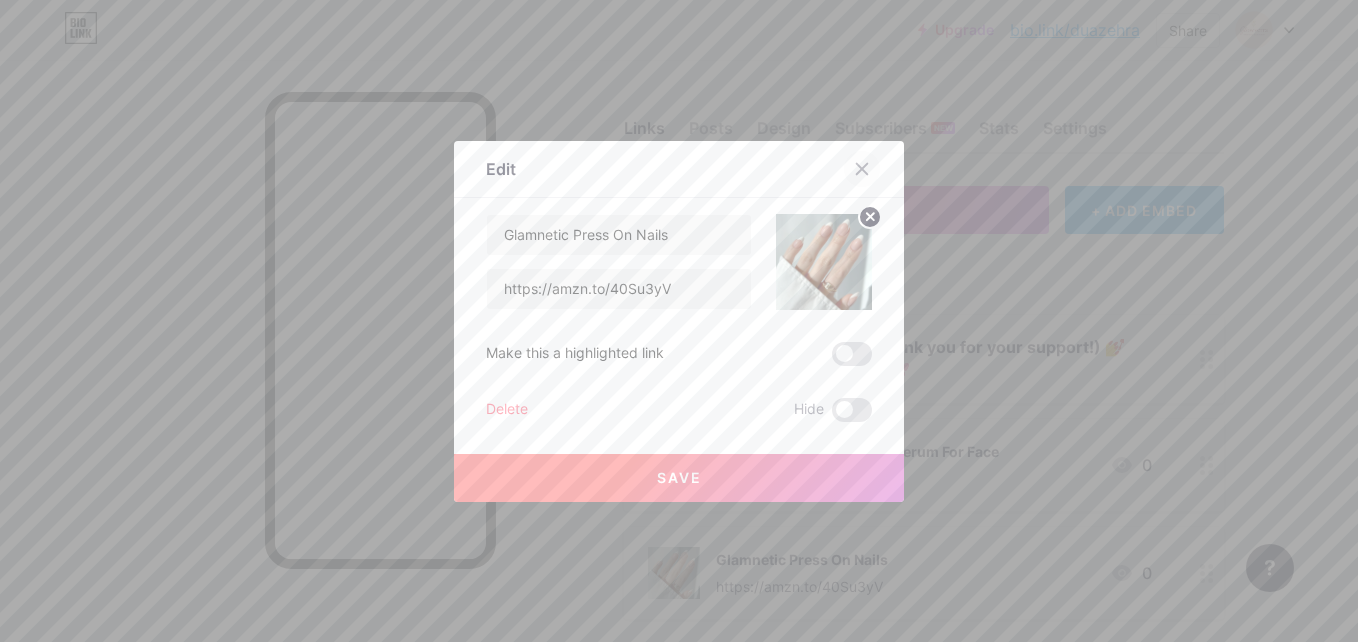 click 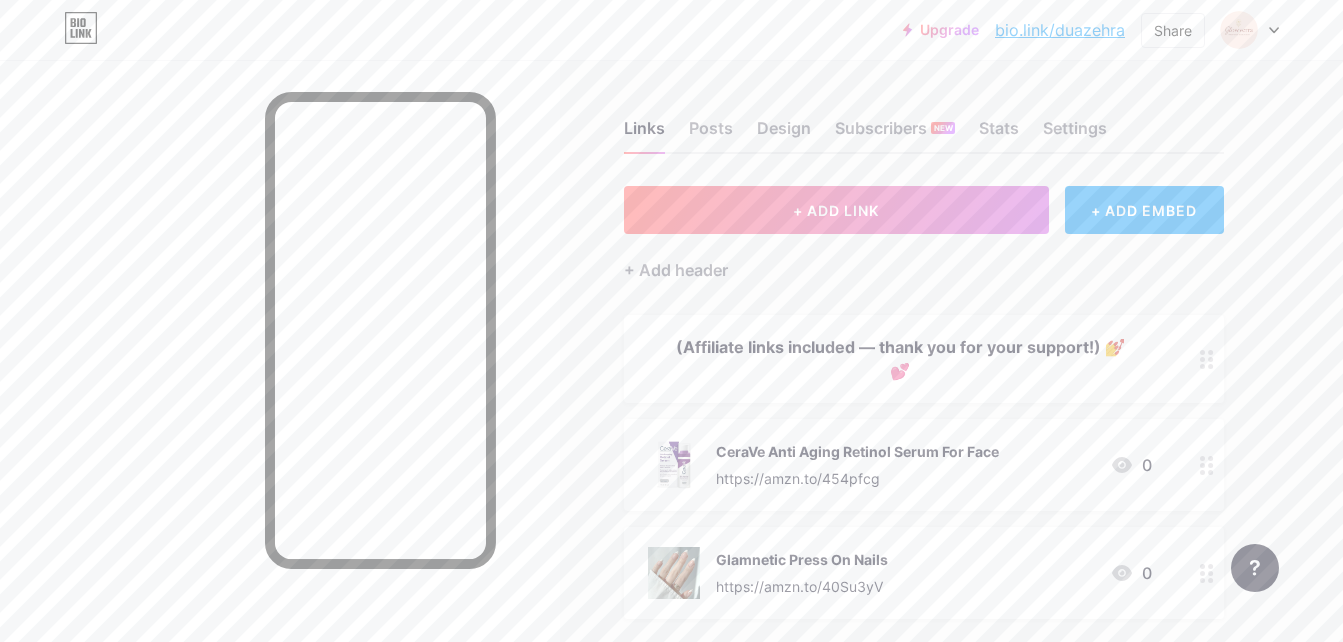 drag, startPoint x: 1075, startPoint y: 33, endPoint x: 1048, endPoint y: 27, distance: 27.658634 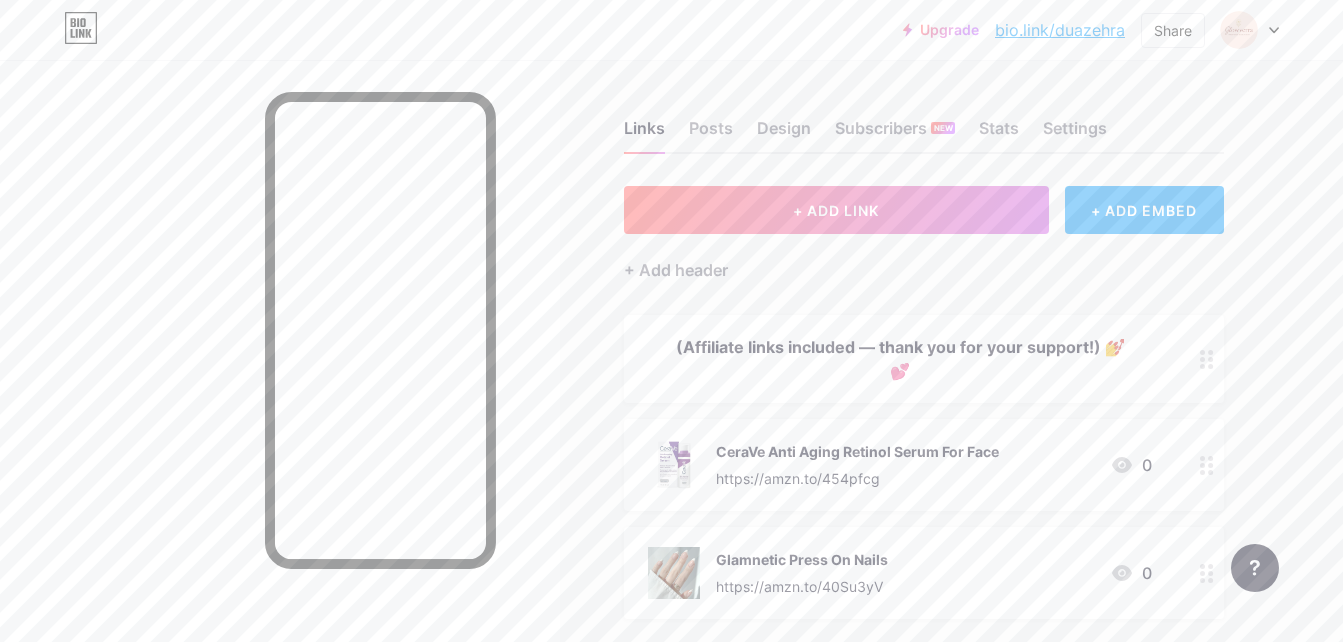 click on "bio.link/duazehra" at bounding box center [1060, 30] 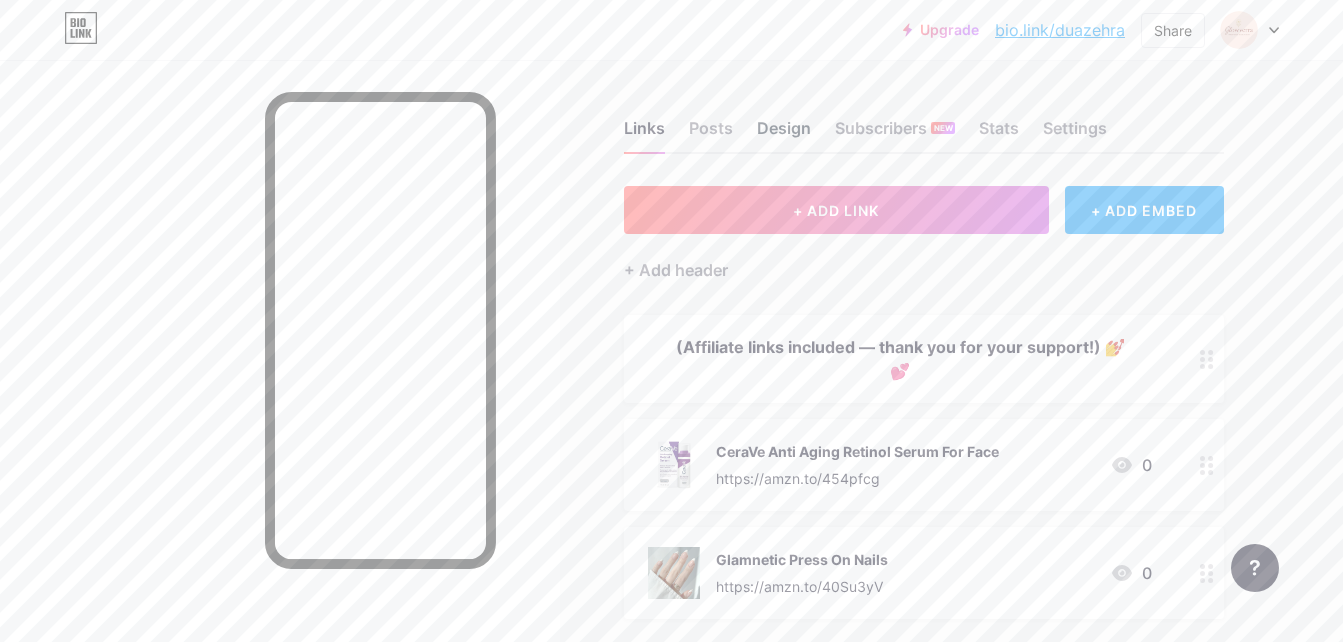 click on "Design" at bounding box center [784, 134] 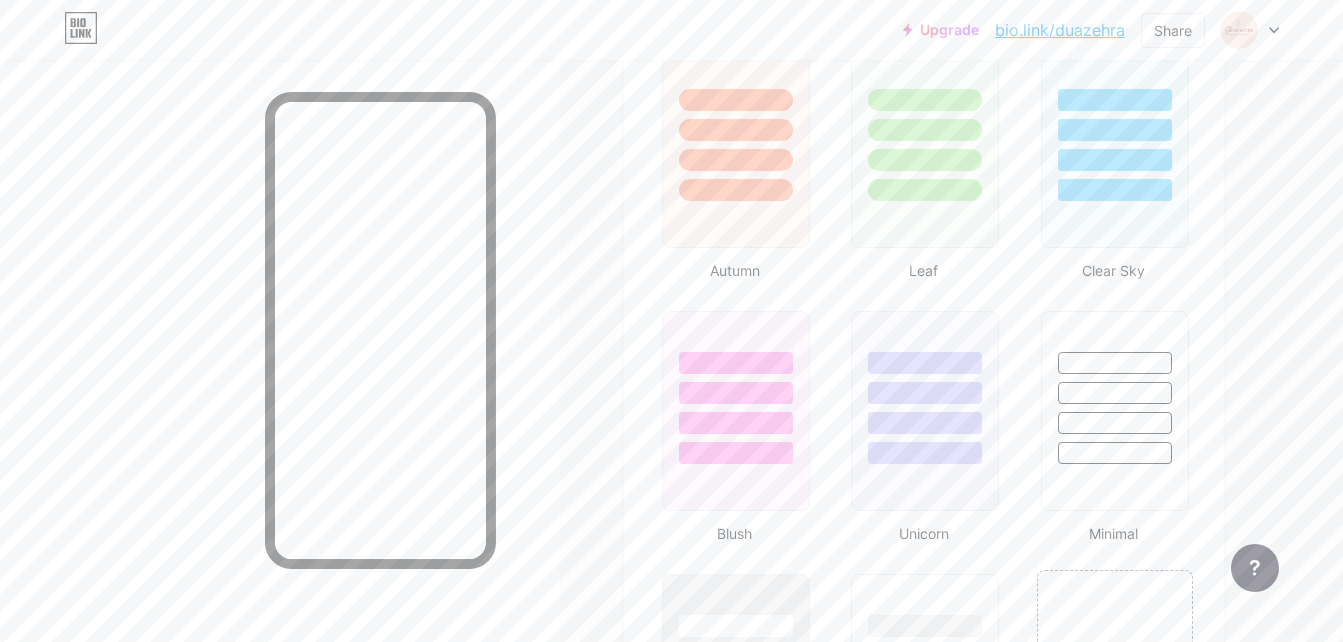 scroll, scrollTop: 1869, scrollLeft: 0, axis: vertical 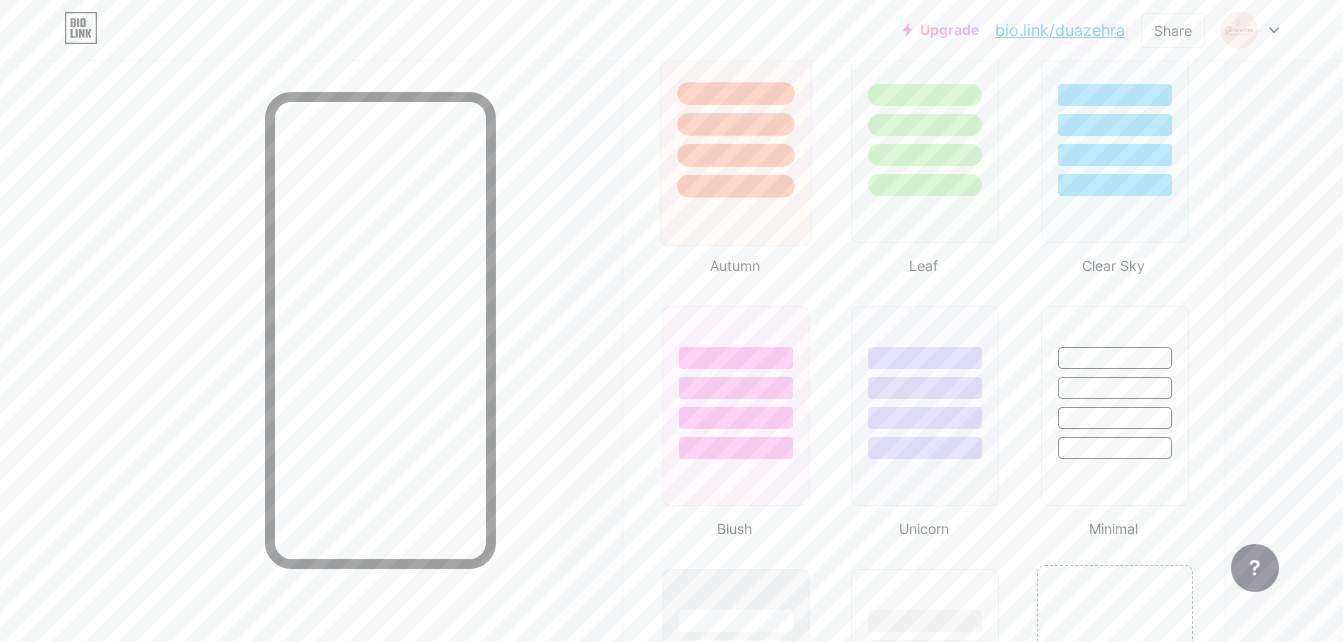 click at bounding box center (735, 186) 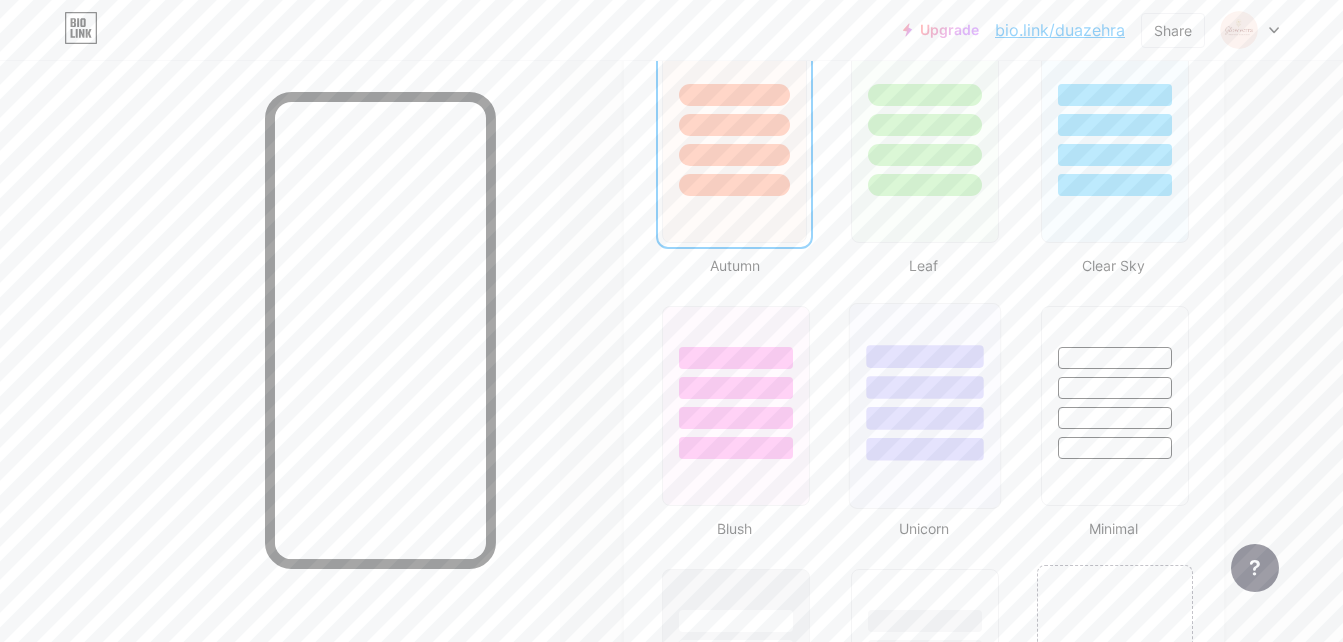 click at bounding box center (925, 356) 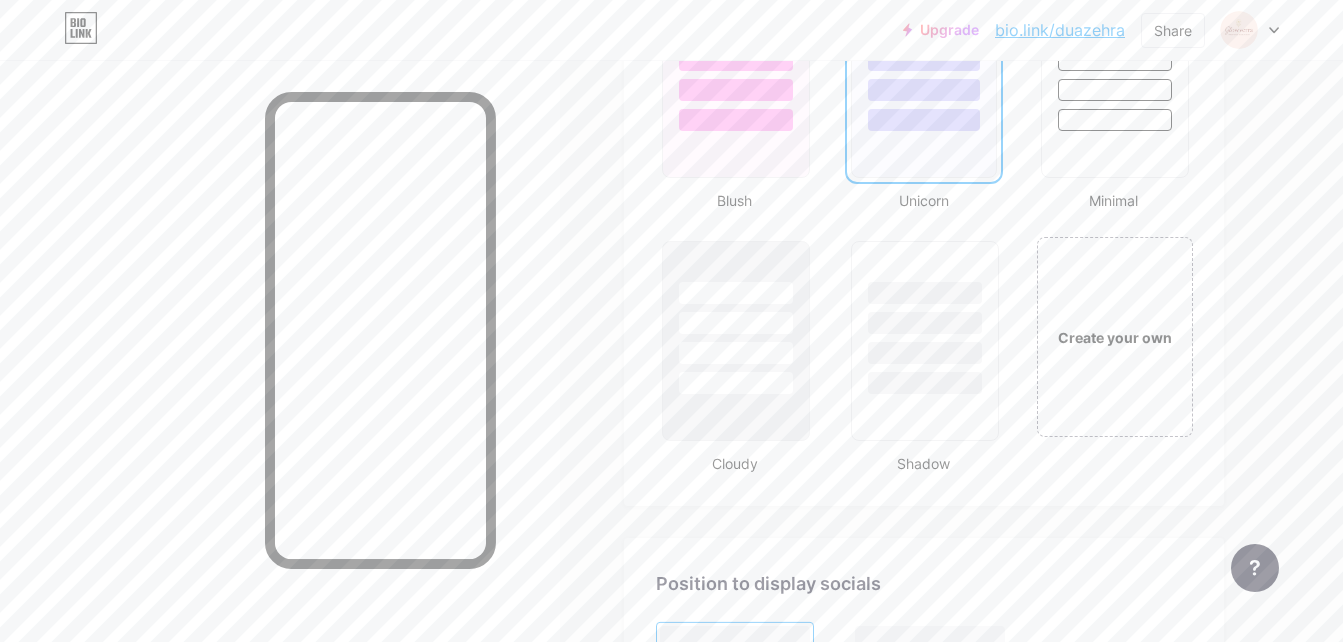 scroll, scrollTop: 2199, scrollLeft: 0, axis: vertical 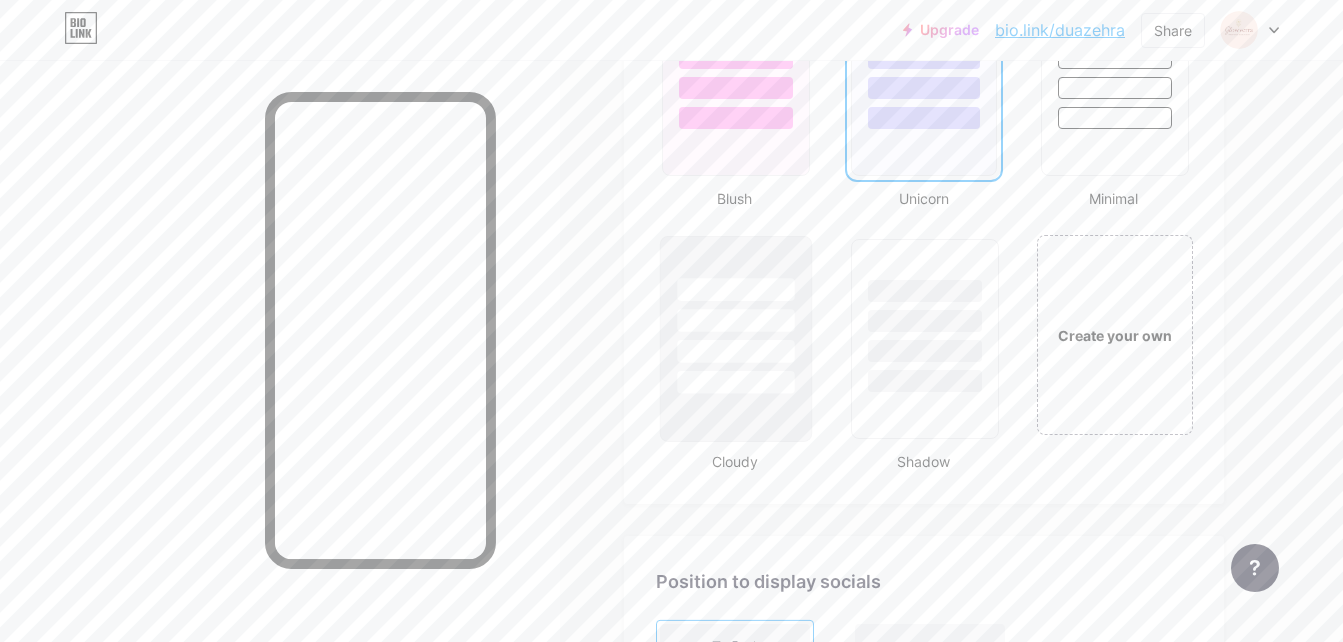 click at bounding box center (736, 315) 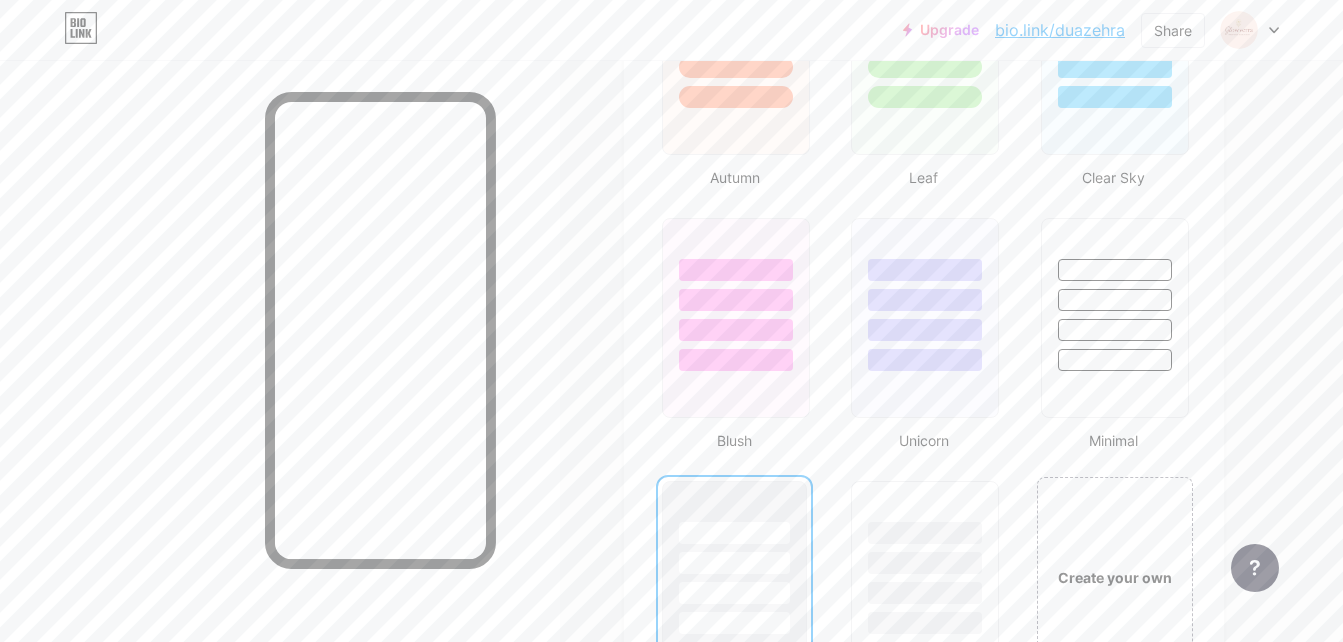 scroll, scrollTop: 1932, scrollLeft: 0, axis: vertical 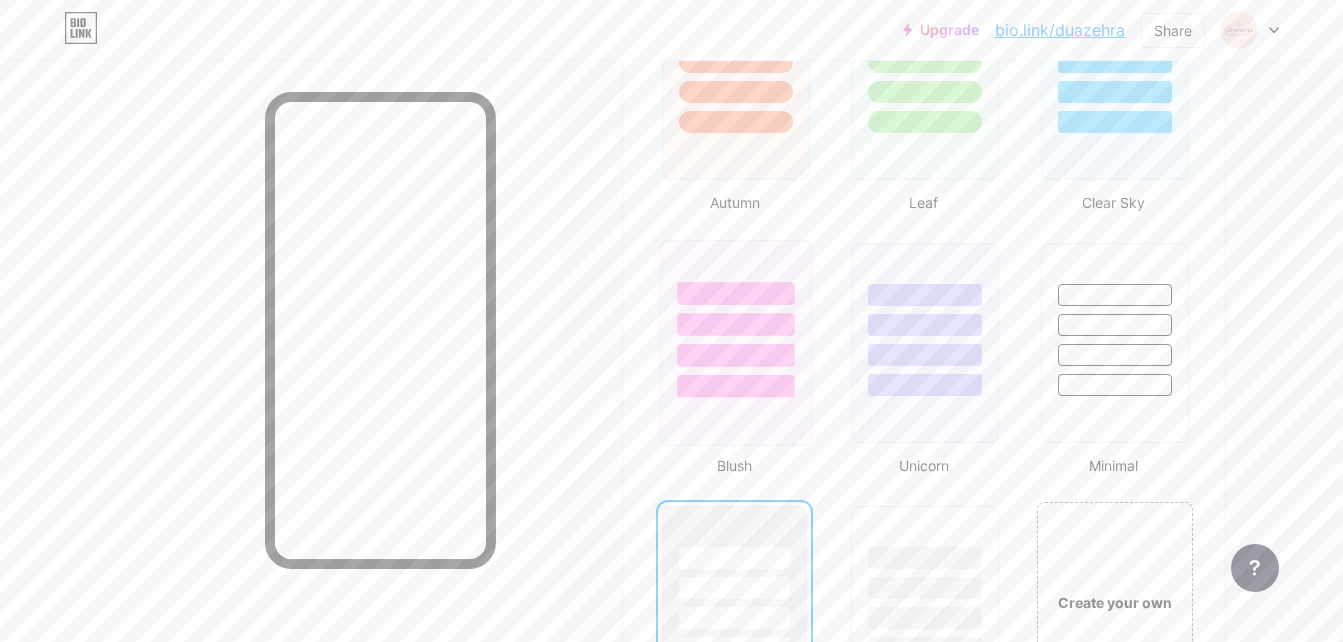 click at bounding box center [735, 324] 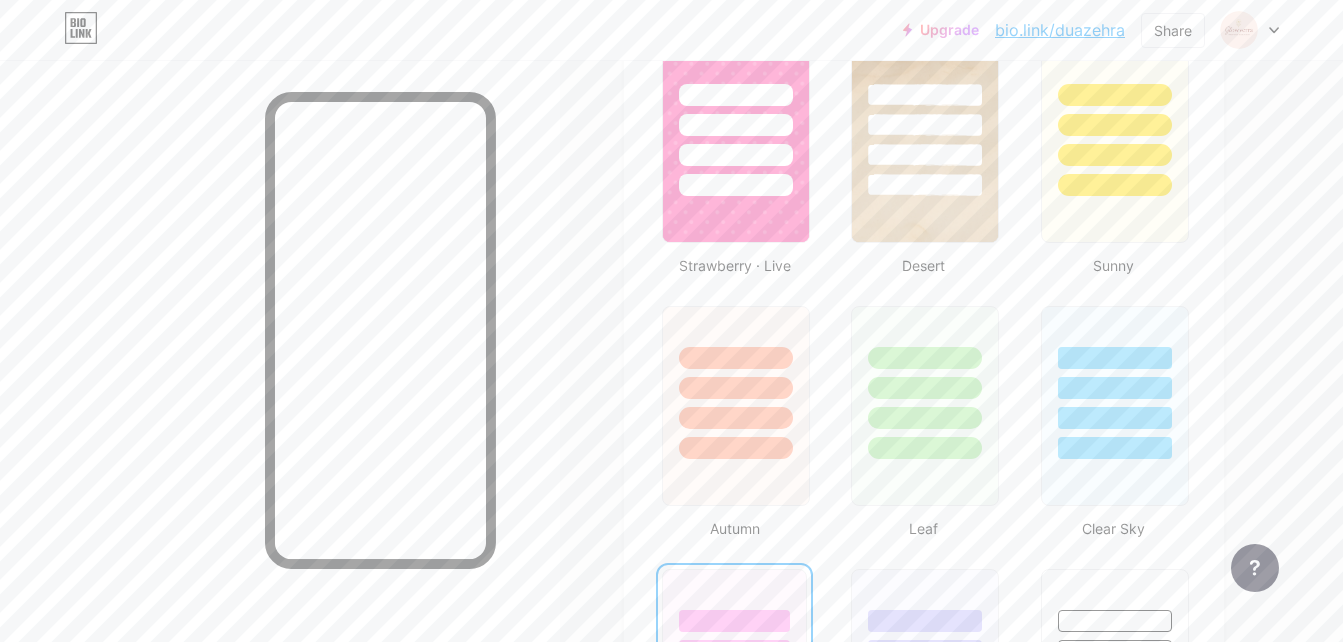 scroll, scrollTop: 1570, scrollLeft: 0, axis: vertical 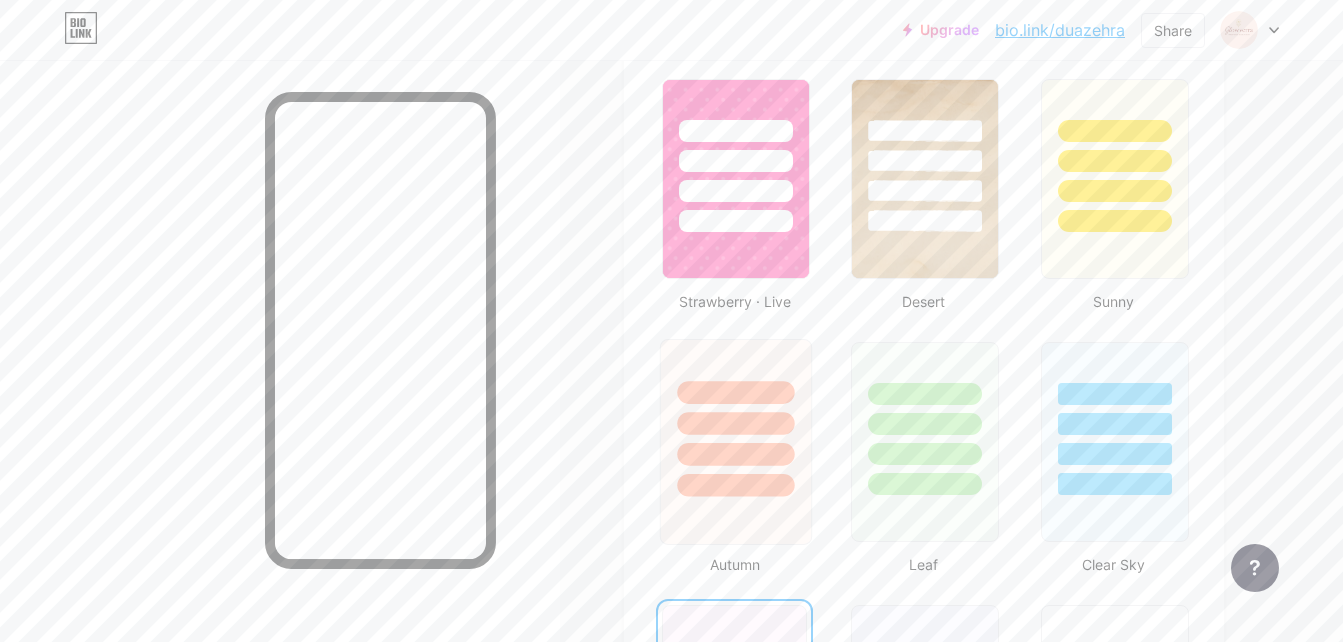 click at bounding box center [736, 418] 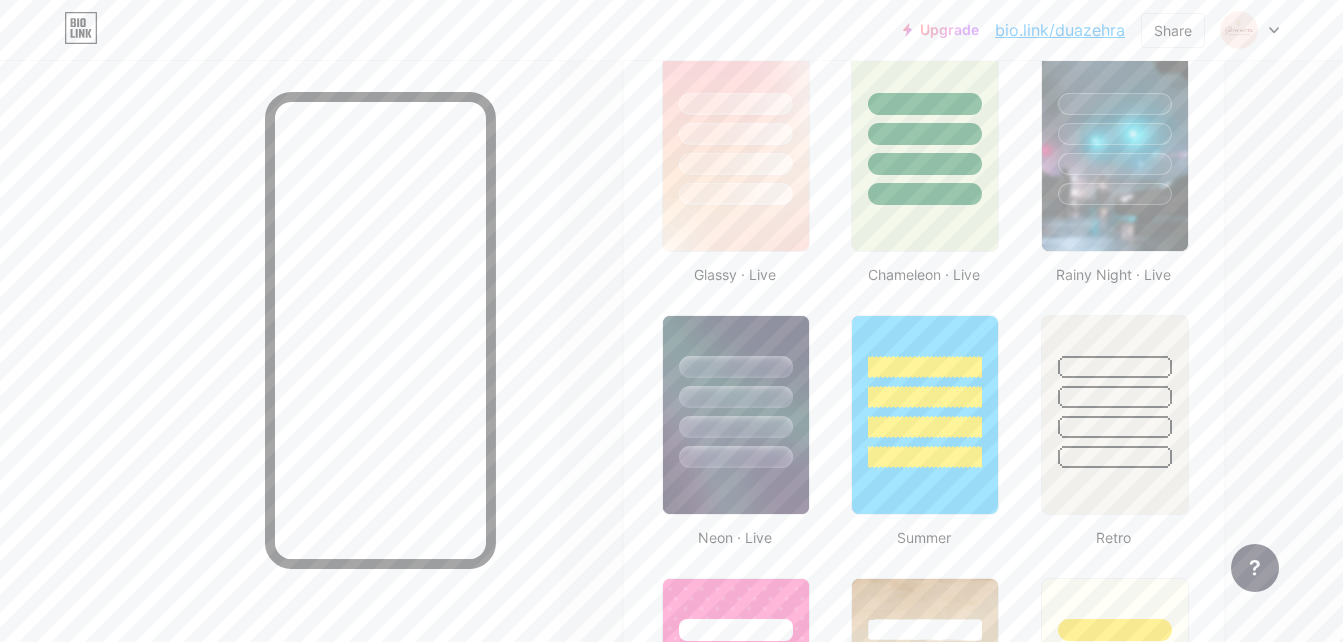 scroll, scrollTop: 1065, scrollLeft: 0, axis: vertical 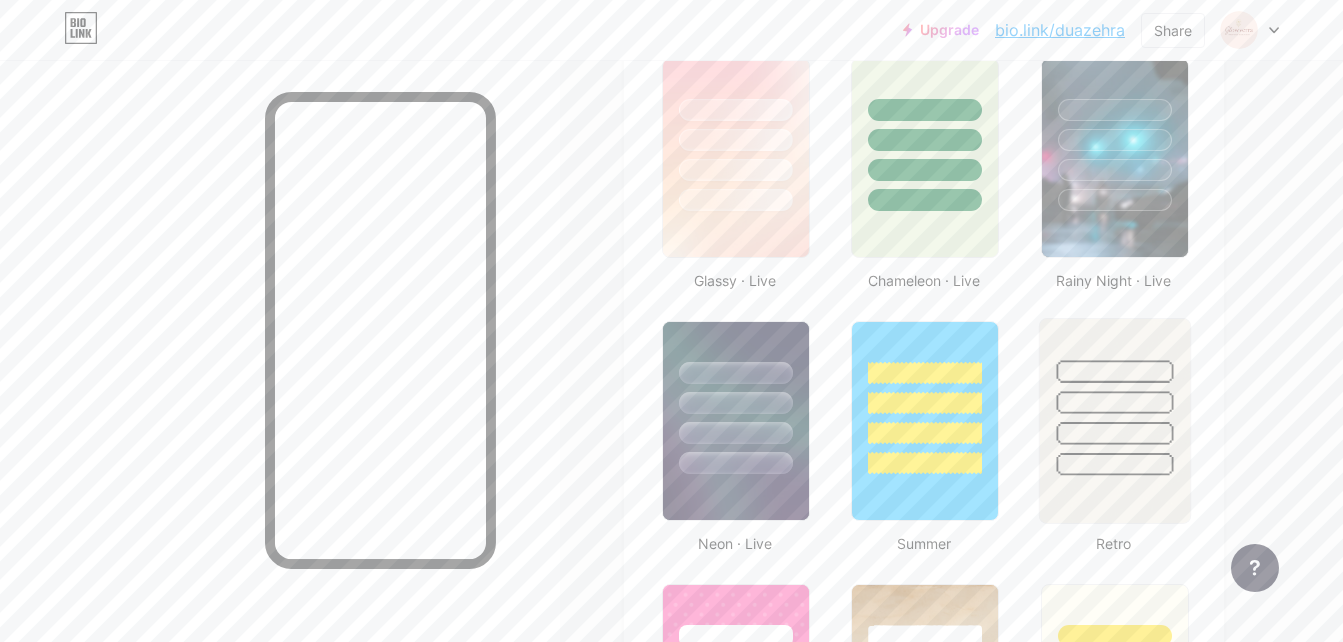 click at bounding box center [1114, 433] 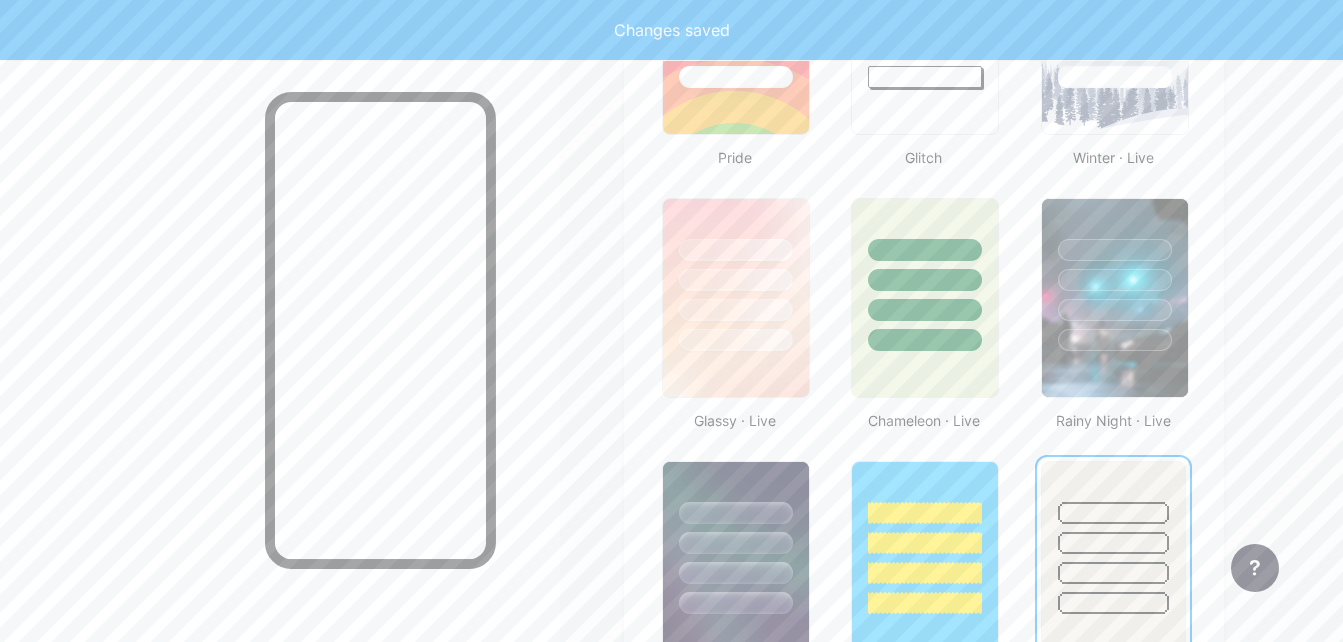 scroll, scrollTop: 873, scrollLeft: 0, axis: vertical 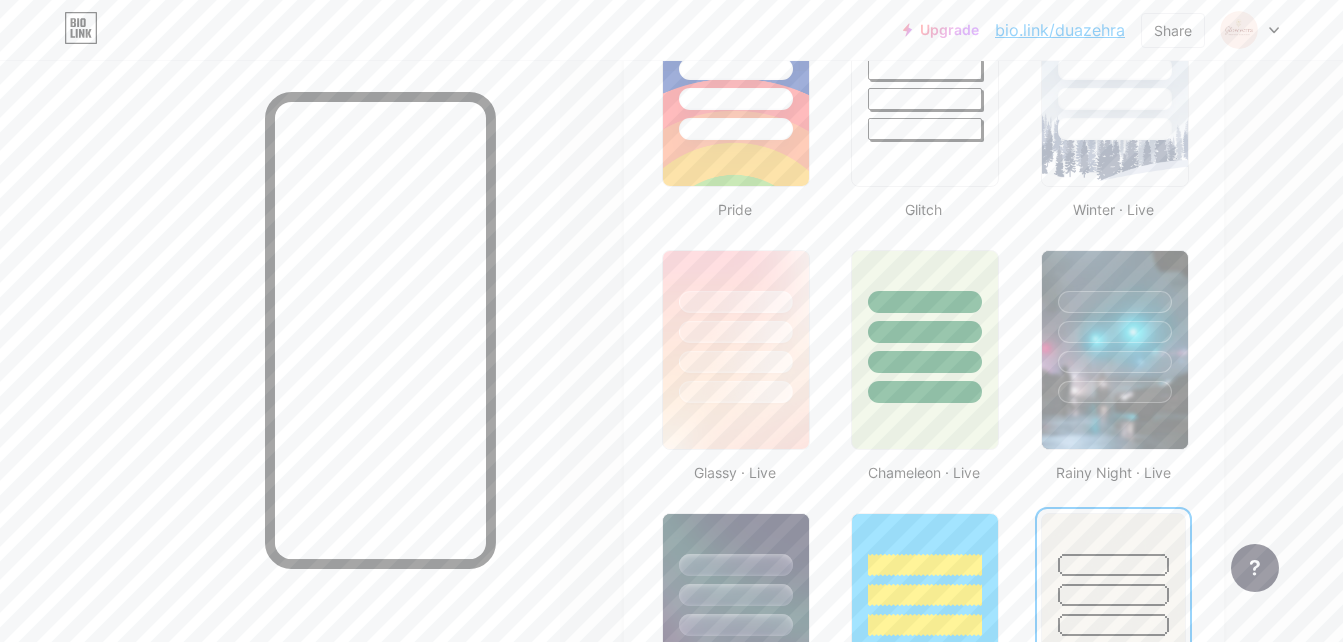 click at bounding box center [736, 350] 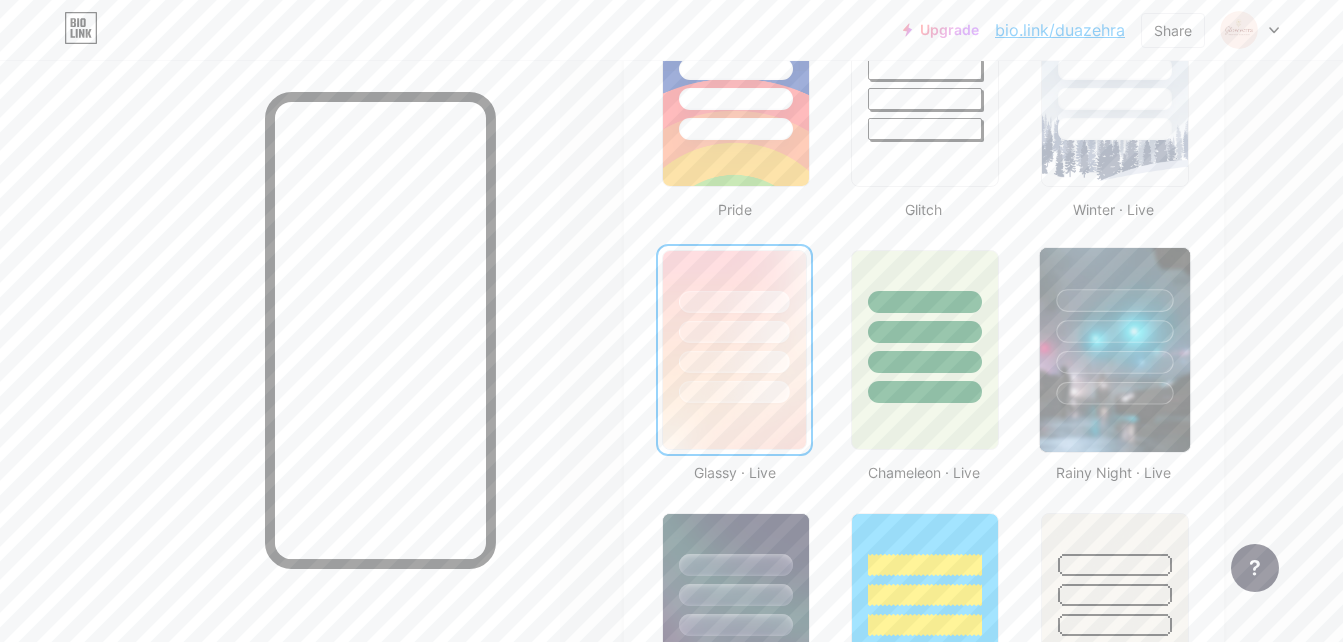 click at bounding box center (1114, 393) 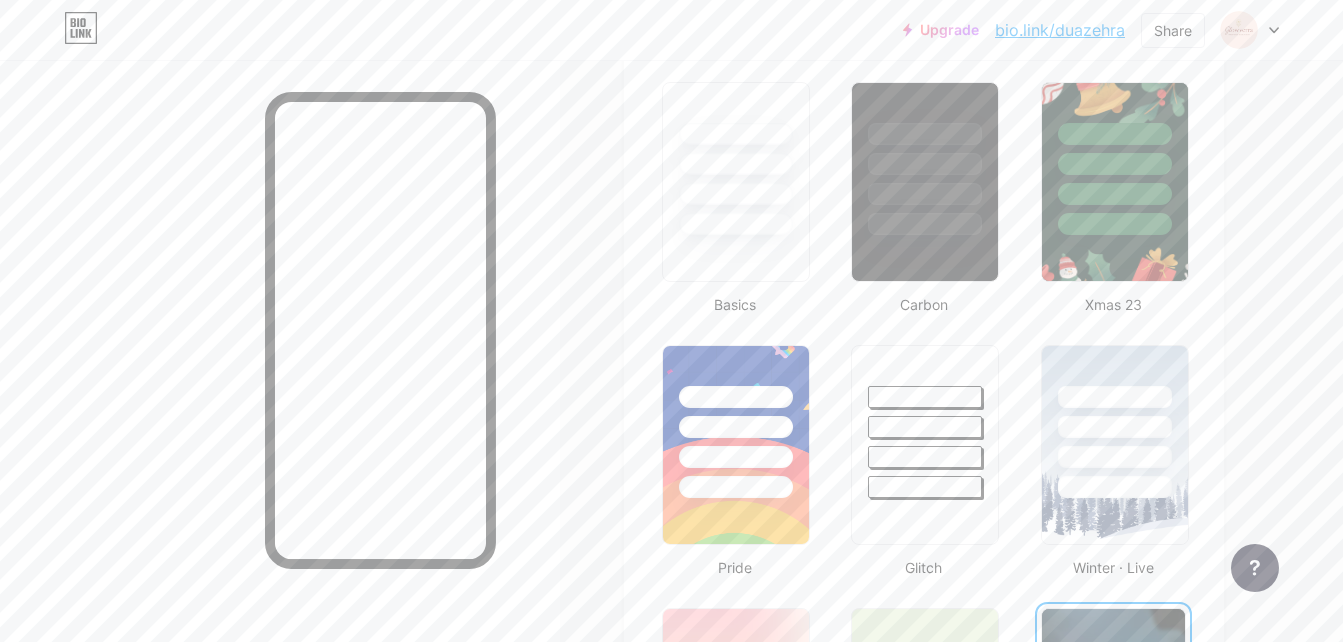 scroll, scrollTop: 501, scrollLeft: 0, axis: vertical 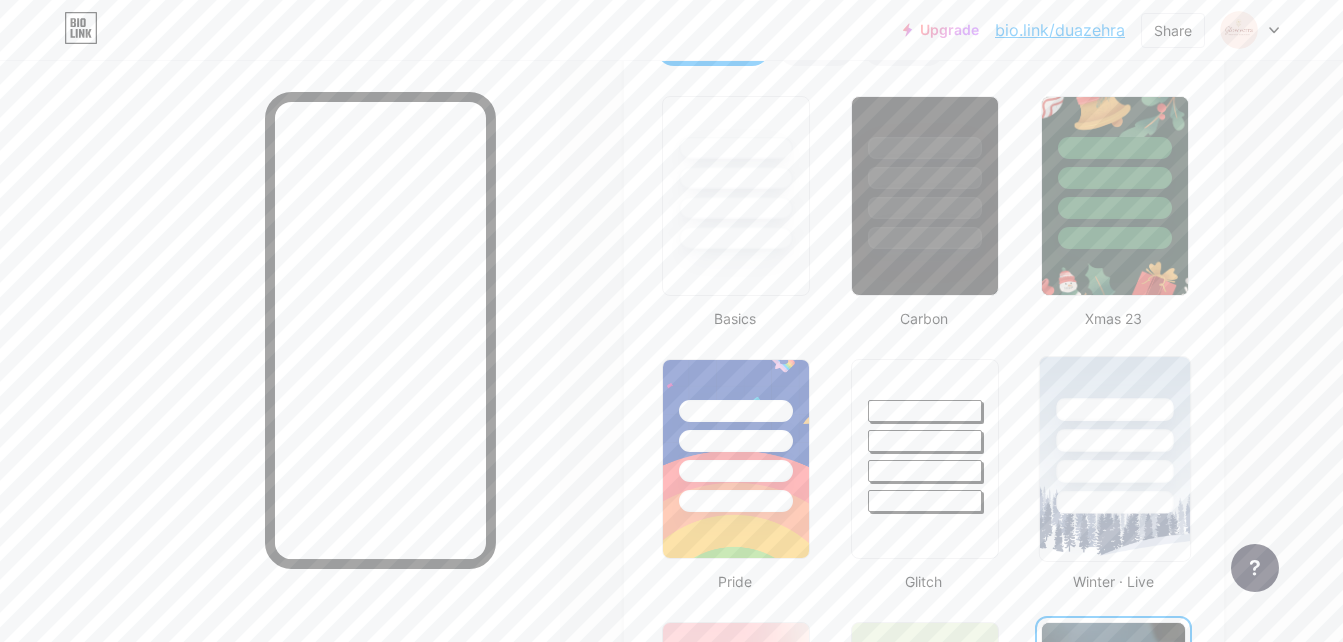 click at bounding box center (1114, 435) 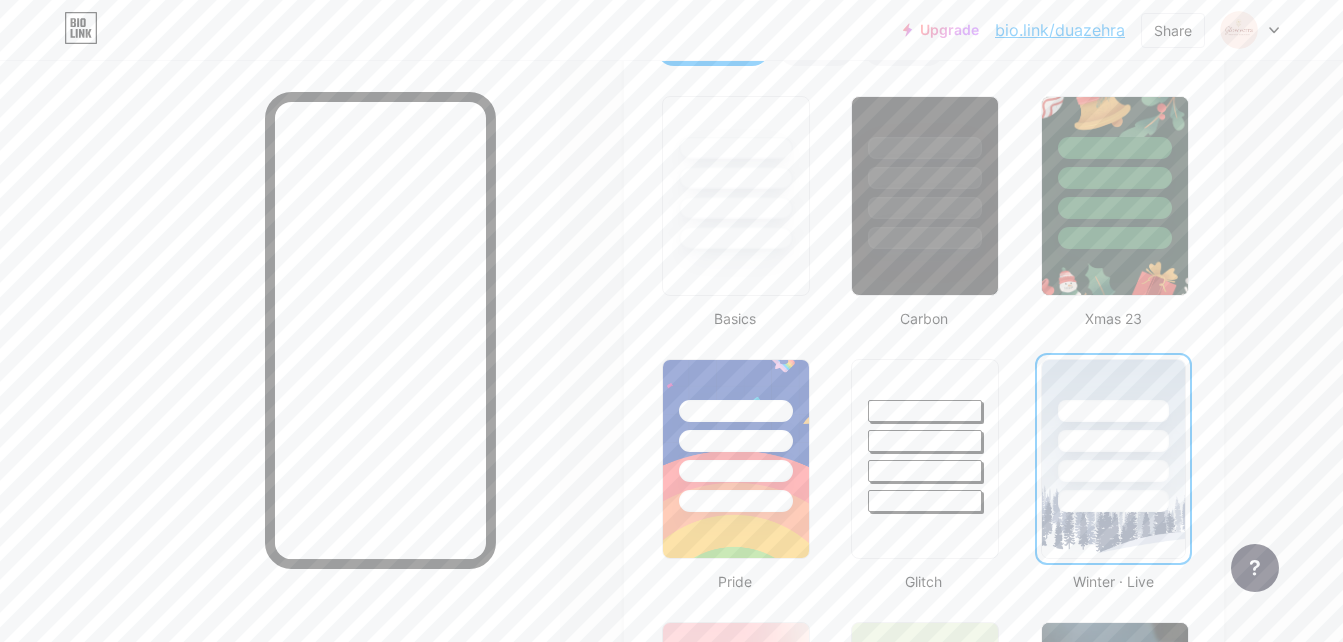 click at bounding box center [280, 381] 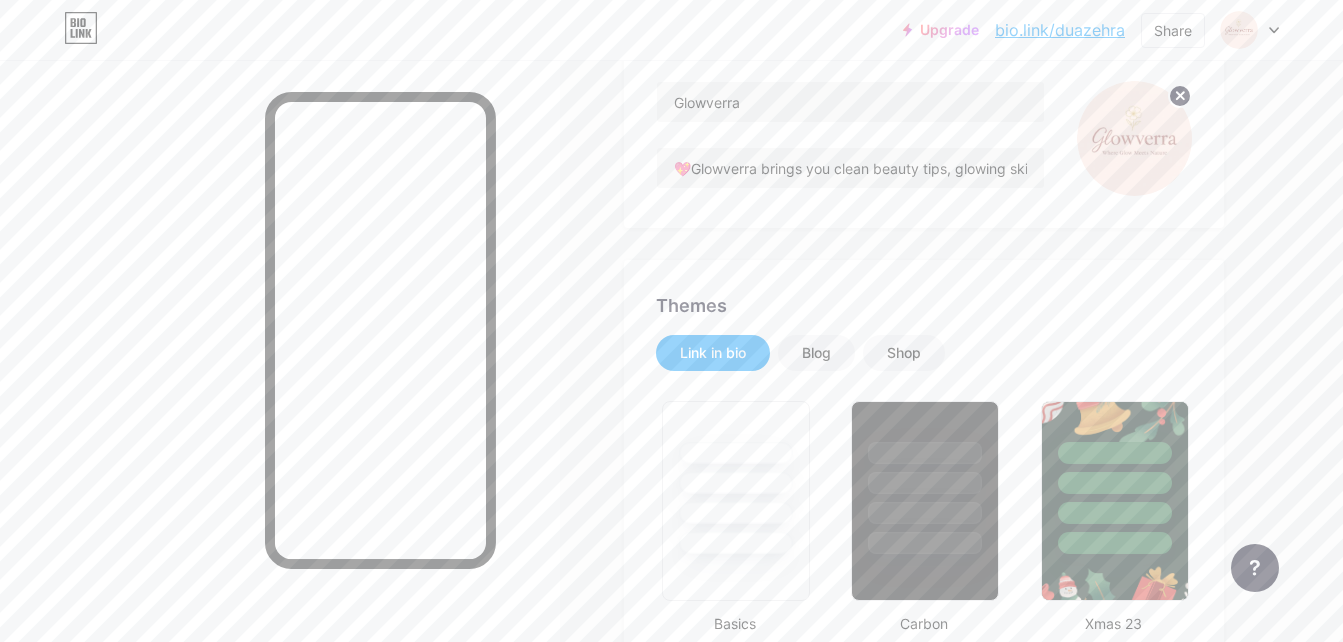 scroll, scrollTop: 0, scrollLeft: 0, axis: both 